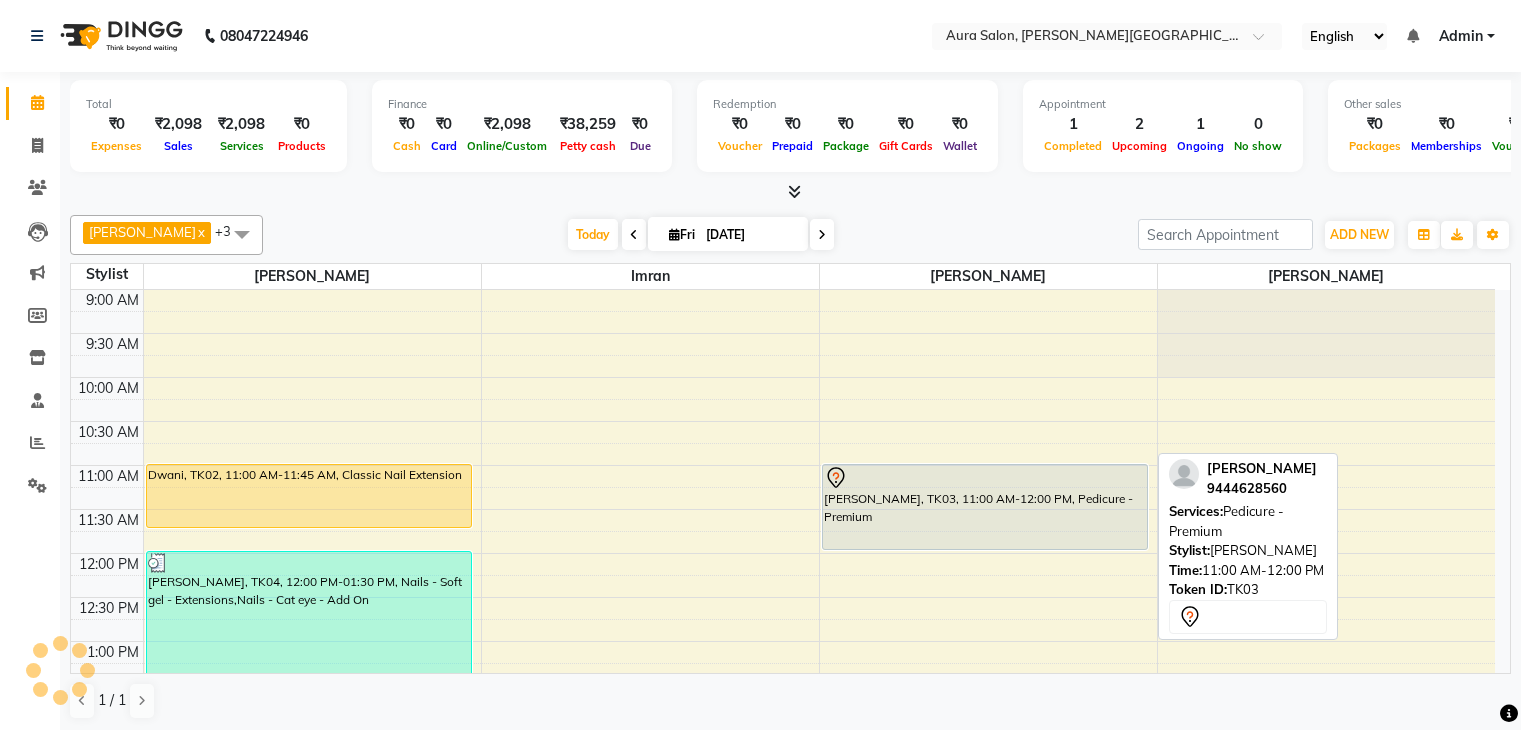 scroll, scrollTop: 0, scrollLeft: 0, axis: both 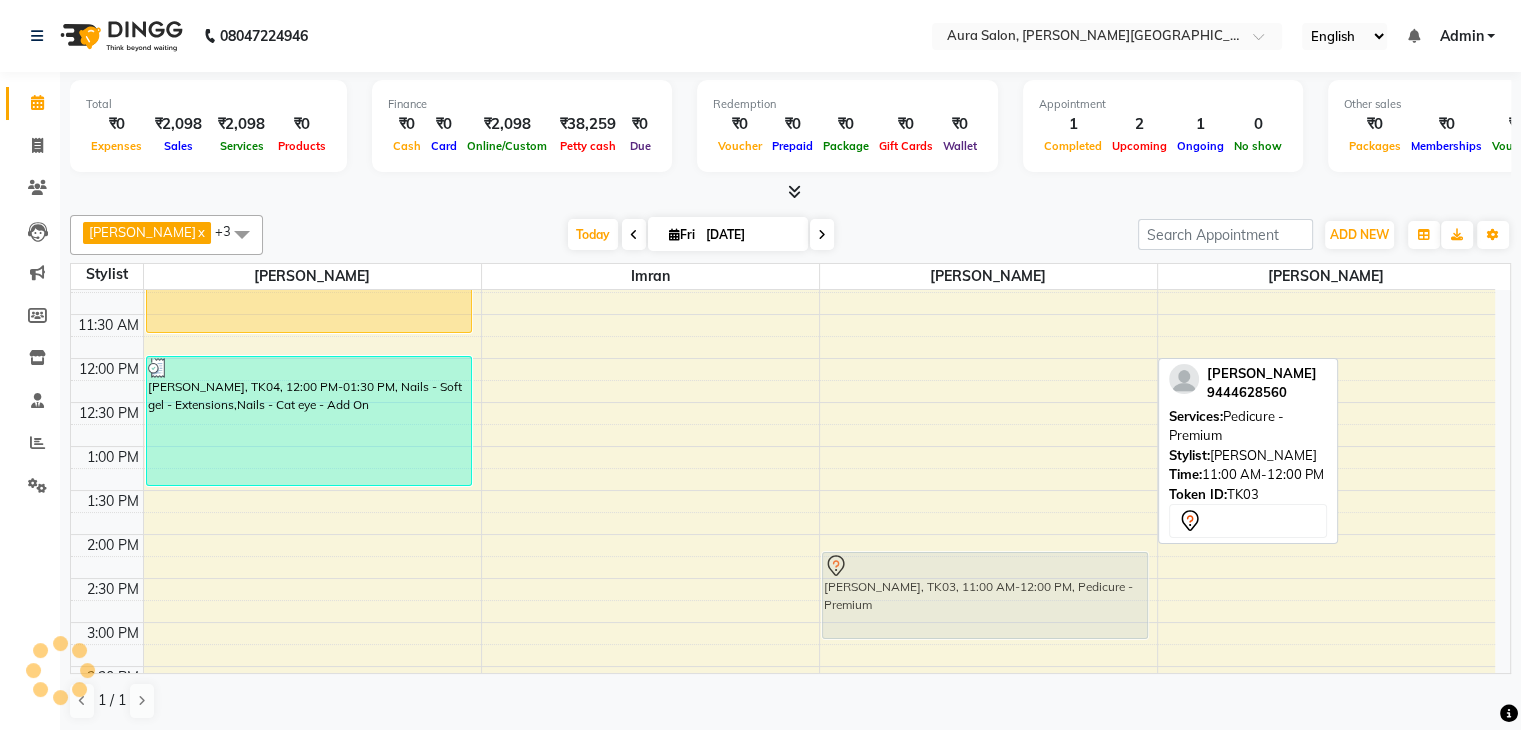drag, startPoint x: 928, startPoint y: 308, endPoint x: 962, endPoint y: 572, distance: 266.1804 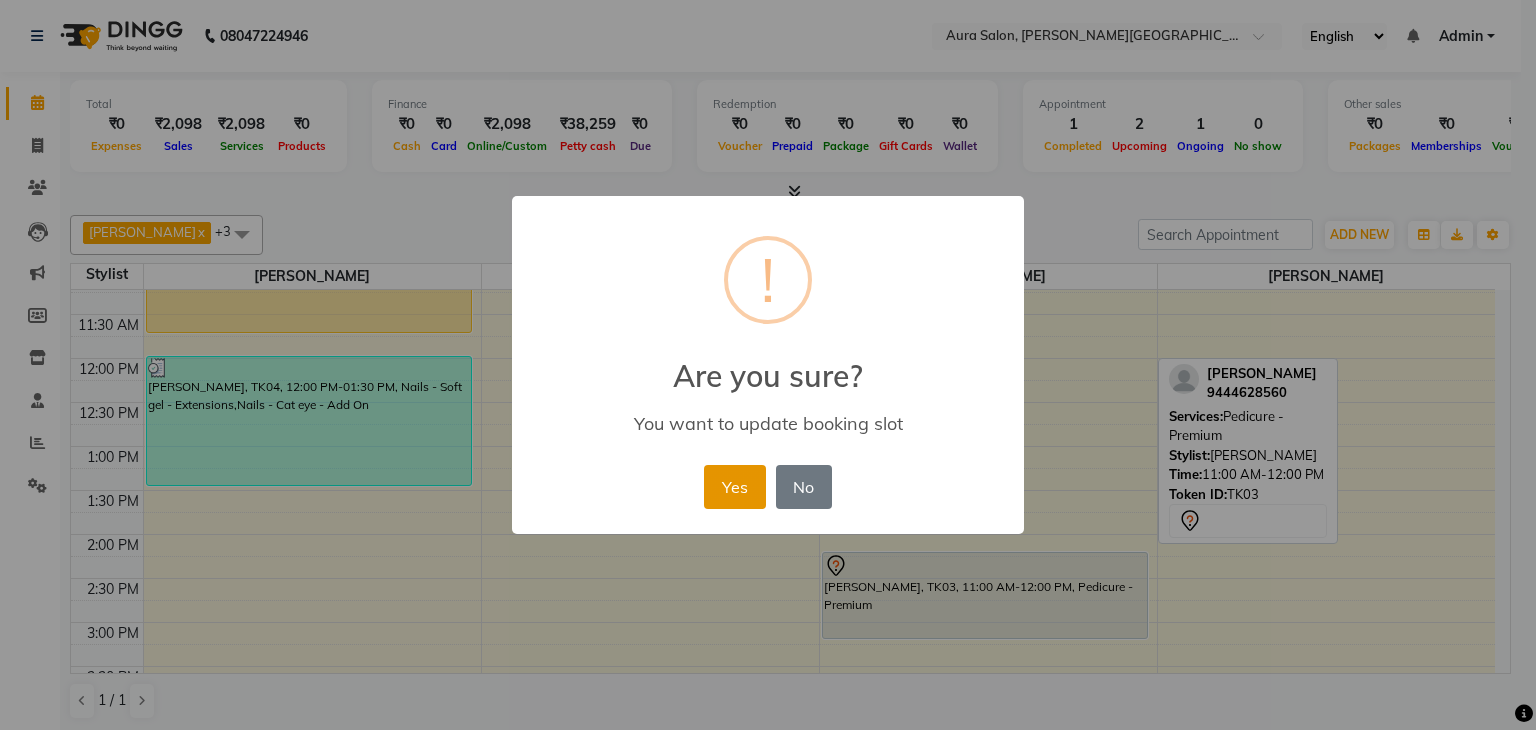 click on "Yes" at bounding box center [734, 487] 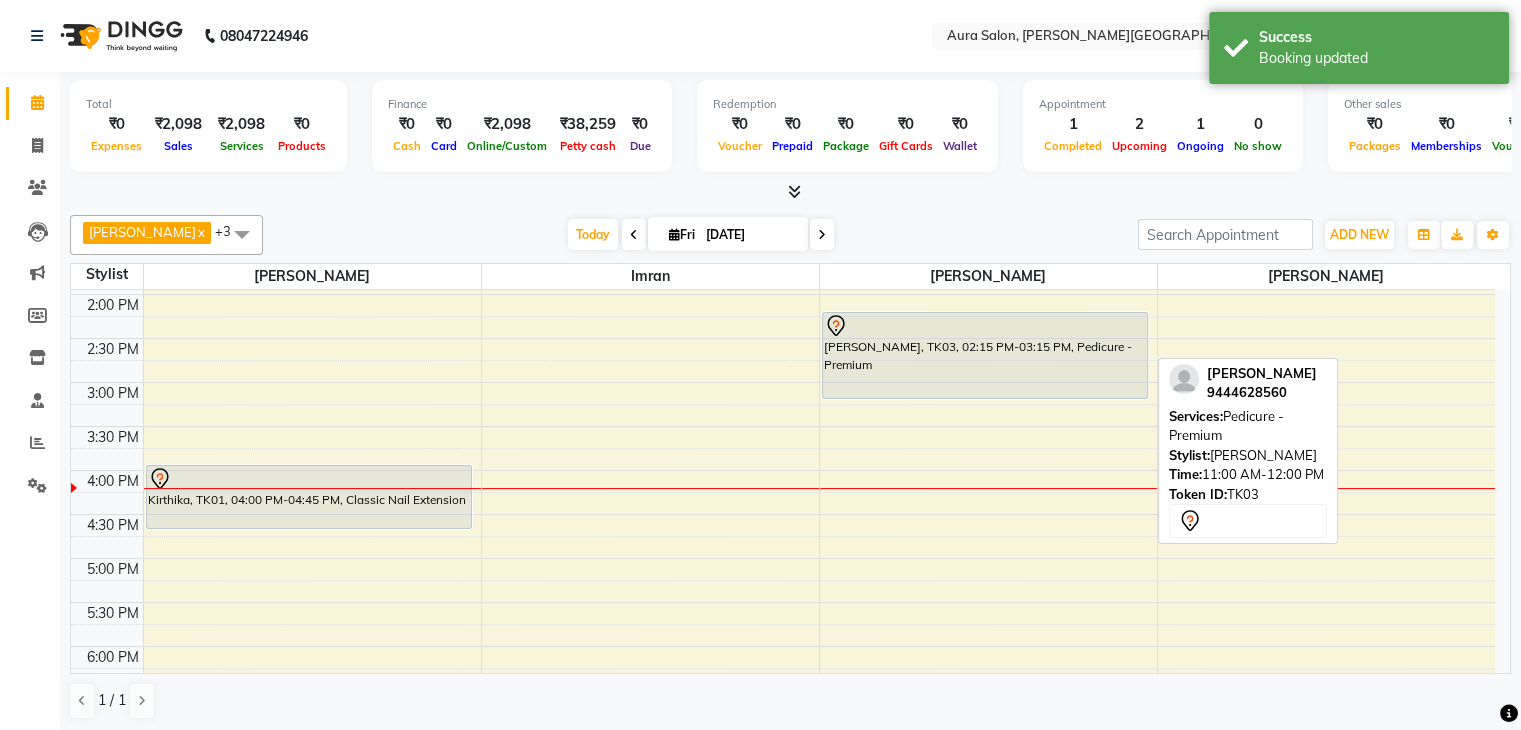 scroll, scrollTop: 441, scrollLeft: 0, axis: vertical 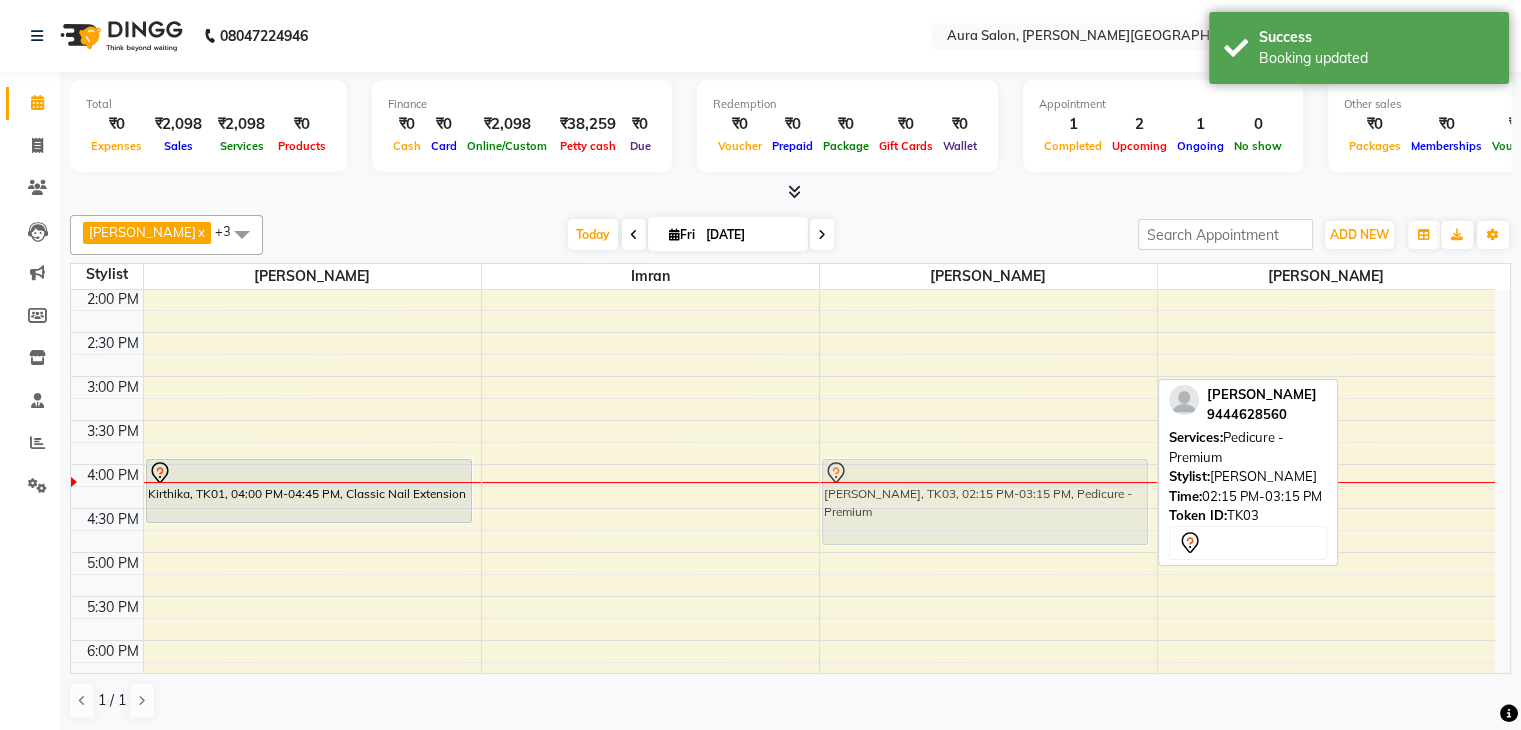 drag, startPoint x: 895, startPoint y: 333, endPoint x: 900, endPoint y: 491, distance: 158.0791 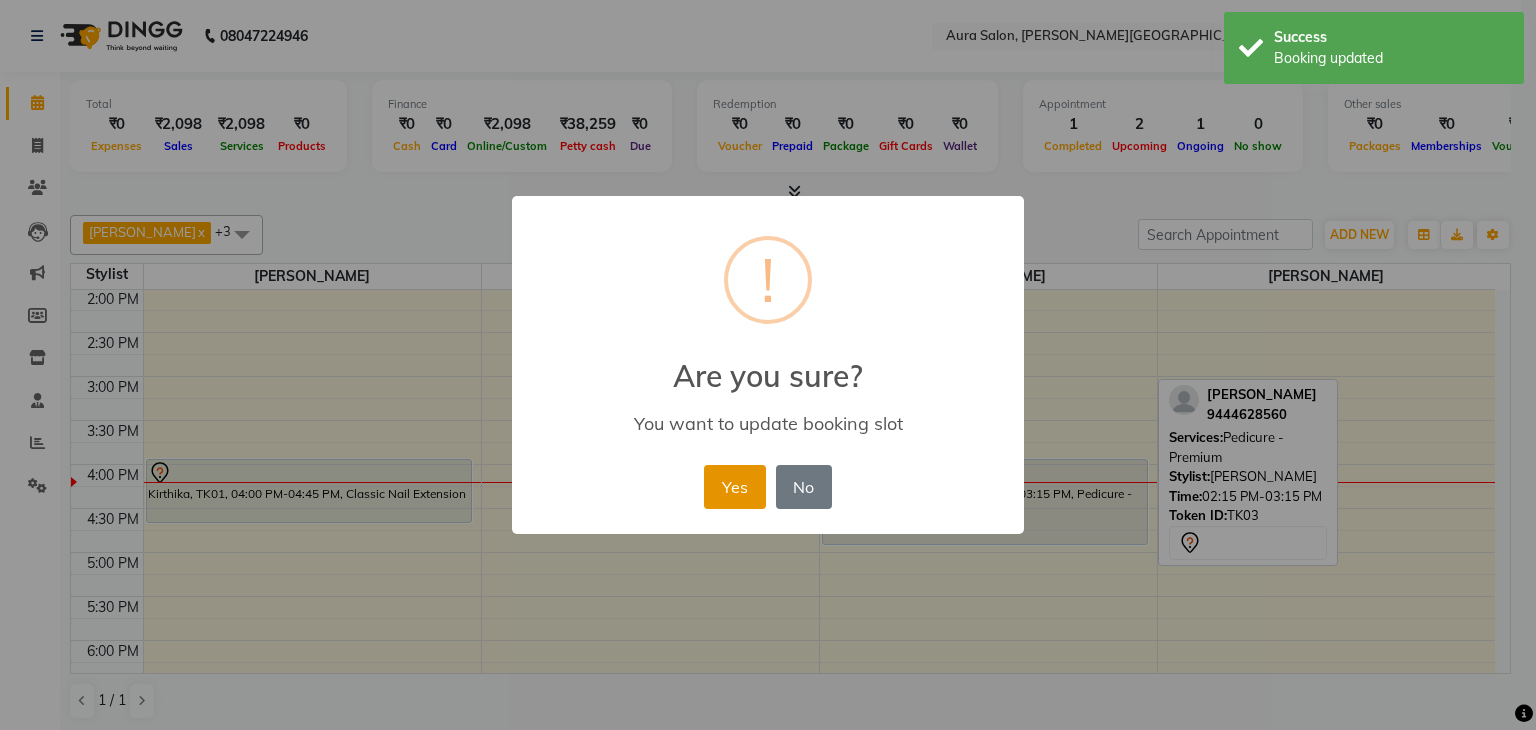 click on "Yes" at bounding box center (734, 487) 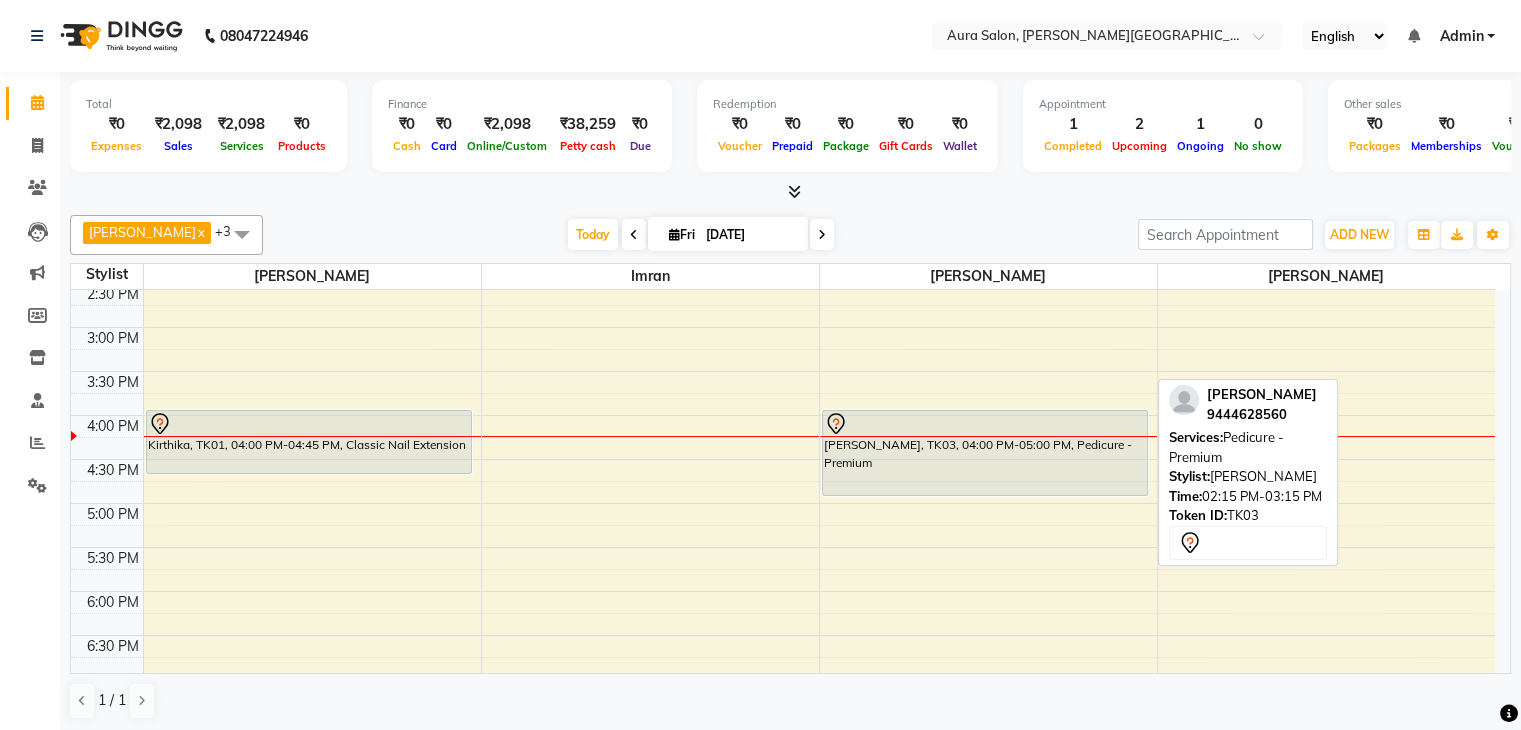 scroll, scrollTop: 441, scrollLeft: 0, axis: vertical 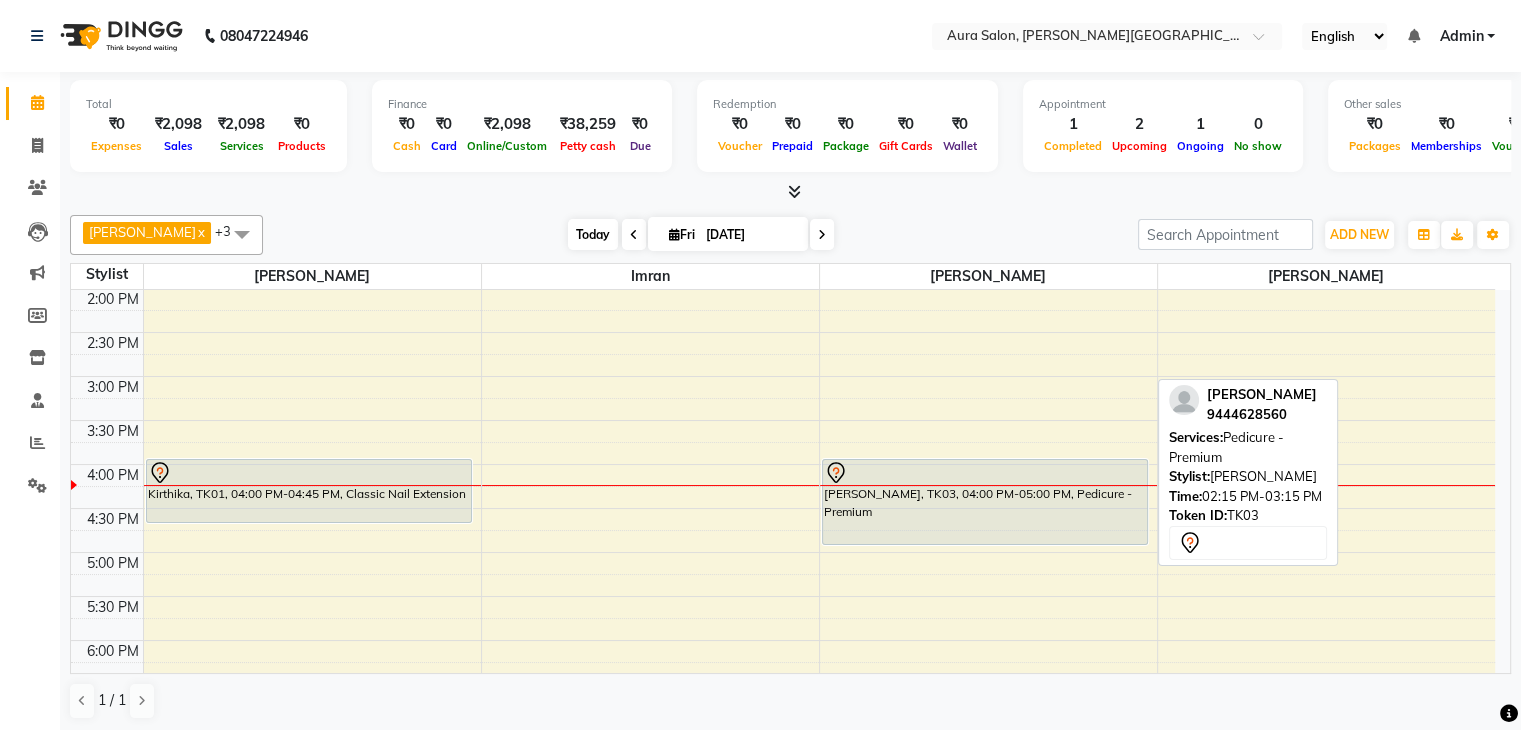 click on "Today" at bounding box center [593, 234] 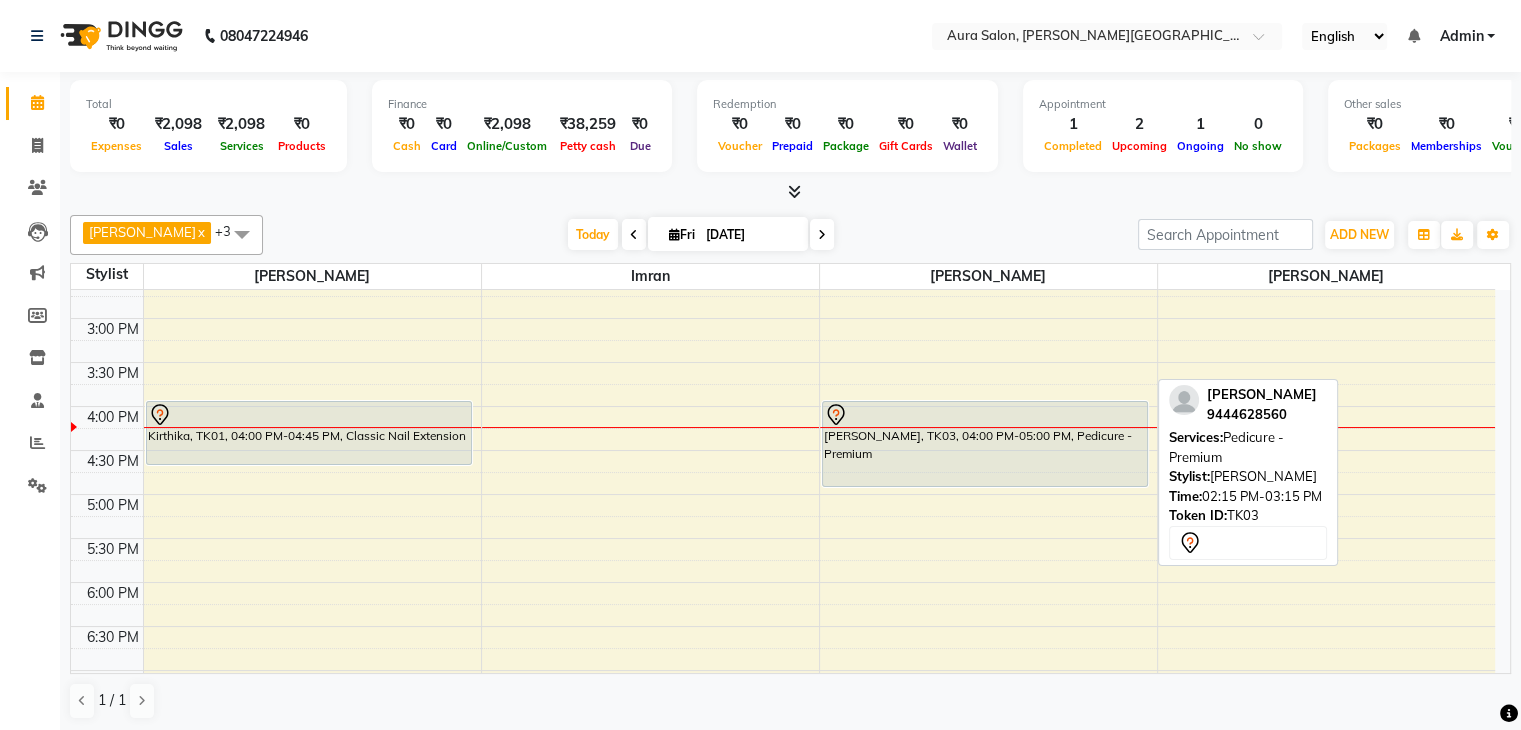 scroll, scrollTop: 512, scrollLeft: 0, axis: vertical 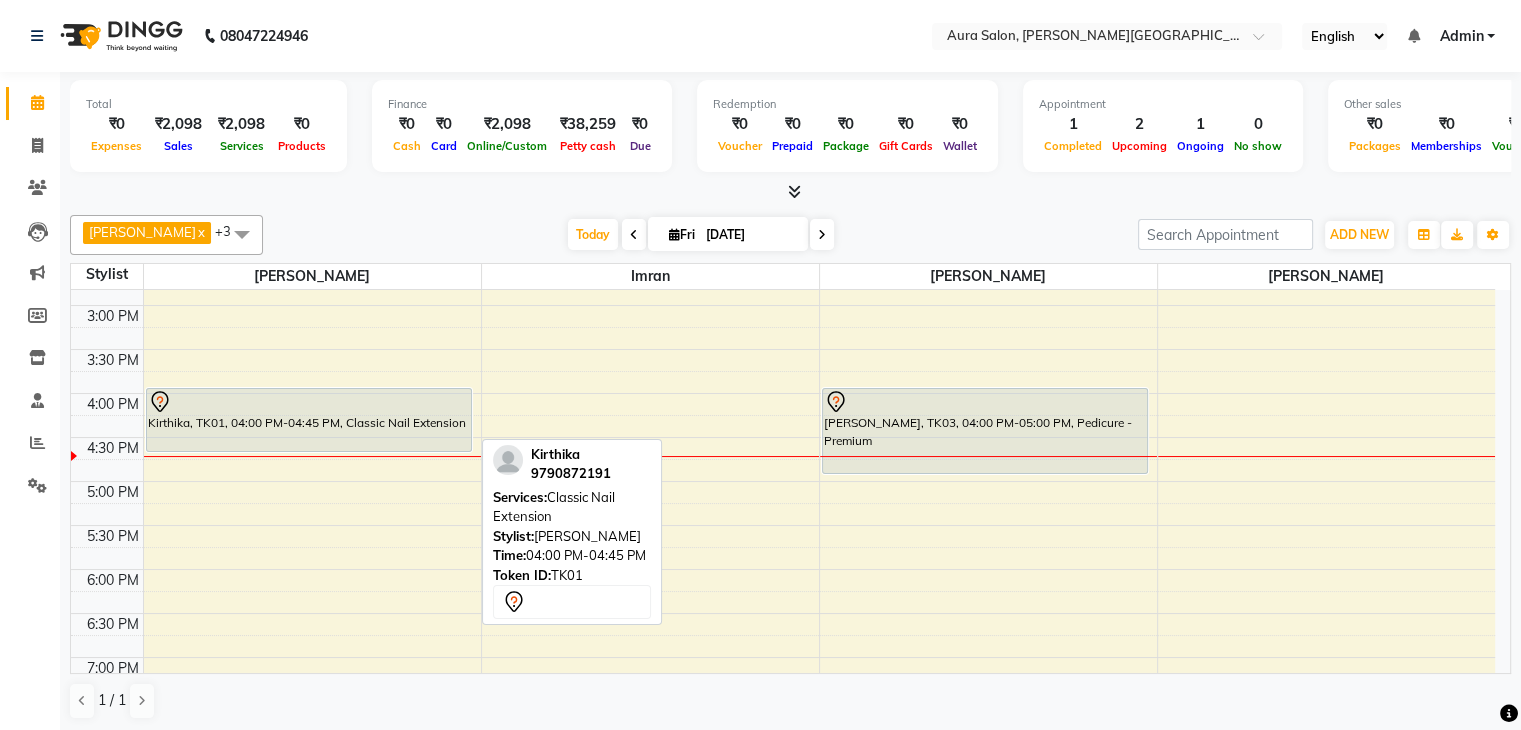 click at bounding box center [309, 402] 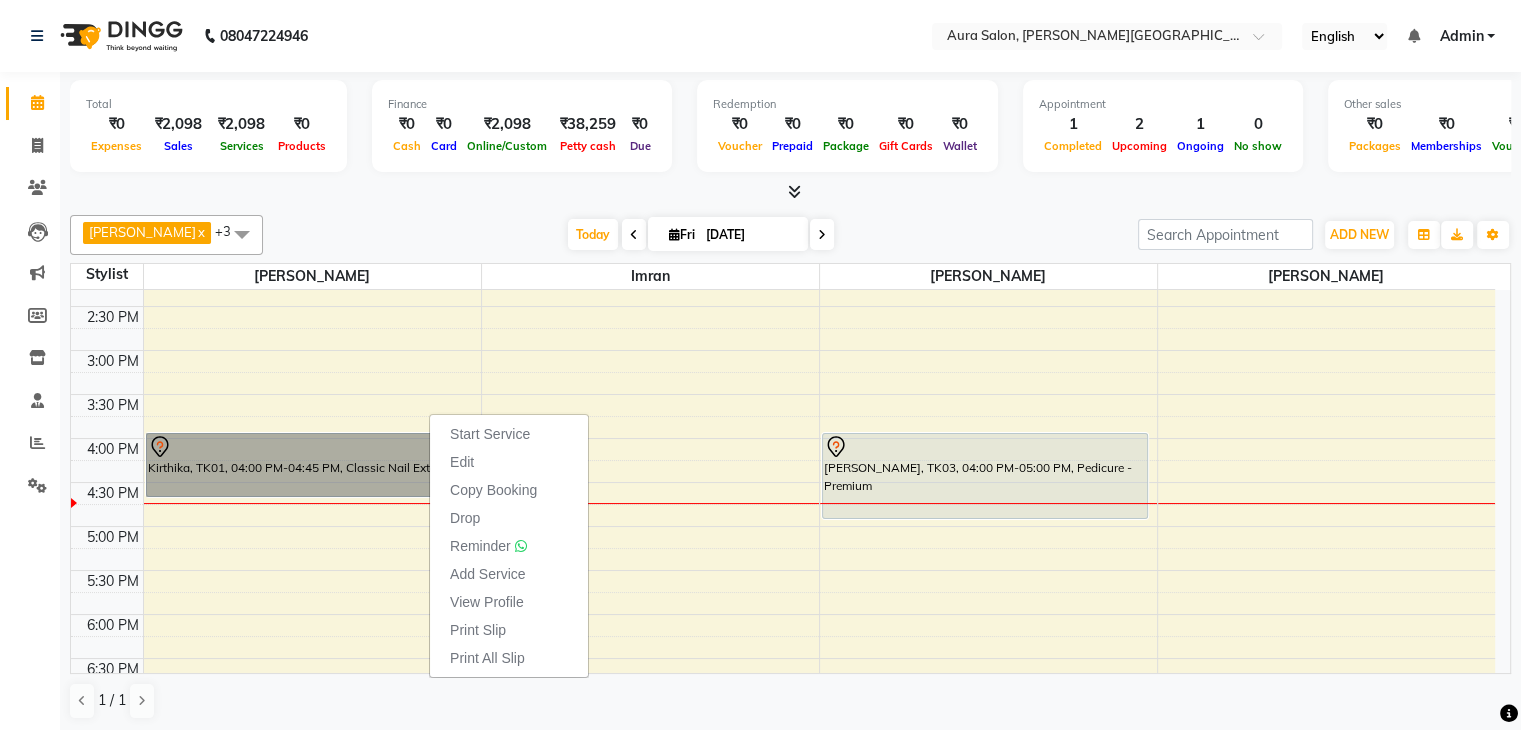 scroll, scrollTop: 462, scrollLeft: 0, axis: vertical 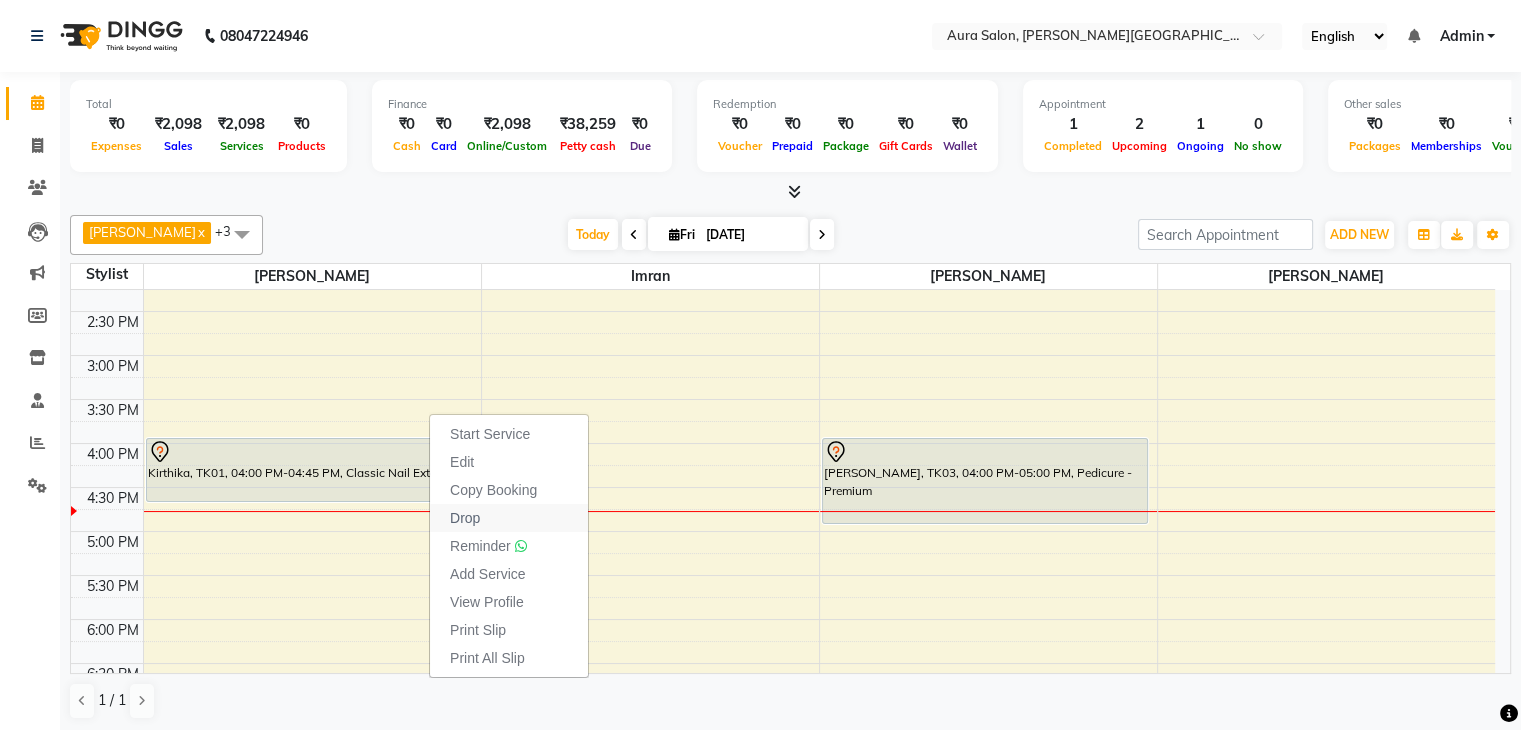 click on "Drop" at bounding box center [465, 518] 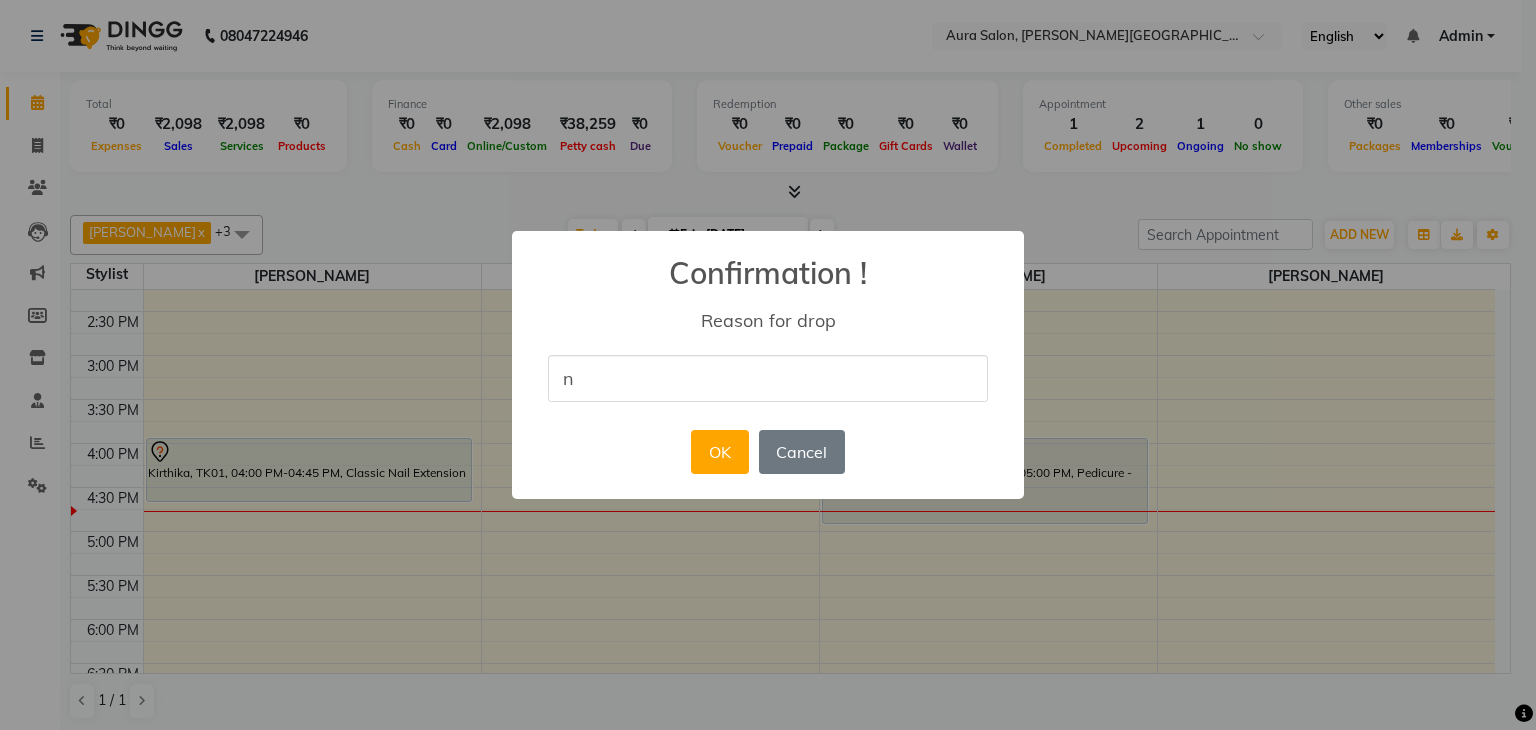 type on "NO RESPONSE" 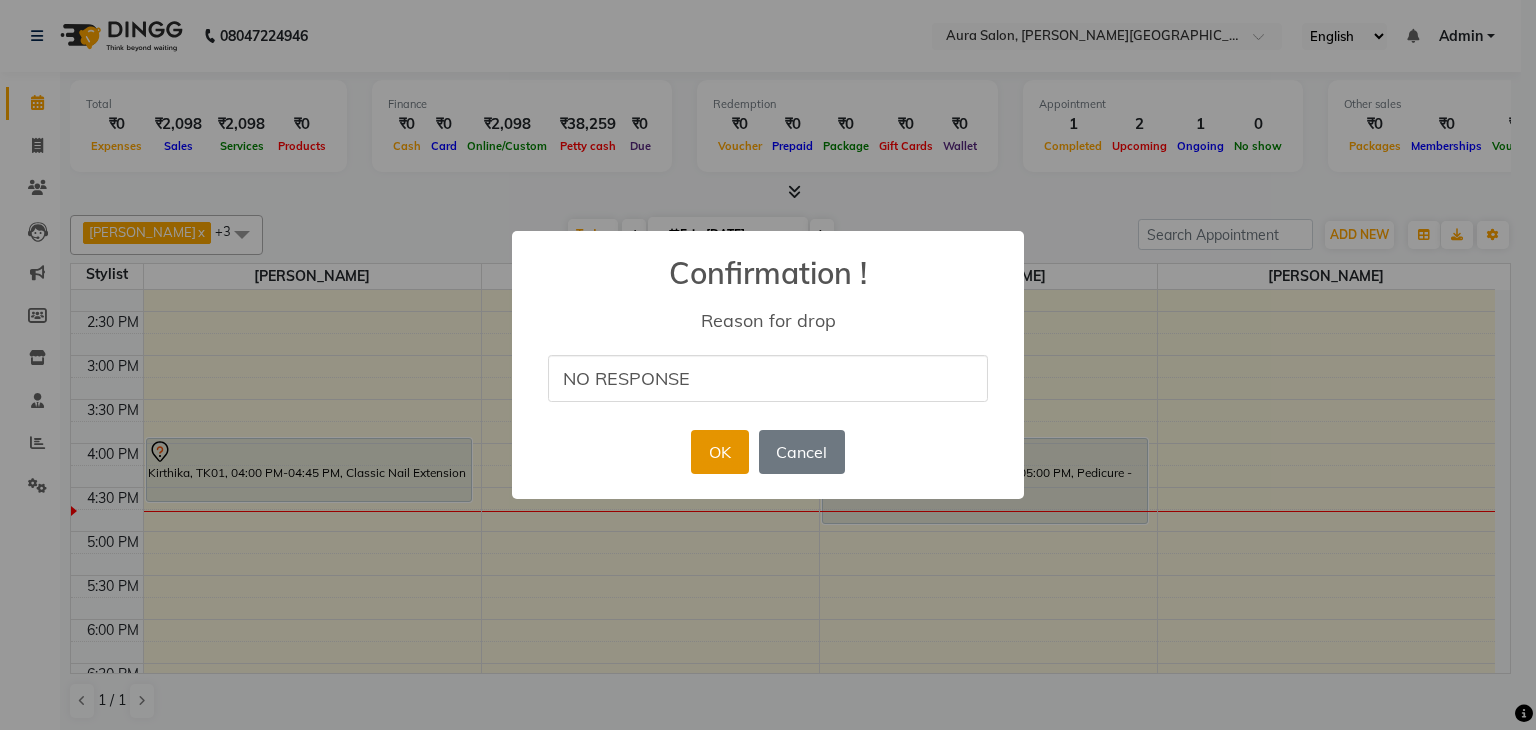 click on "OK" at bounding box center [719, 452] 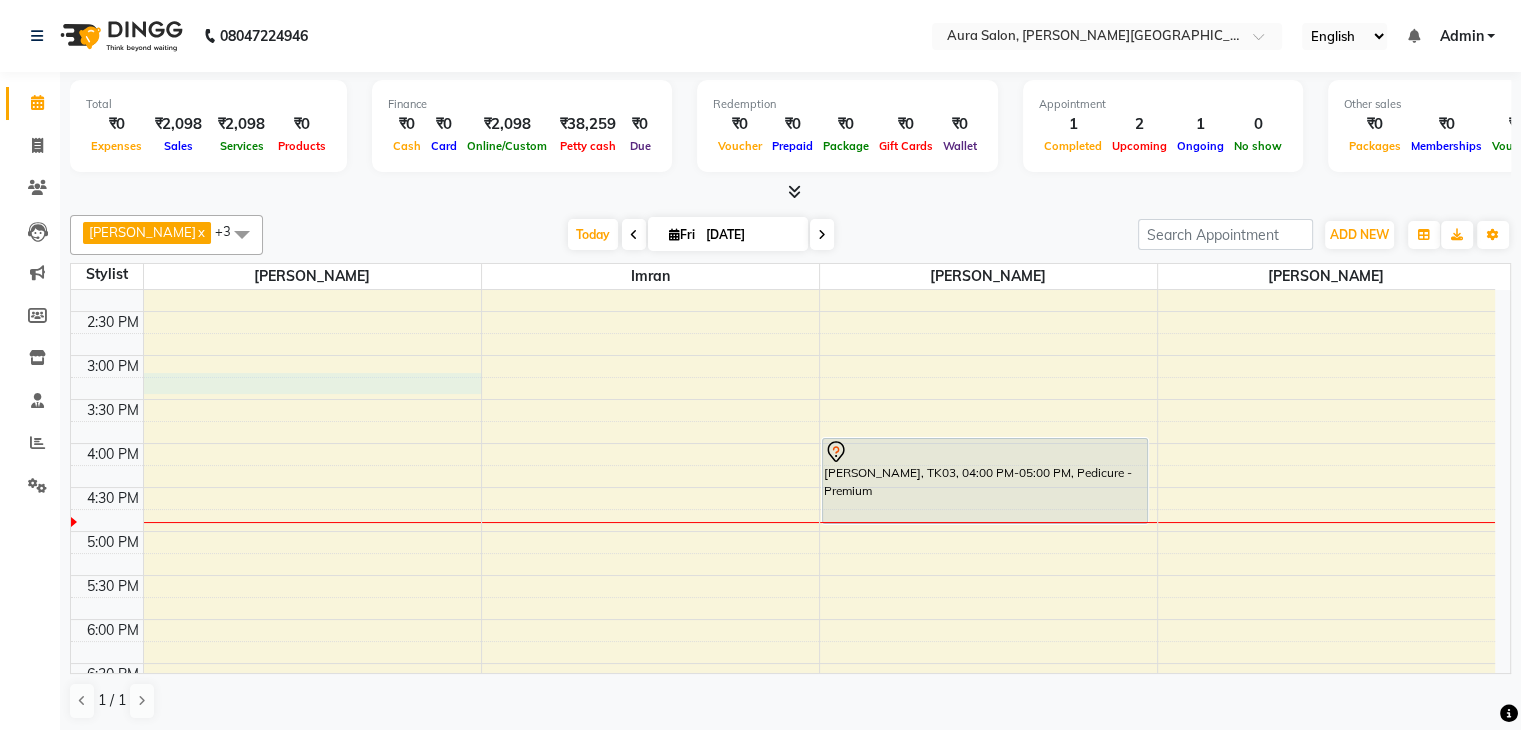 click on "9:00 AM 9:30 AM 10:00 AM 10:30 AM 11:00 AM 11:30 AM 12:00 PM 12:30 PM 1:00 PM 1:30 PM 2:00 PM 2:30 PM 3:00 PM 3:30 PM 4:00 PM 4:30 PM 5:00 PM 5:30 PM 6:00 PM 6:30 PM 7:00 PM 7:30 PM 8:00 PM 8:30 PM    Dwani, TK02, 11:00 AM-11:45 AM, Classic Nail Extension     [PERSON_NAME], TK04, 12:00 PM-01:30 PM, Nails - Soft gel - Extensions,Nails - Cat eye - Add On             [PERSON_NAME], TK03, 04:00 PM-05:00 PM, Pedicure - Premium" at bounding box center (783, 355) 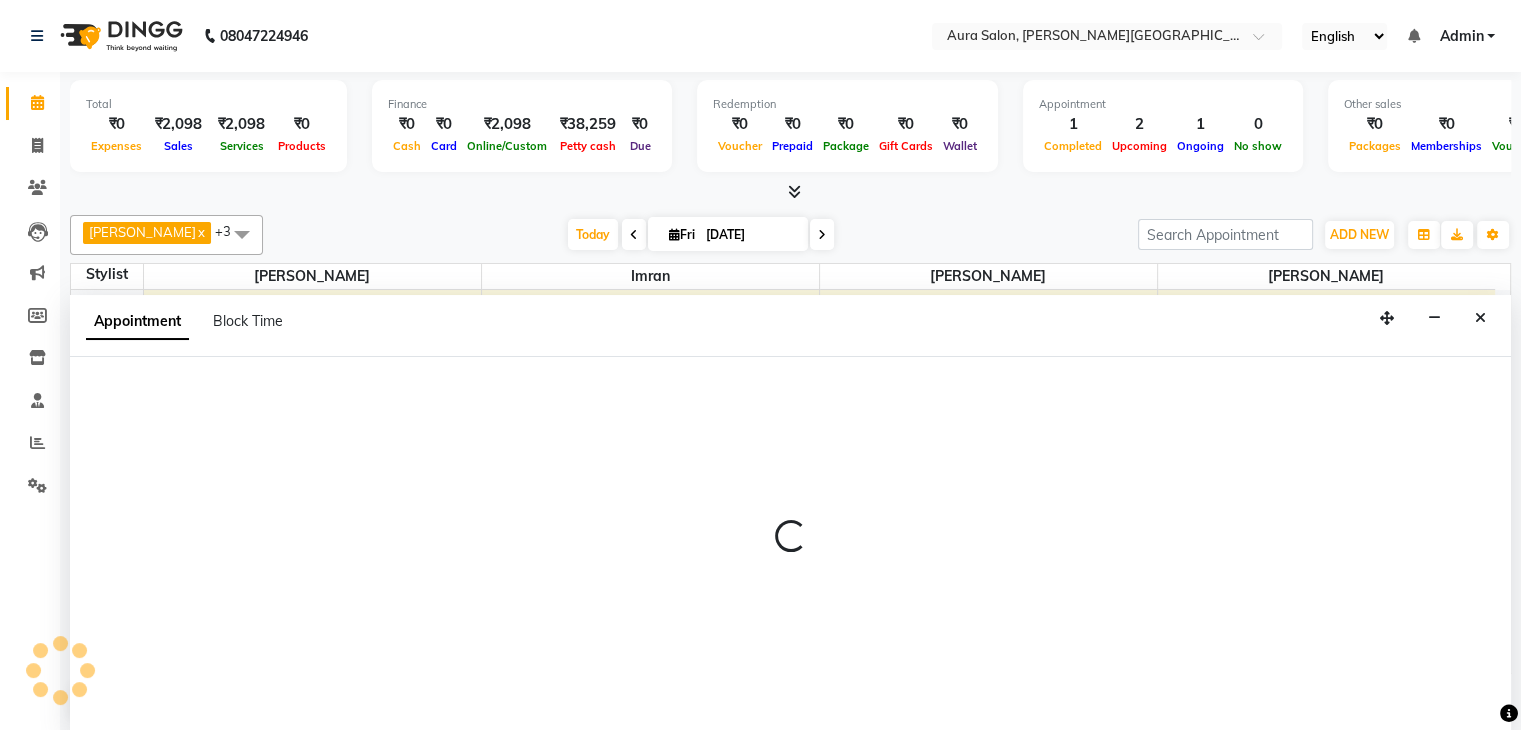 select on "66359" 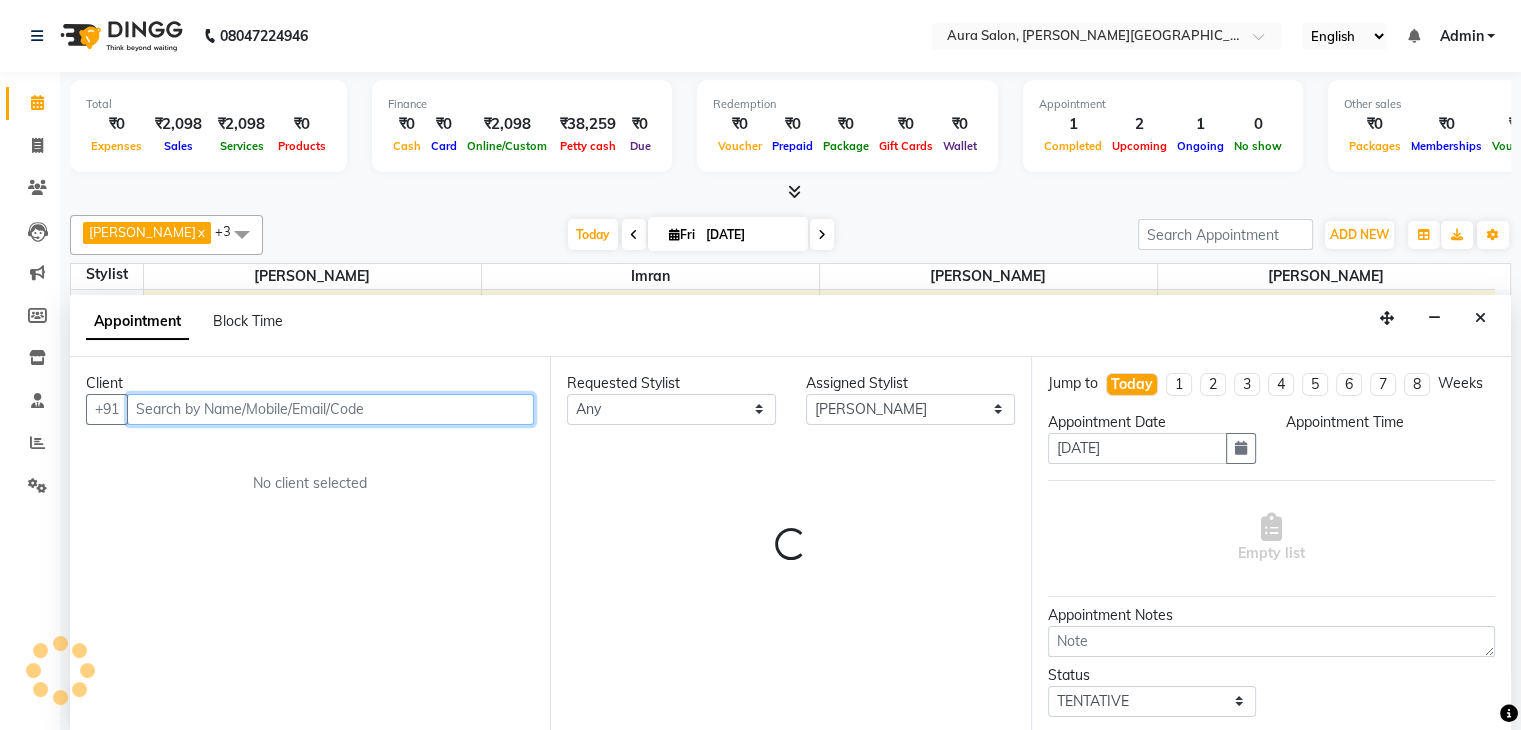select on "915" 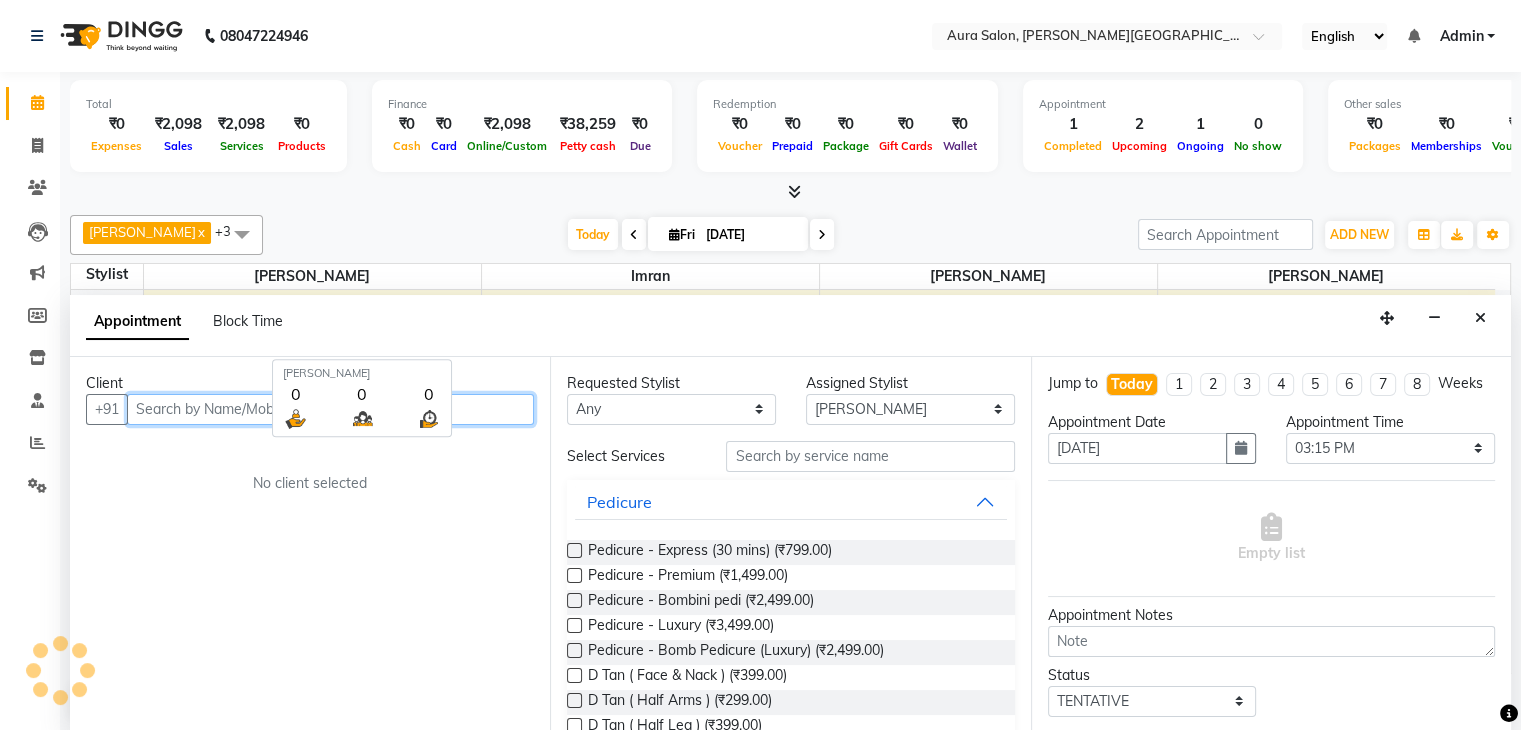 scroll, scrollTop: 1, scrollLeft: 0, axis: vertical 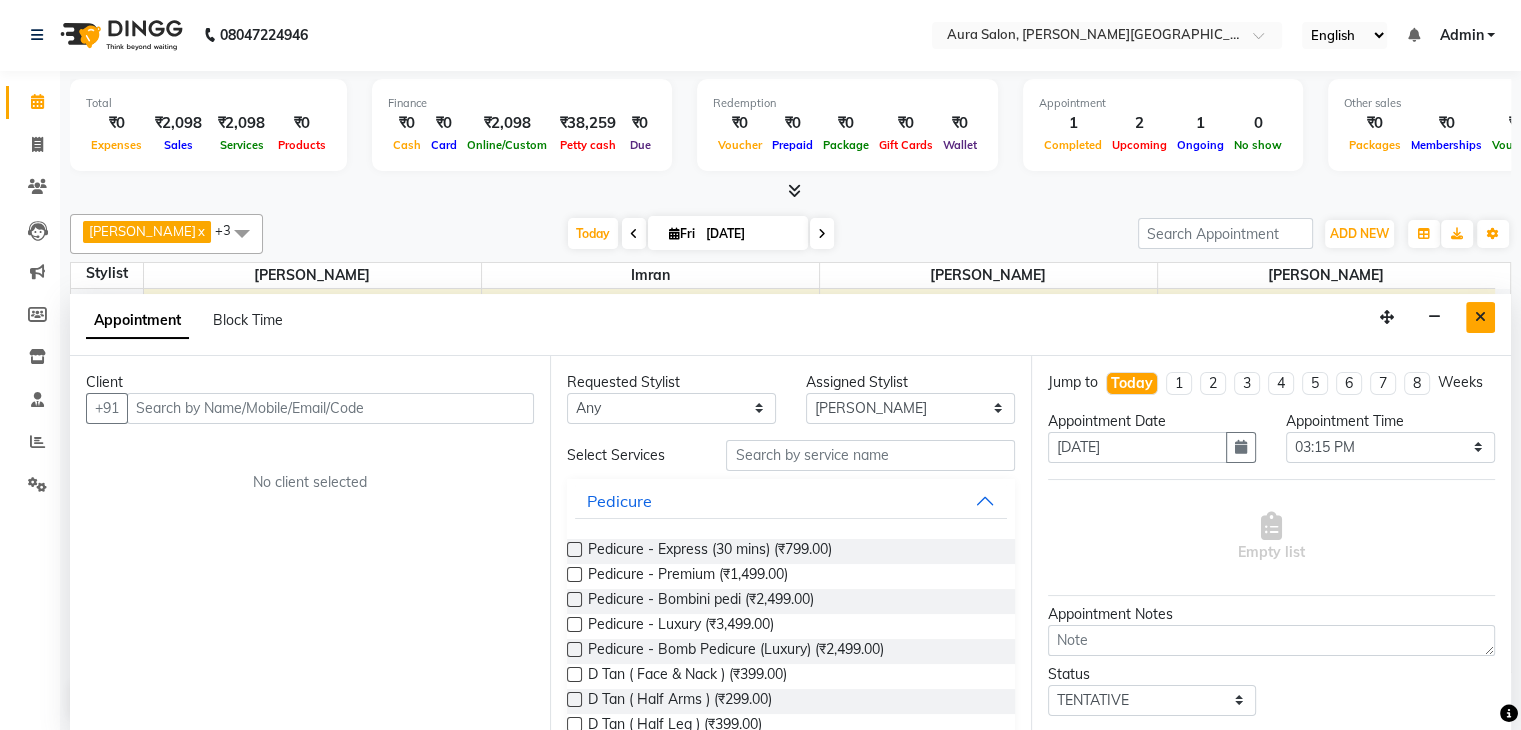 click at bounding box center (1480, 317) 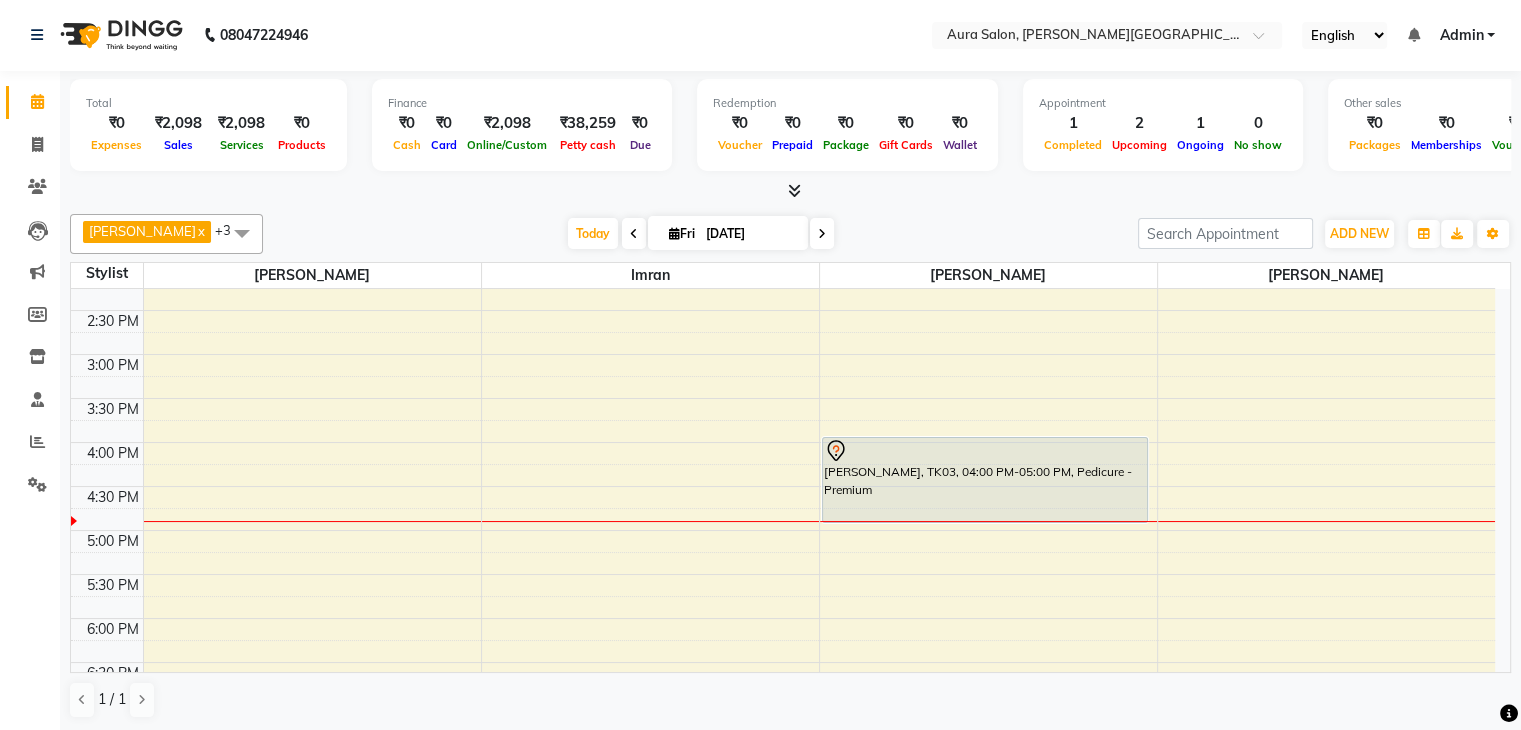 click at bounding box center (822, 233) 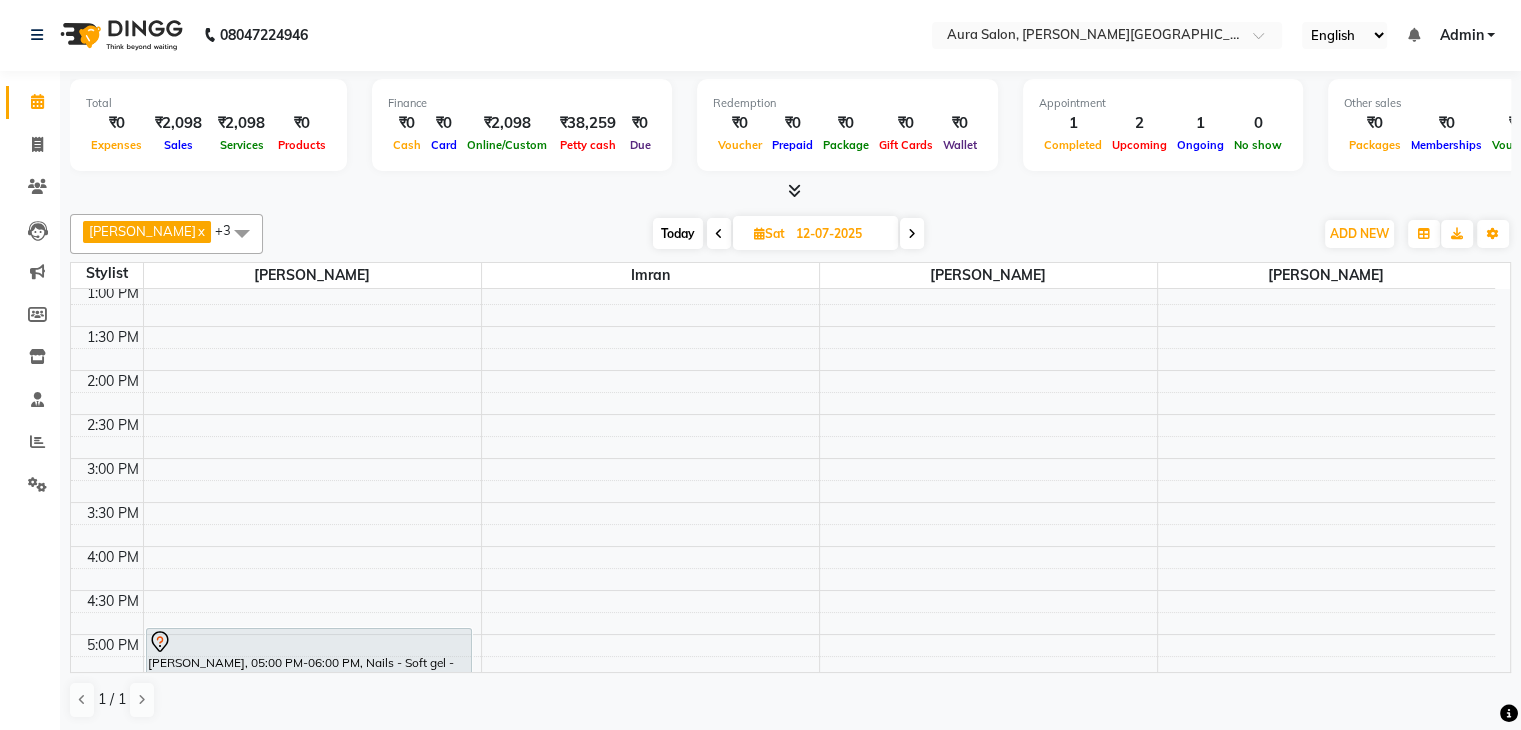 scroll, scrollTop: 488, scrollLeft: 0, axis: vertical 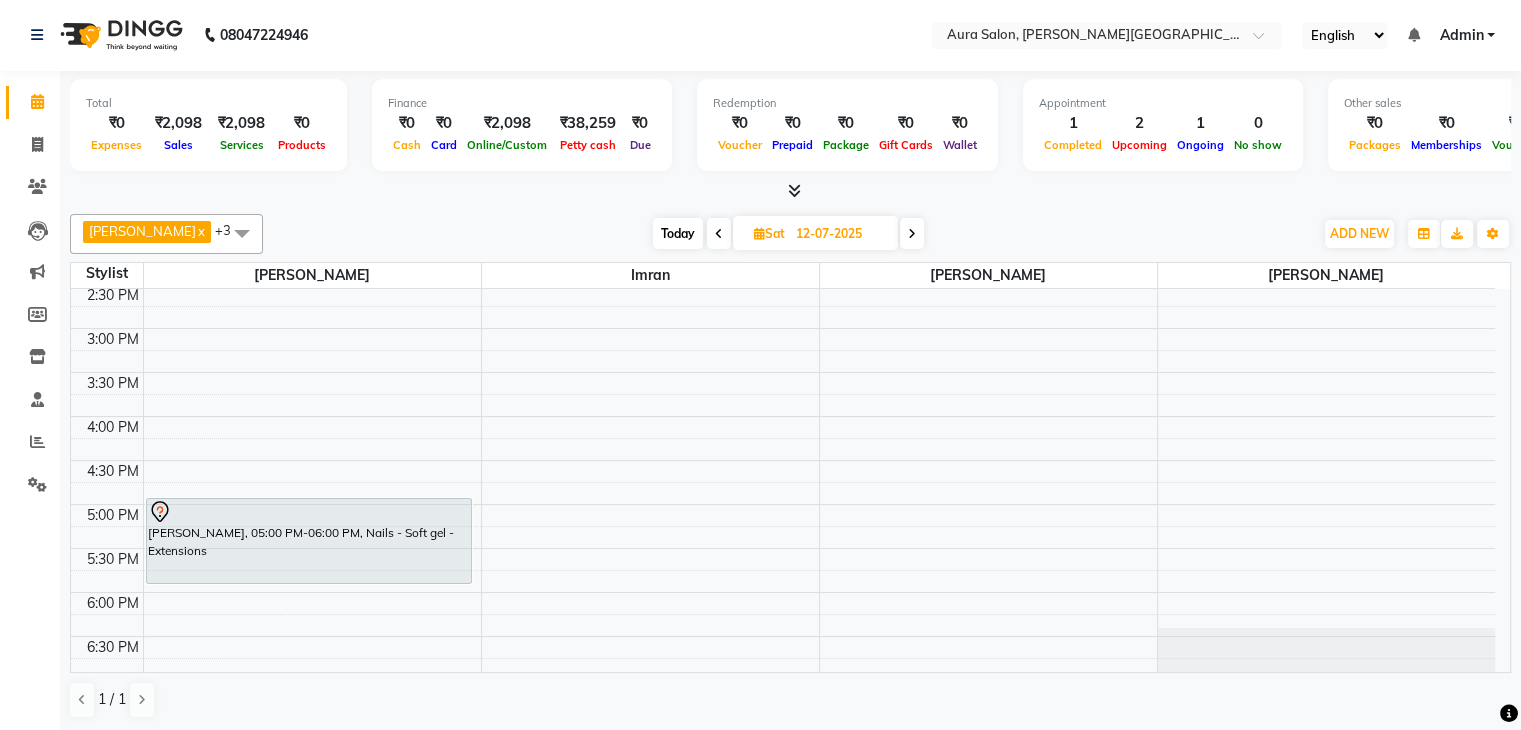 click at bounding box center [912, 233] 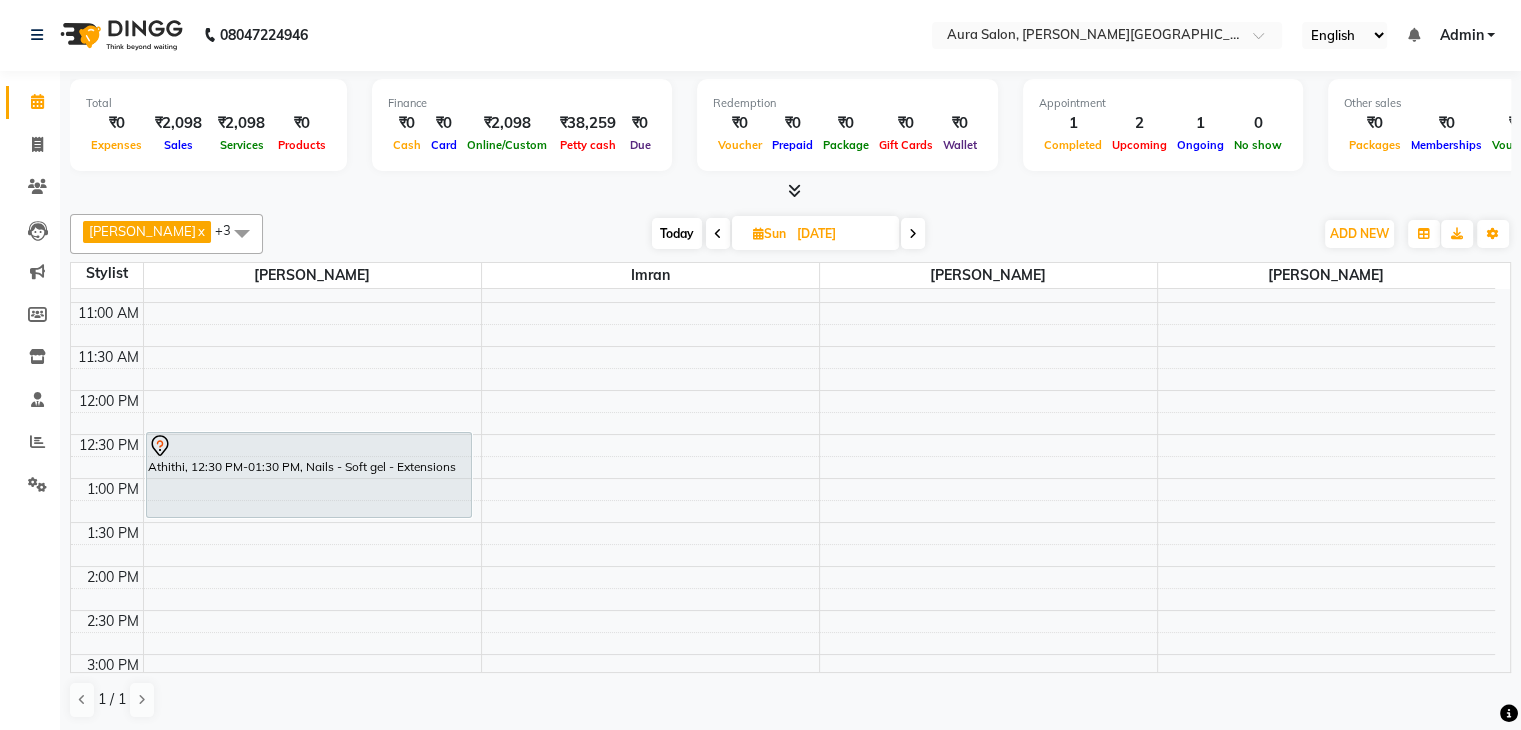 scroll, scrollTop: 164, scrollLeft: 0, axis: vertical 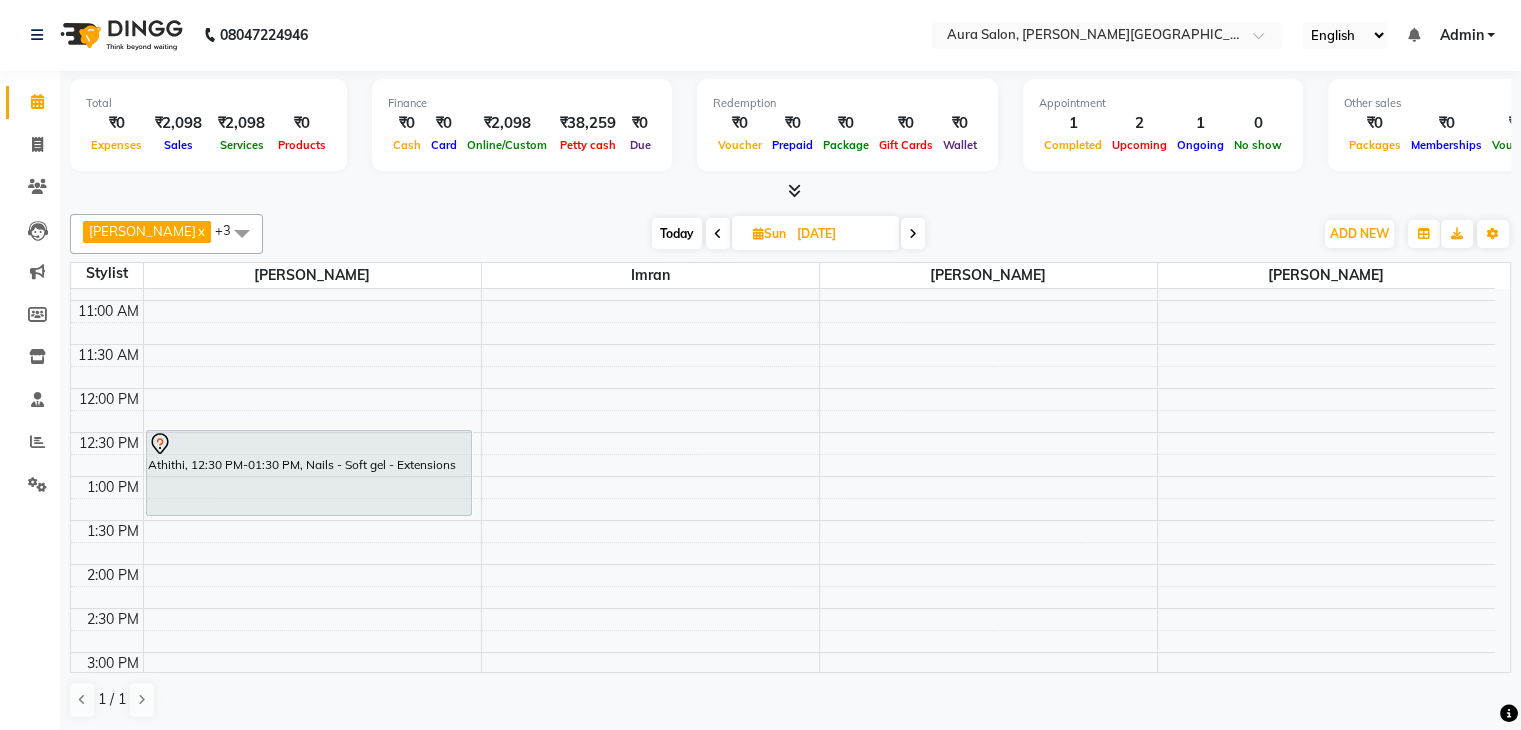 click at bounding box center (913, 233) 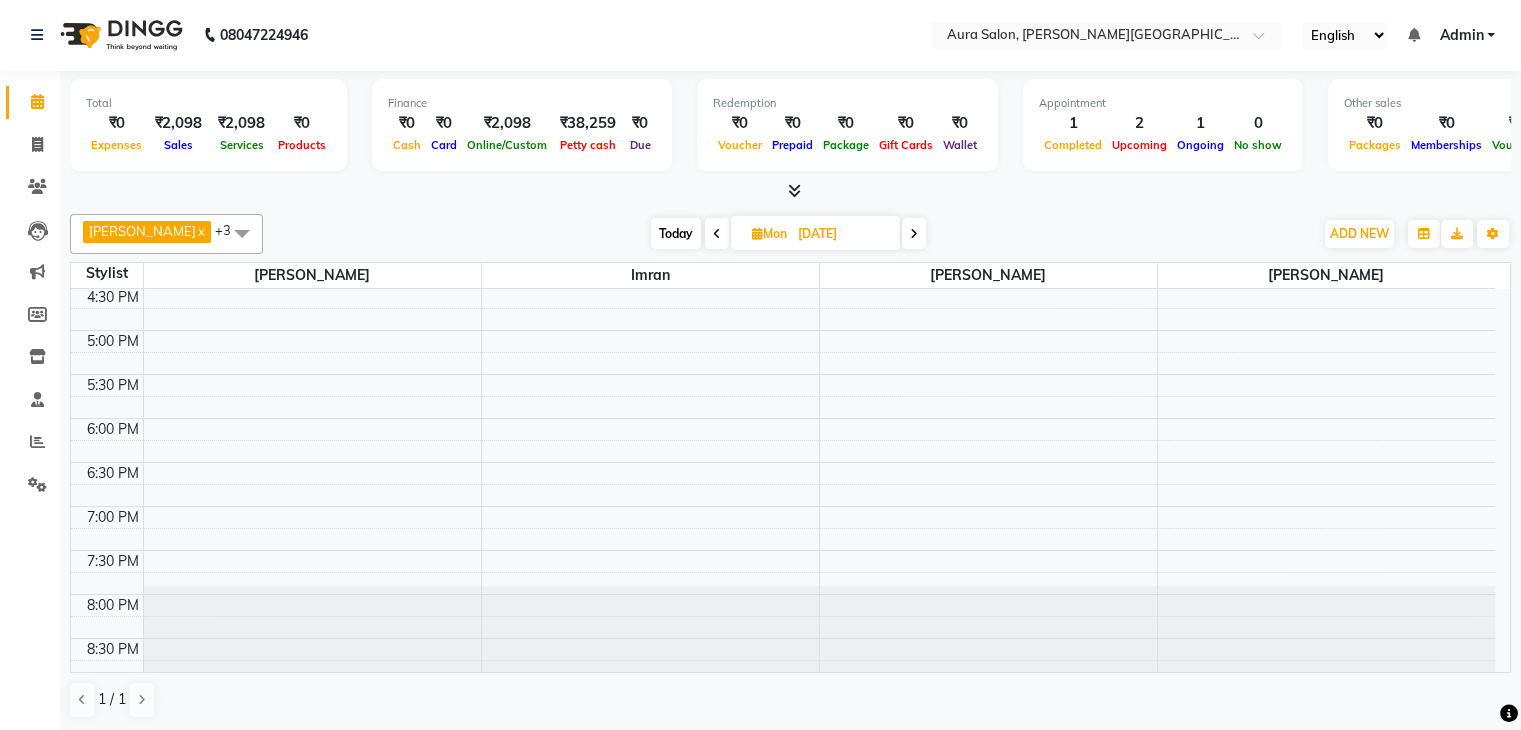 scroll, scrollTop: 0, scrollLeft: 0, axis: both 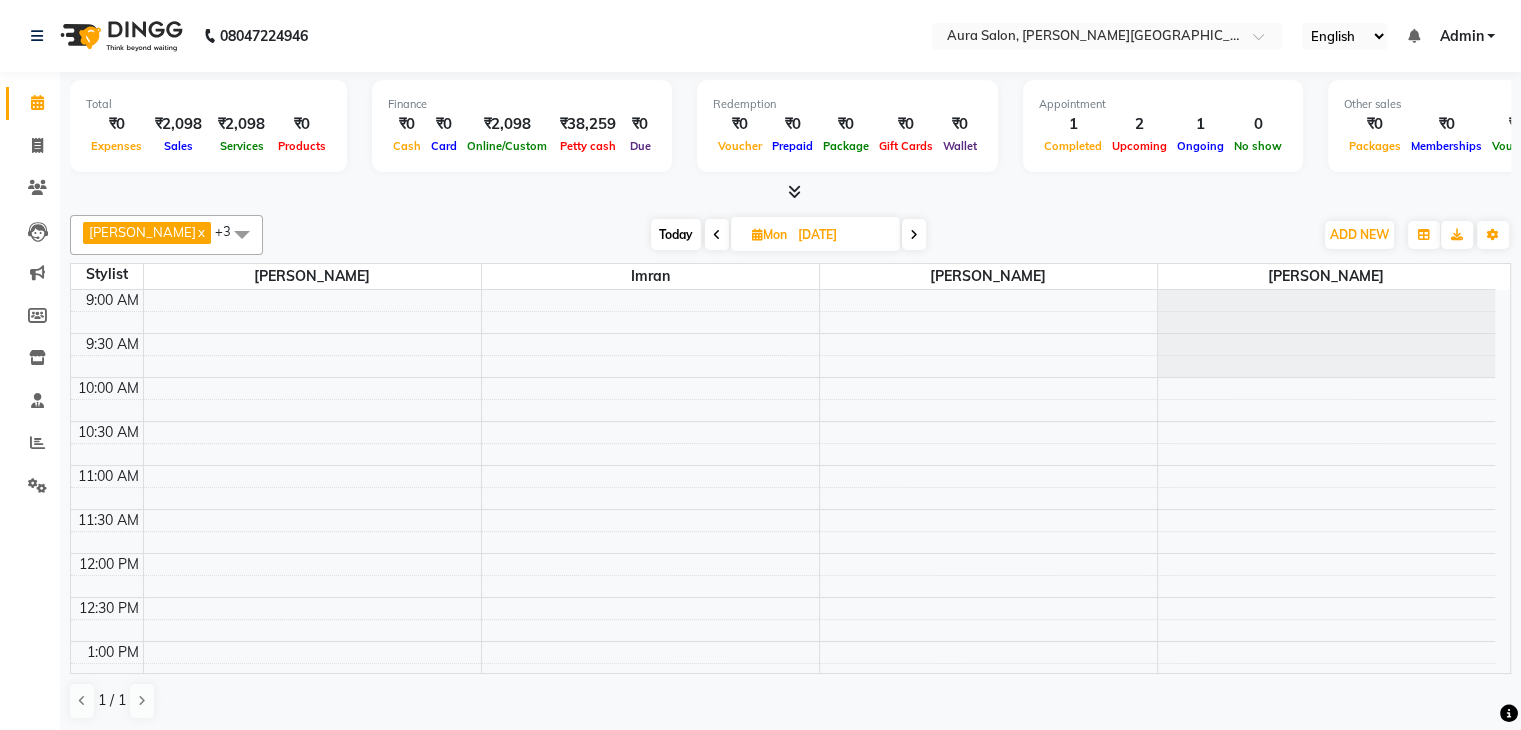 click at bounding box center [717, 235] 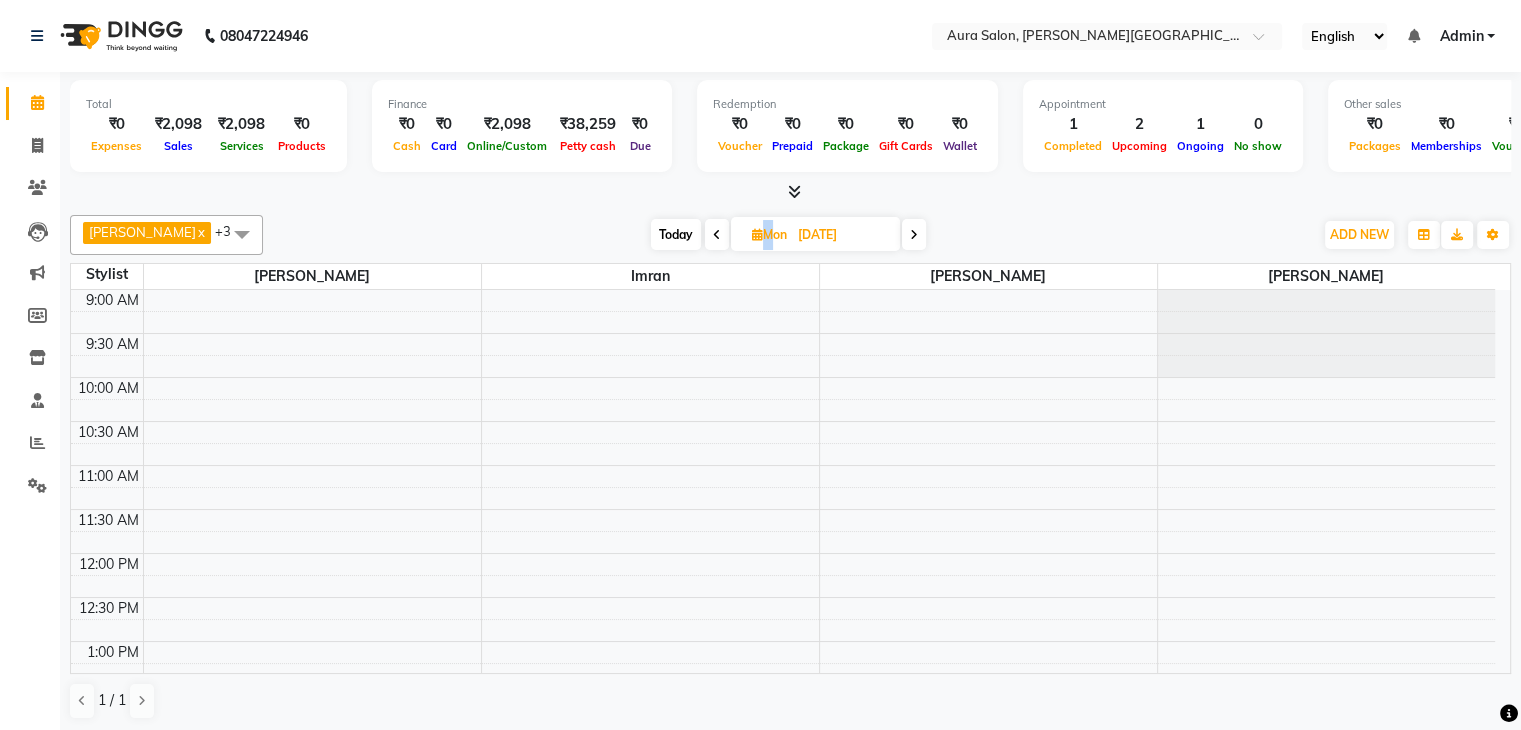 click at bounding box center [717, 235] 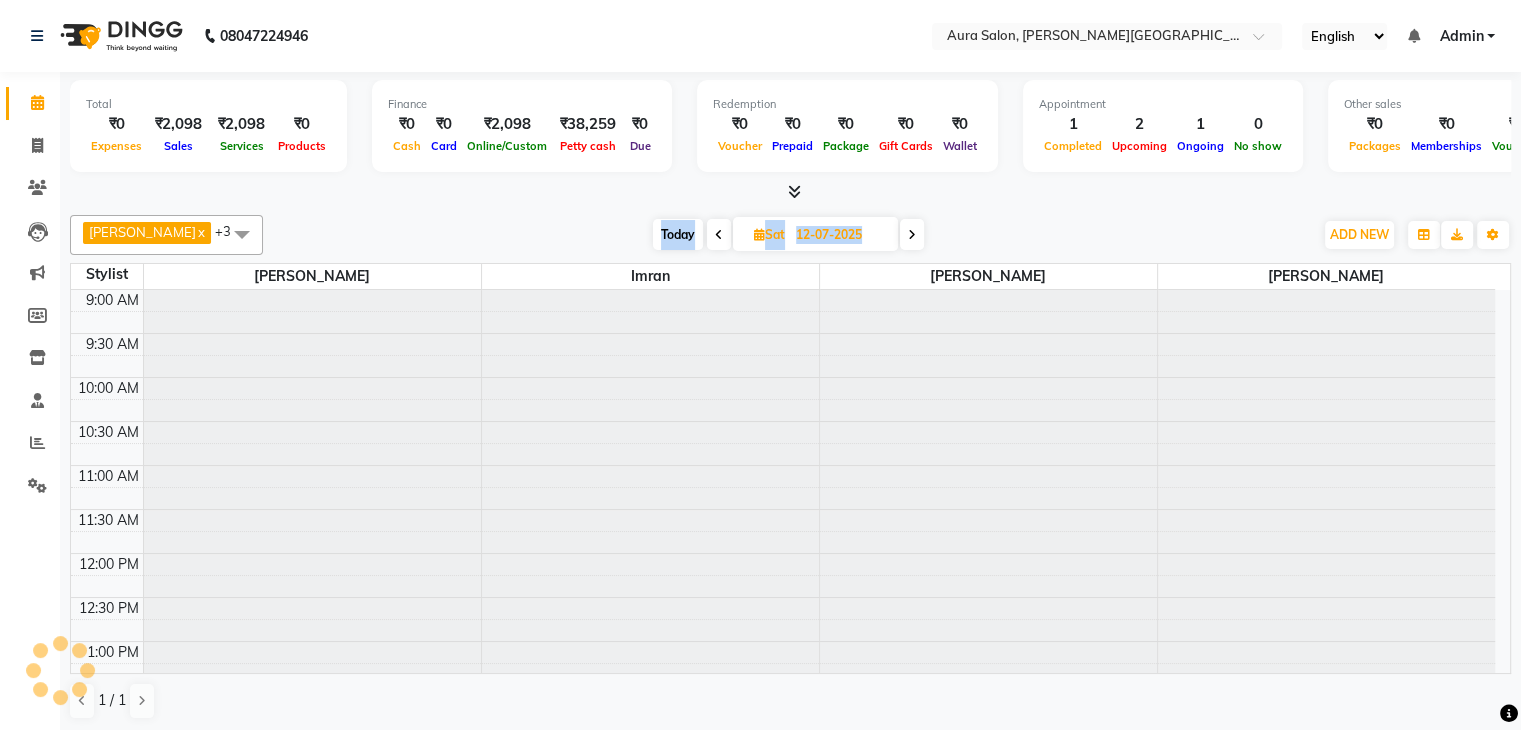 click at bounding box center (719, 235) 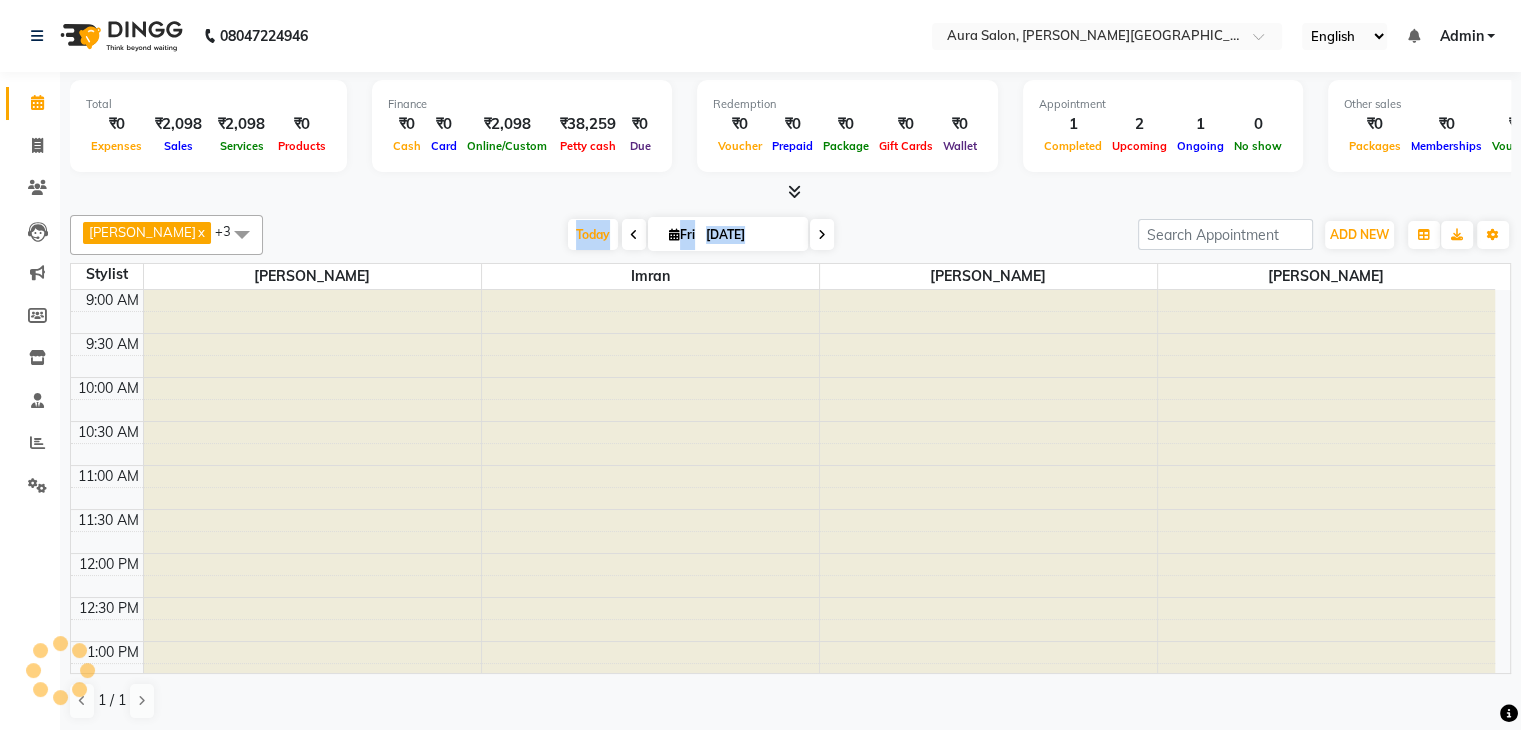 scroll, scrollTop: 611, scrollLeft: 0, axis: vertical 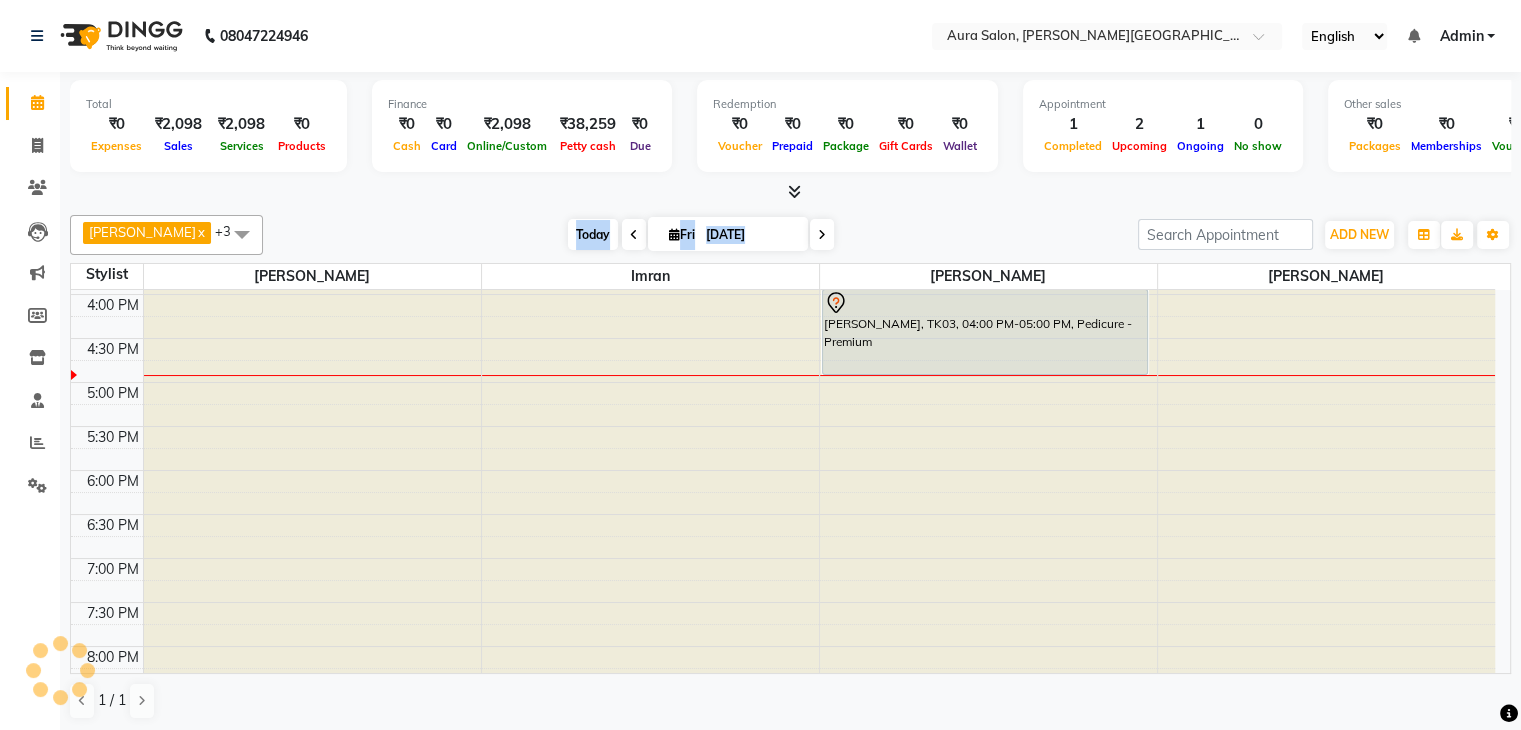 click on "Today" at bounding box center (593, 234) 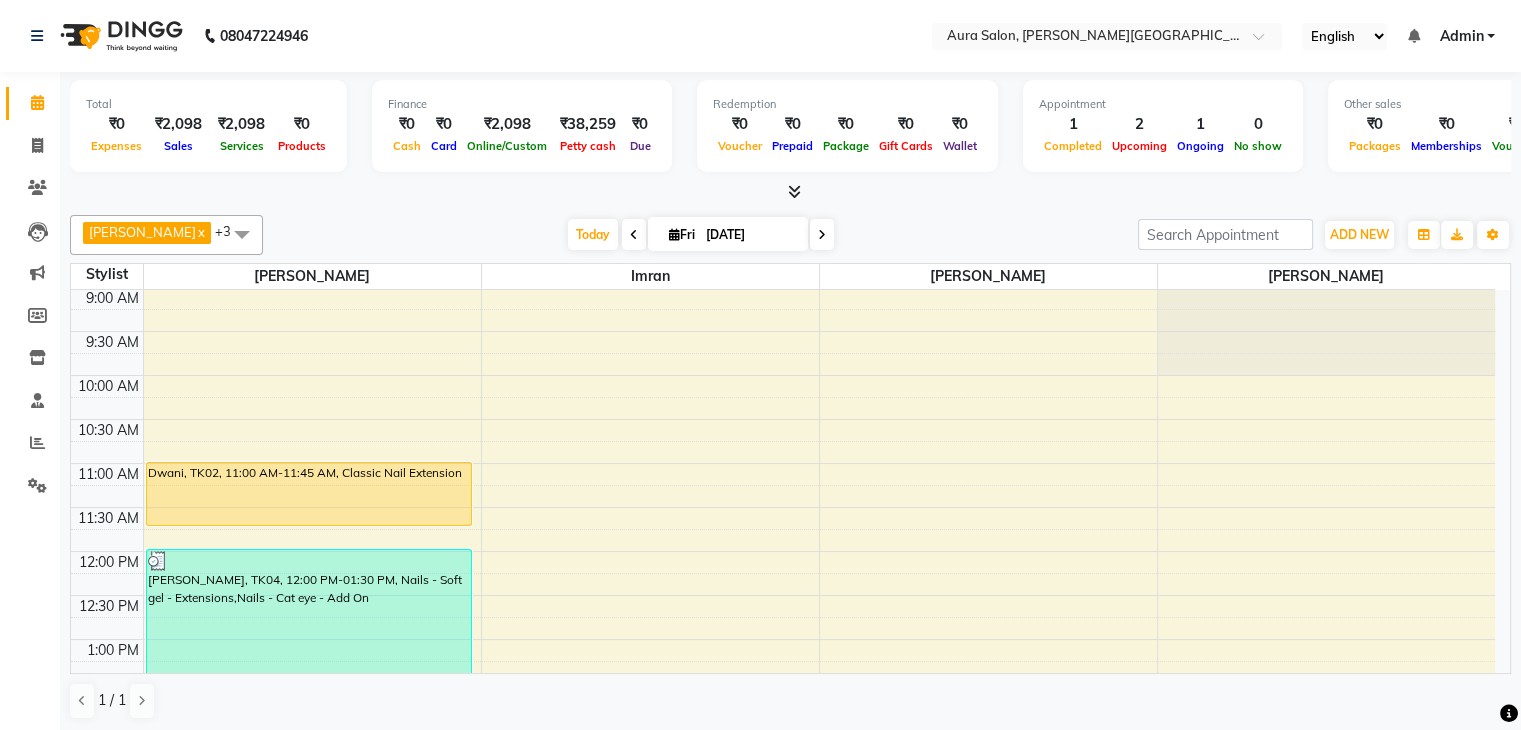 scroll, scrollTop: 0, scrollLeft: 0, axis: both 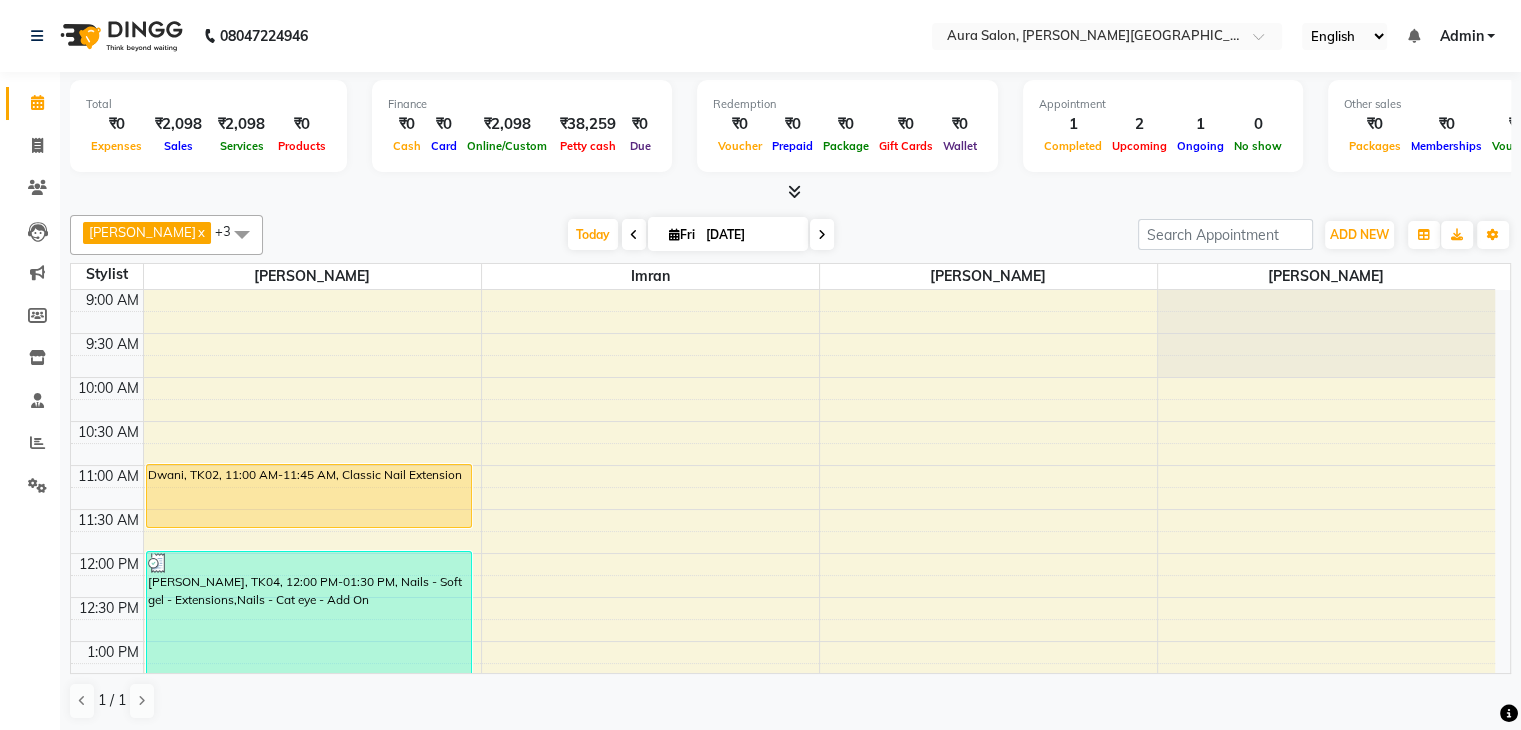 click at bounding box center (822, 235) 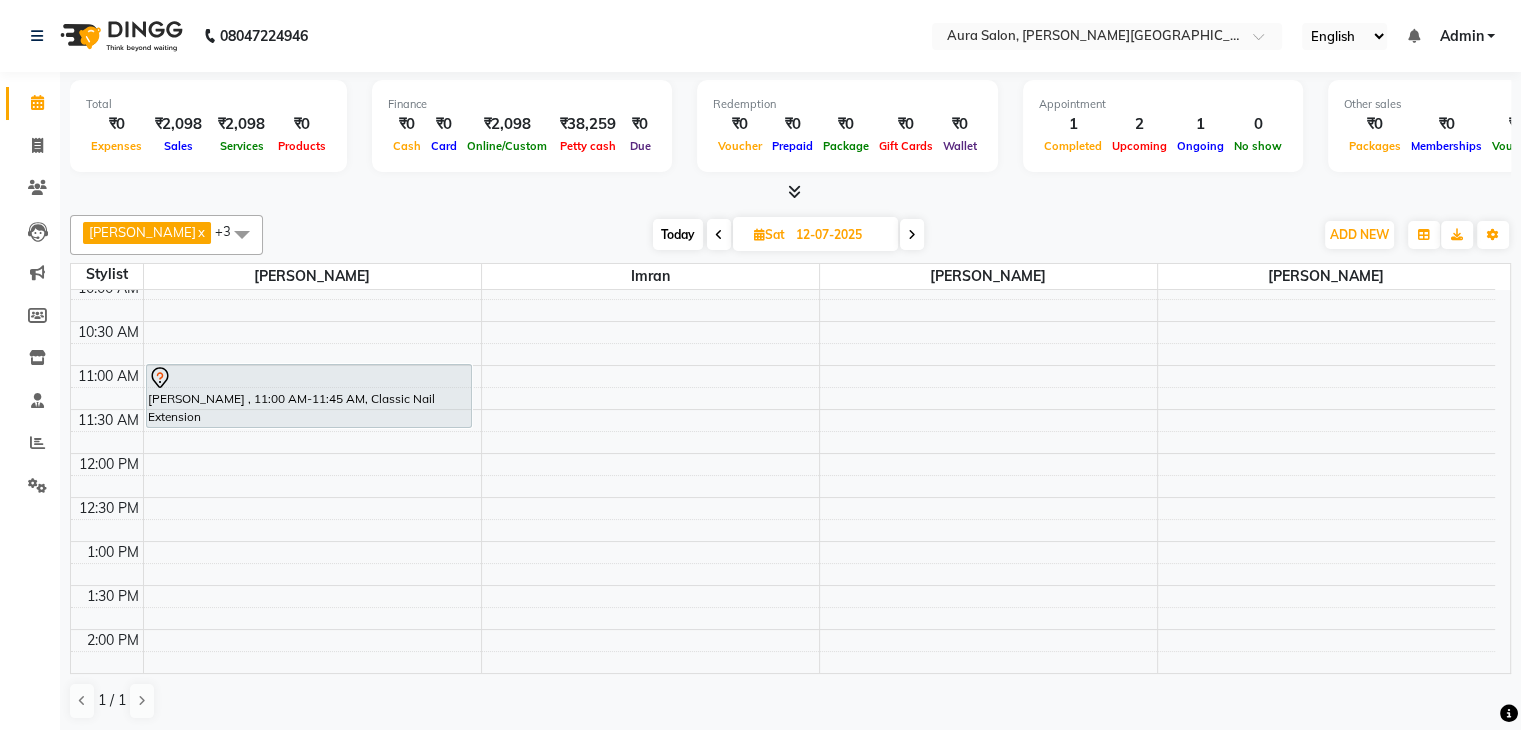 scroll, scrollTop: 200, scrollLeft: 0, axis: vertical 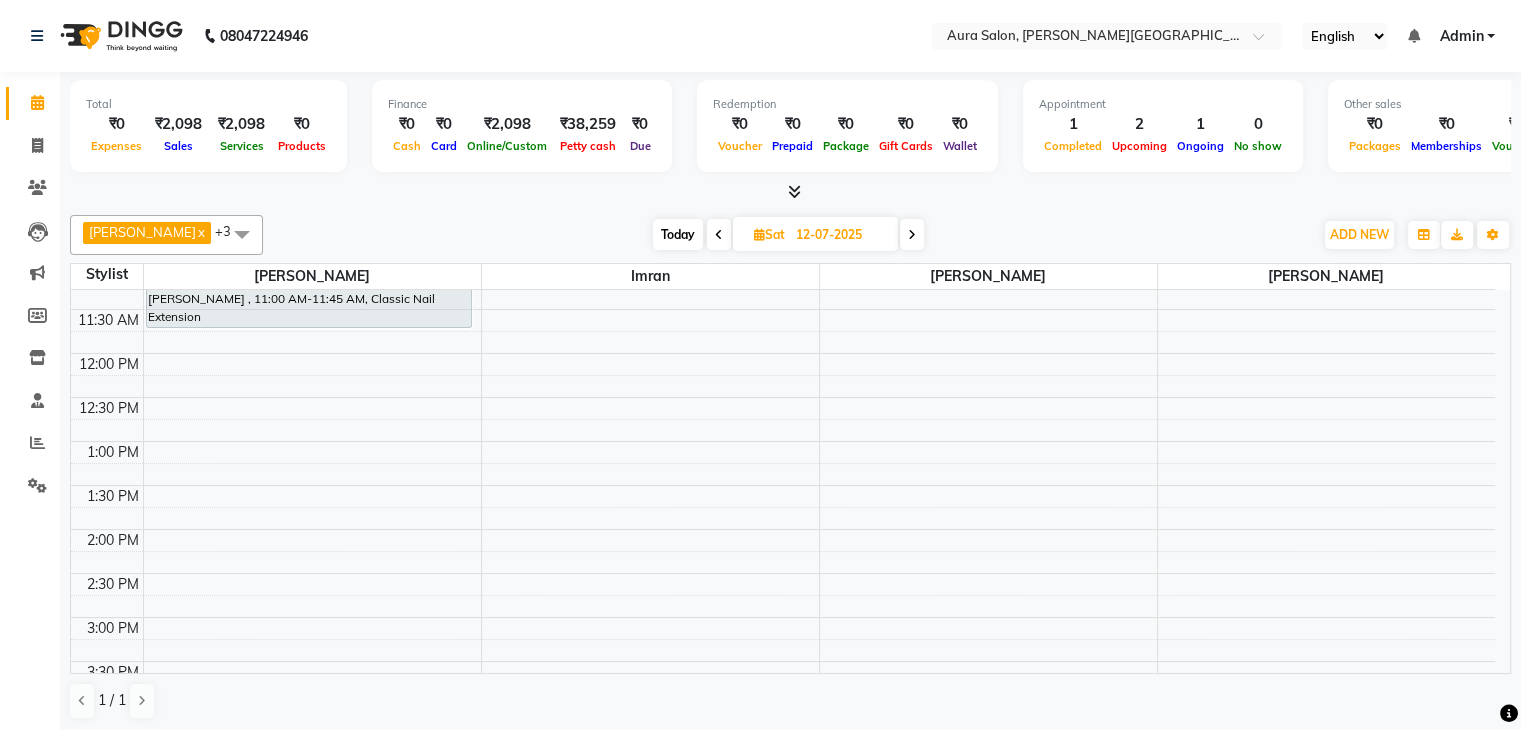 click on "9:00 AM 9:30 AM 10:00 AM 10:30 AM 11:00 AM 11:30 AM 12:00 PM 12:30 PM 1:00 PM 1:30 PM 2:00 PM 2:30 PM 3:00 PM 3:30 PM 4:00 PM 4:30 PM 5:00 PM 5:30 PM 6:00 PM 6:30 PM             [PERSON_NAME] , 11:00 AM-11:45 AM, Classic Nail Extension             [PERSON_NAME], 05:00 PM-06:00 PM, Nails - Soft gel - Extensions" at bounding box center (783, 529) 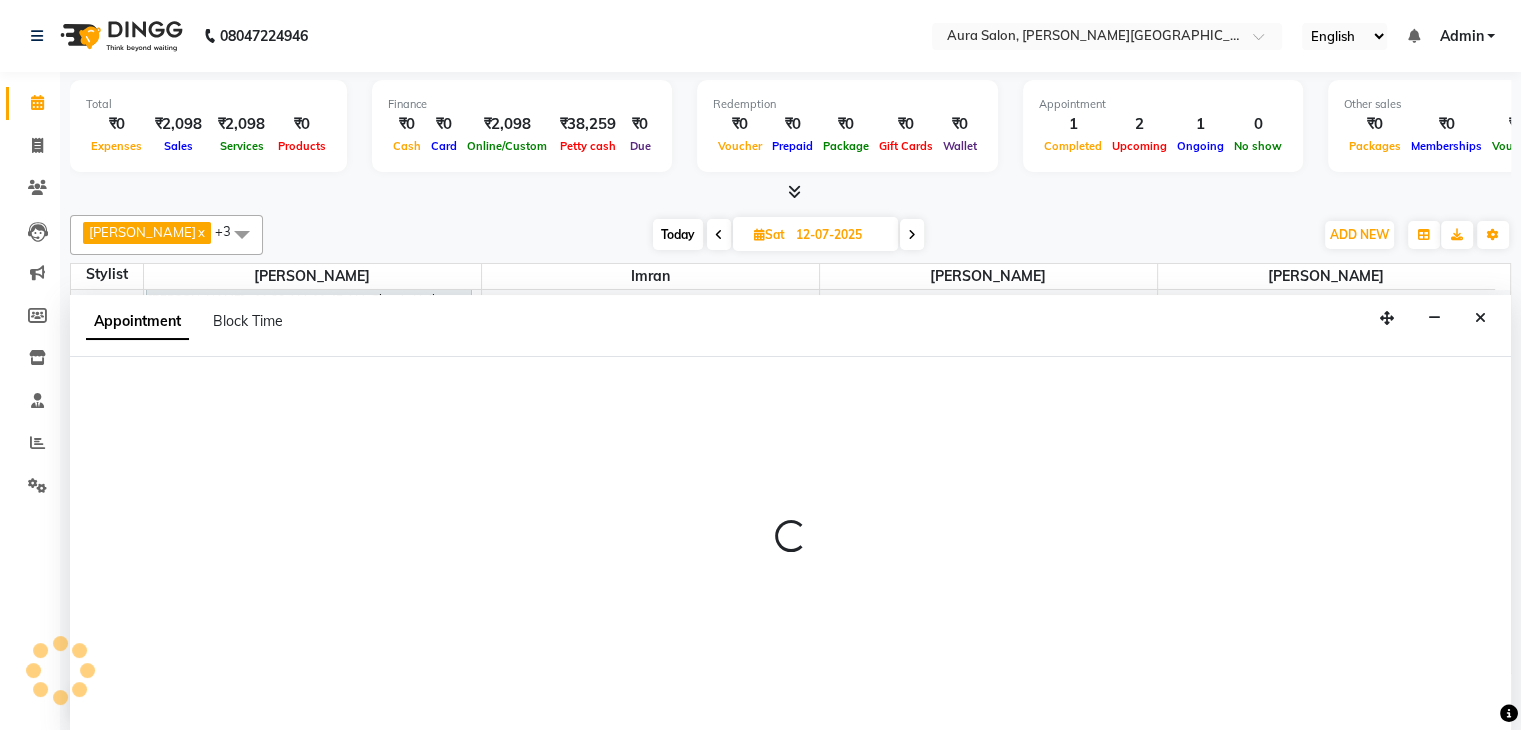 scroll, scrollTop: 1, scrollLeft: 0, axis: vertical 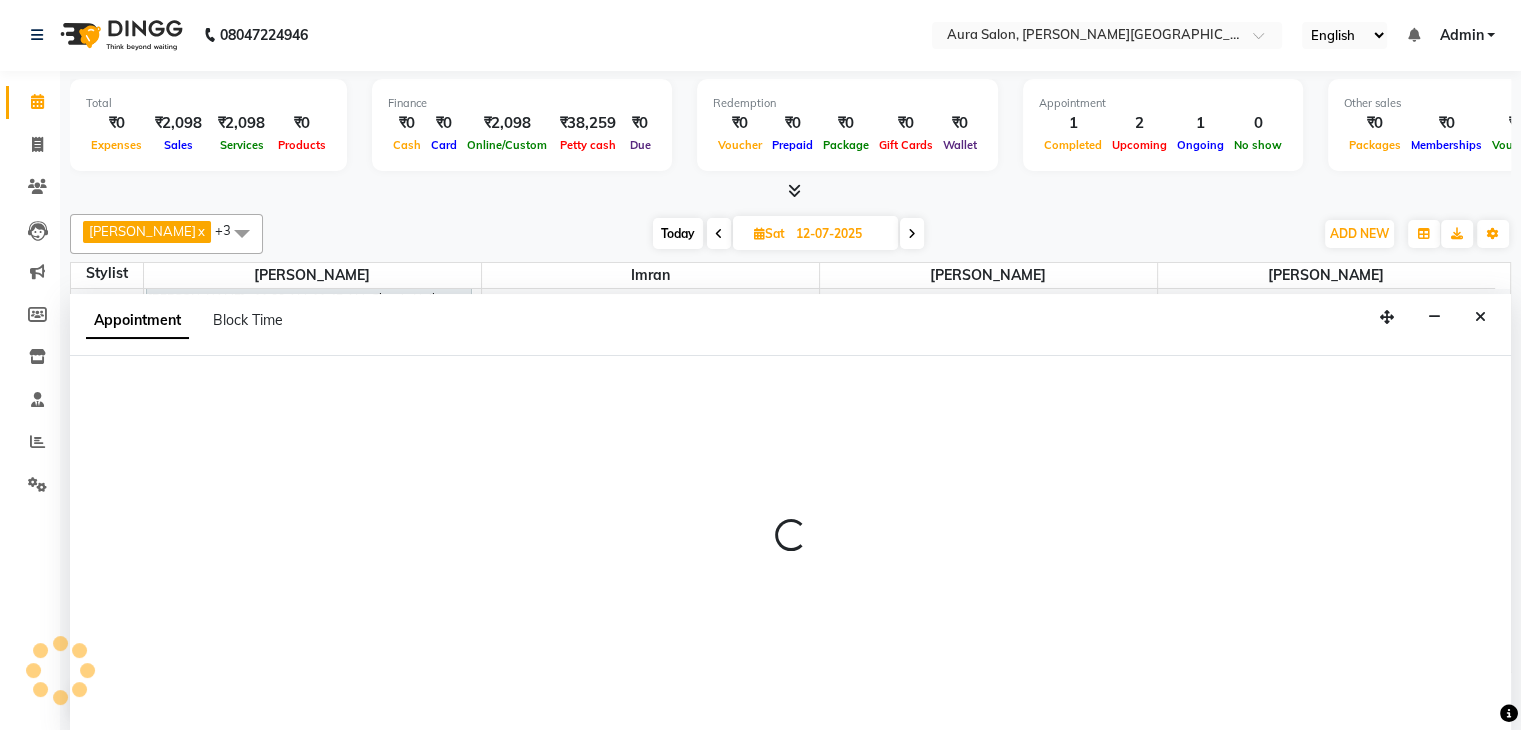 select on "66359" 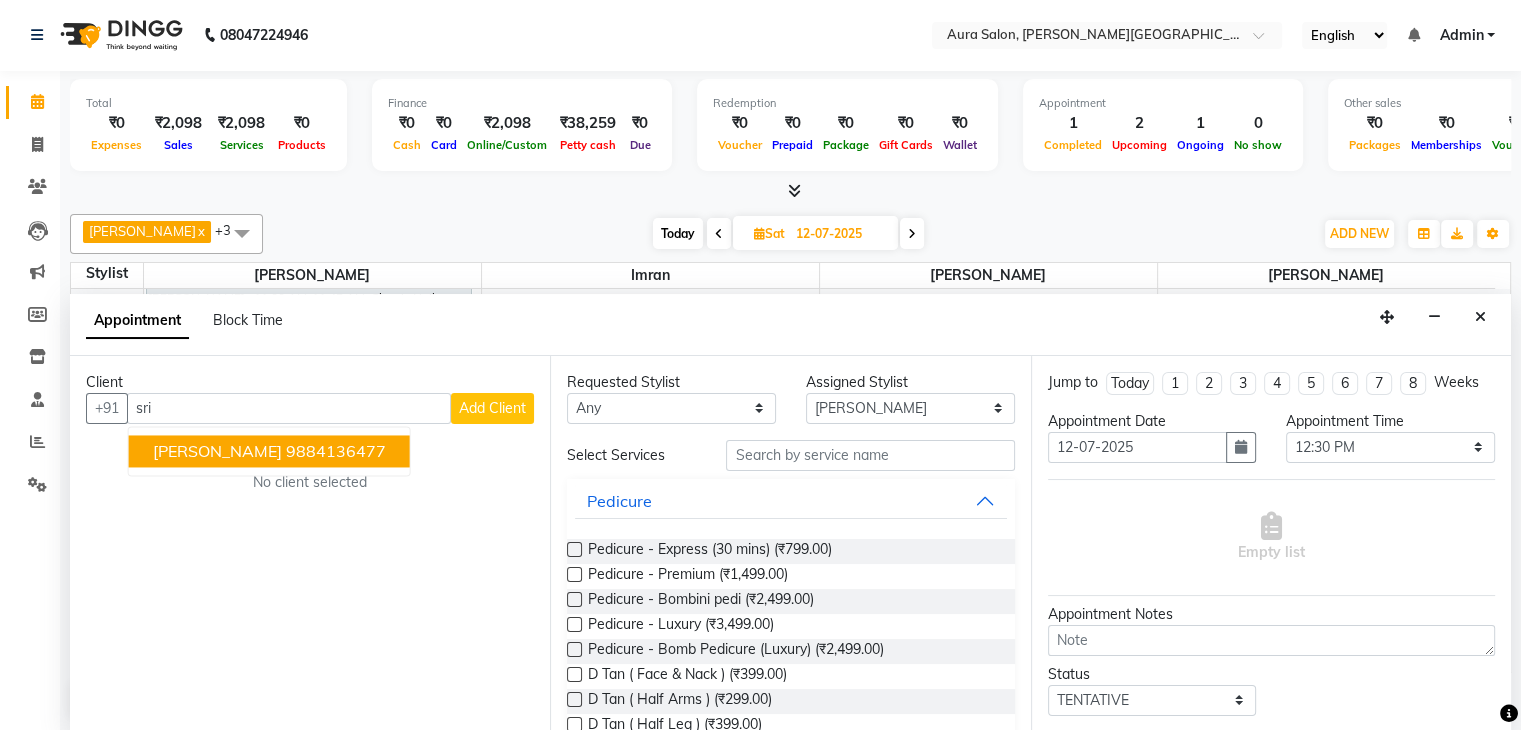 click on "[PERSON_NAME]  9884136477" at bounding box center (269, 451) 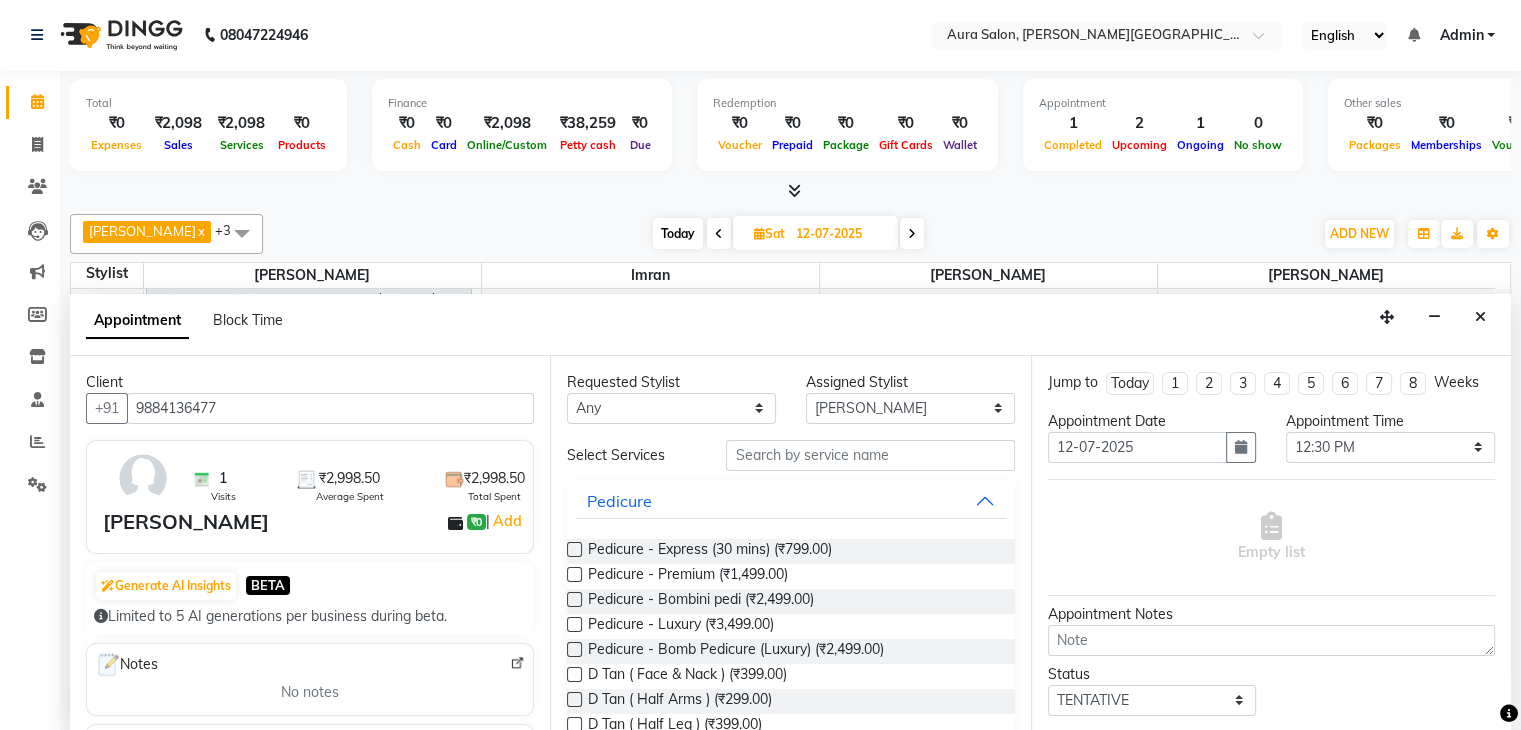 type on "9884136477" 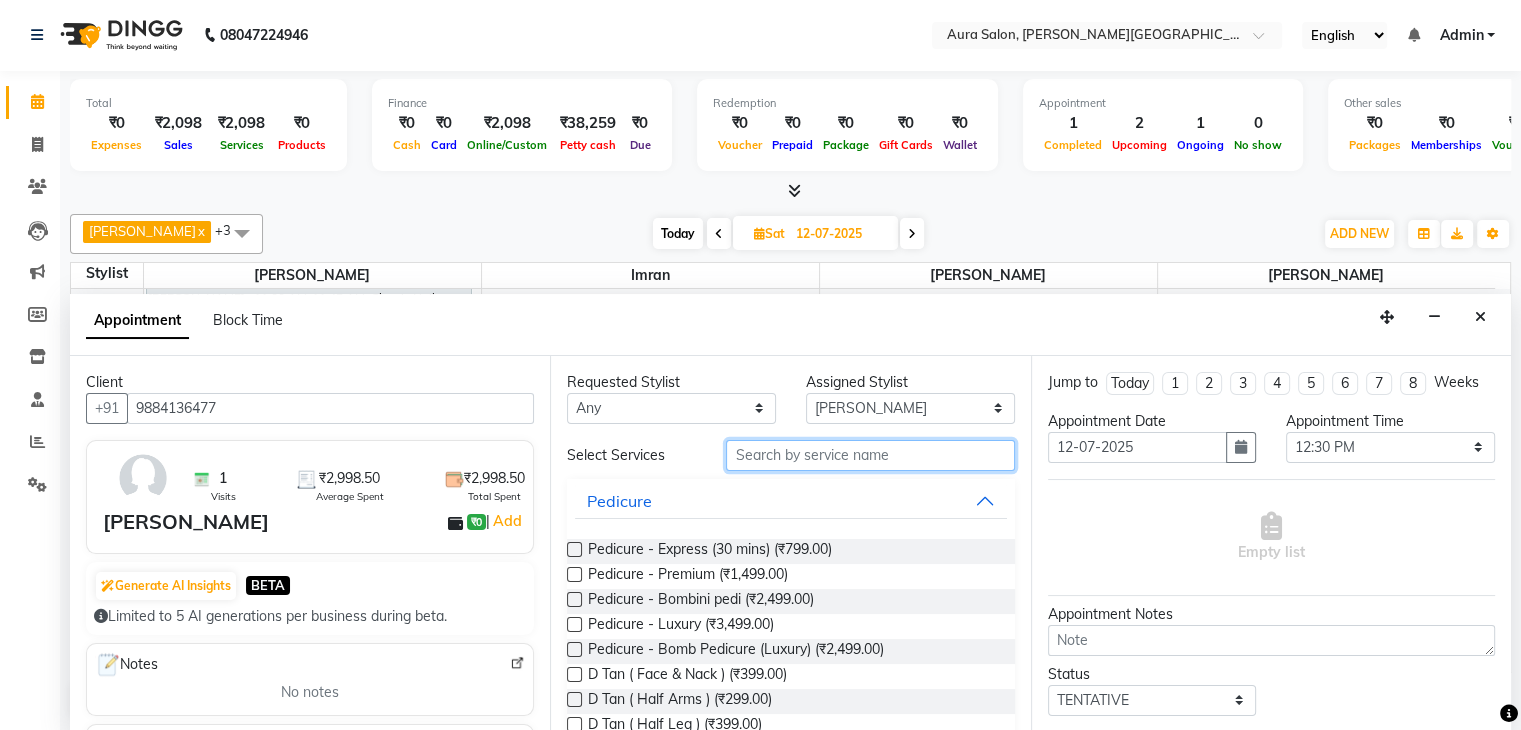 click at bounding box center (870, 455) 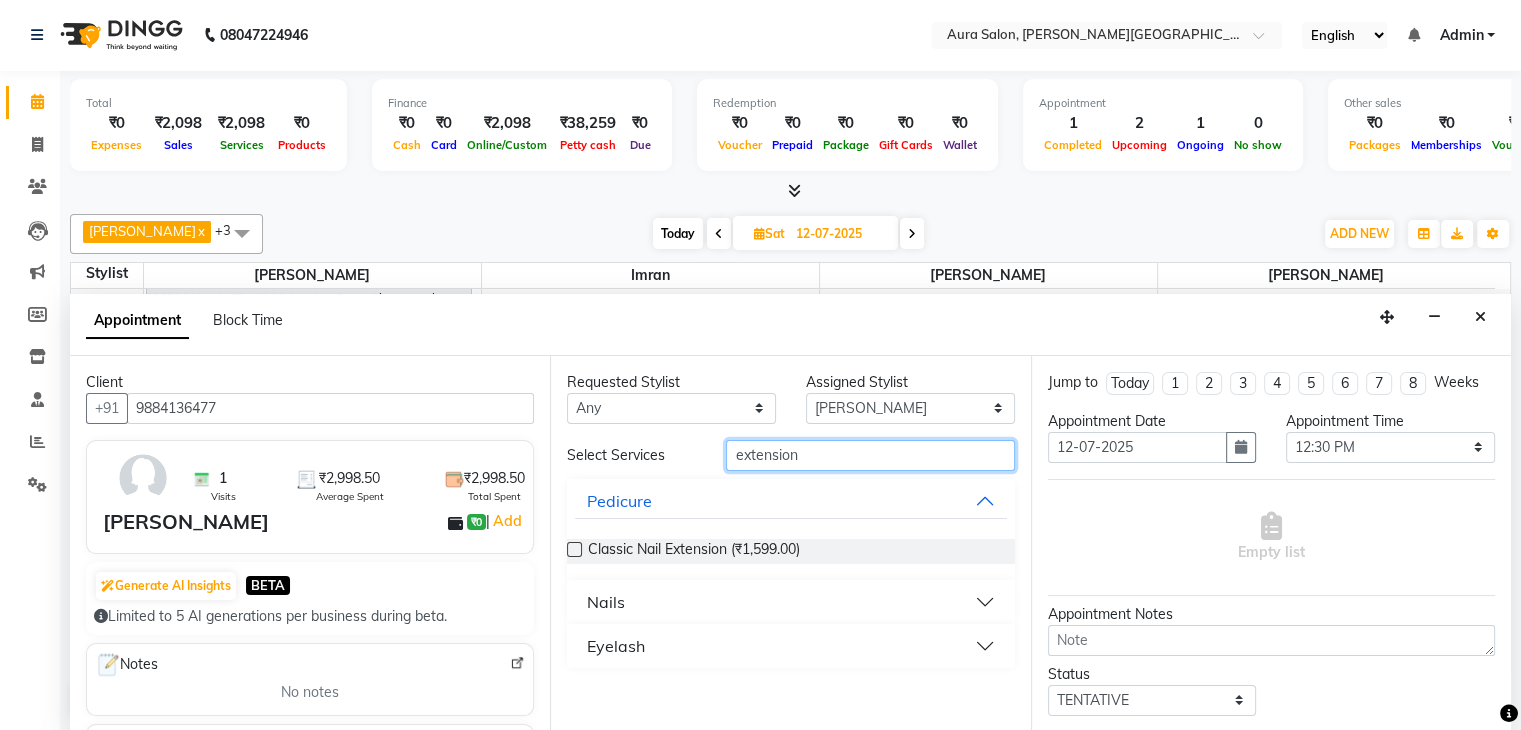 type on "extension" 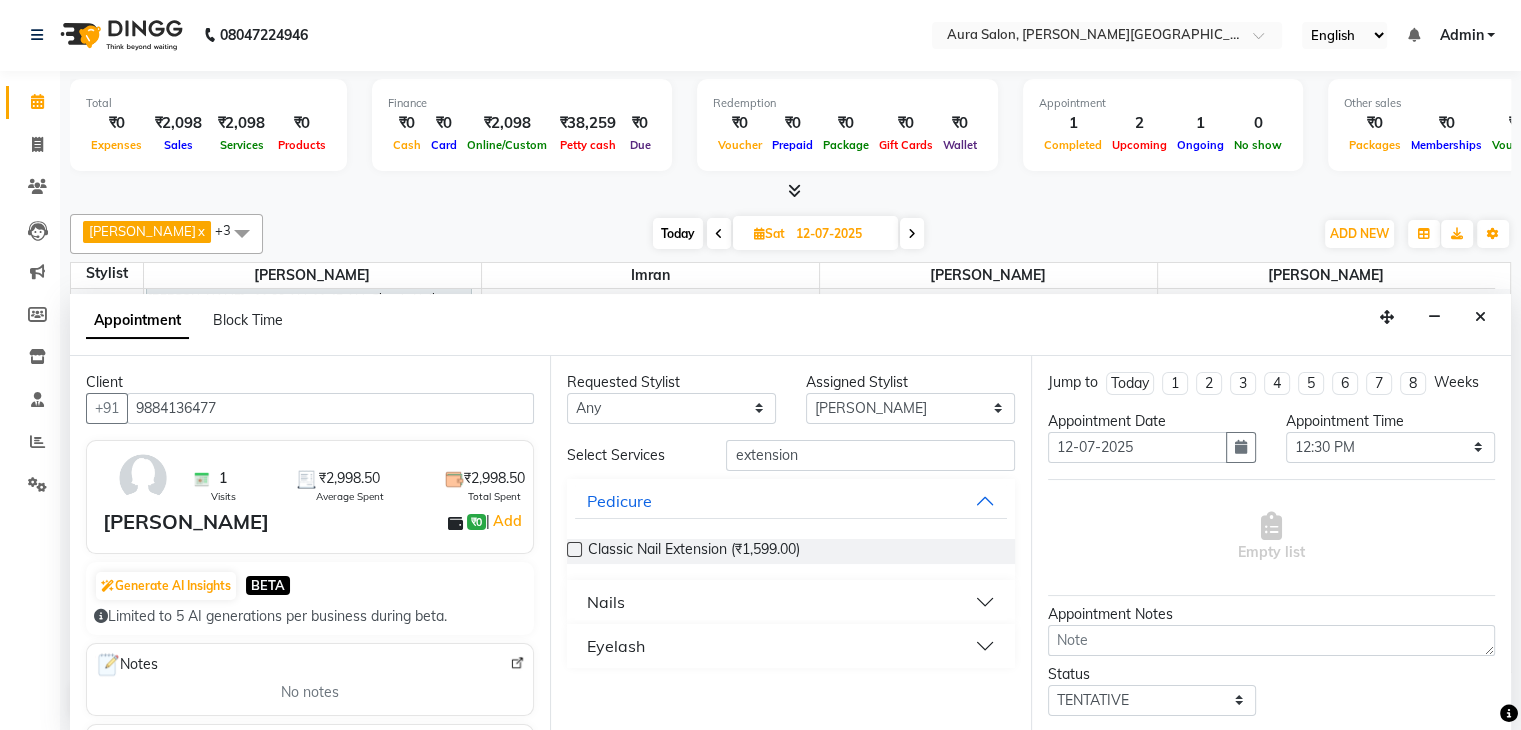 click at bounding box center [574, 549] 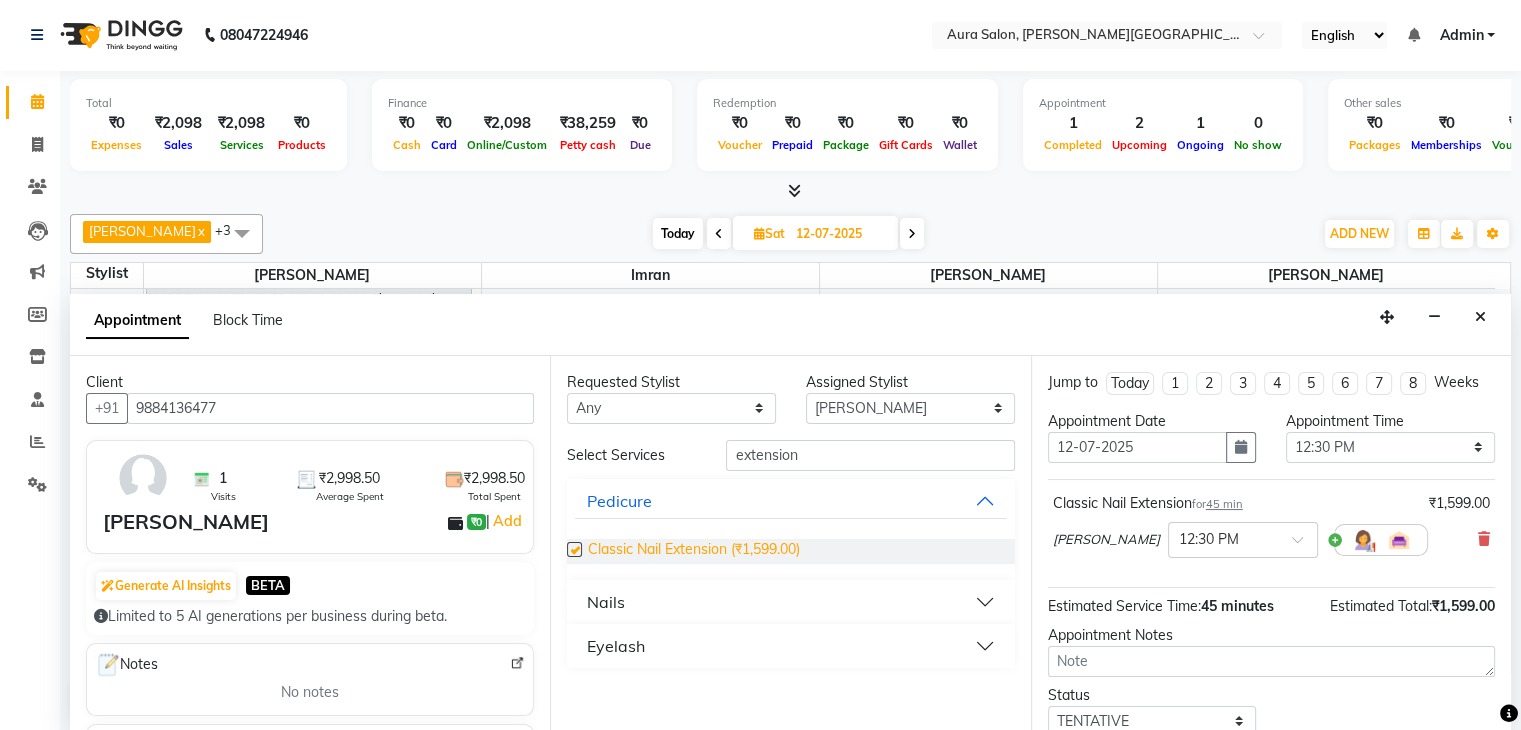 checkbox on "false" 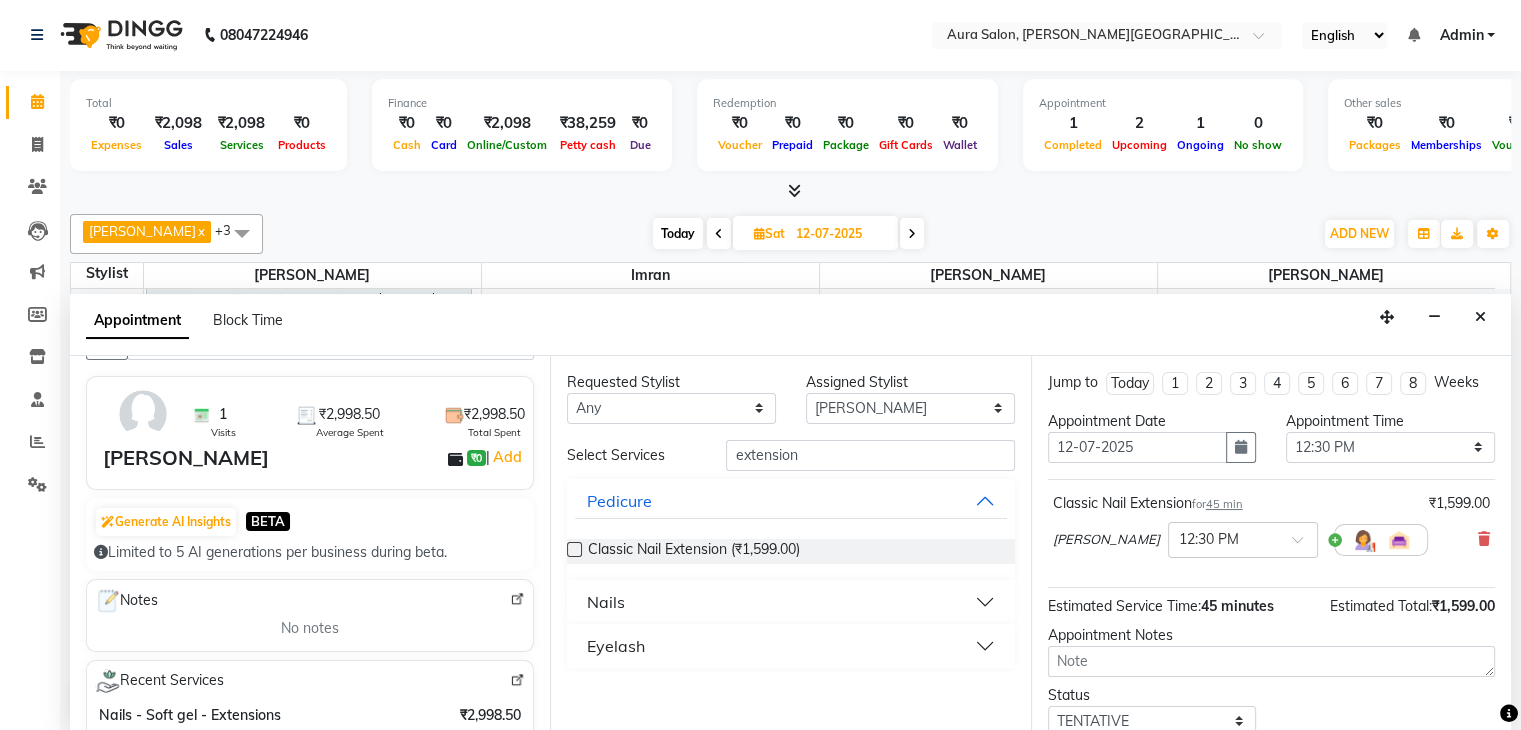 scroll, scrollTop: 100, scrollLeft: 0, axis: vertical 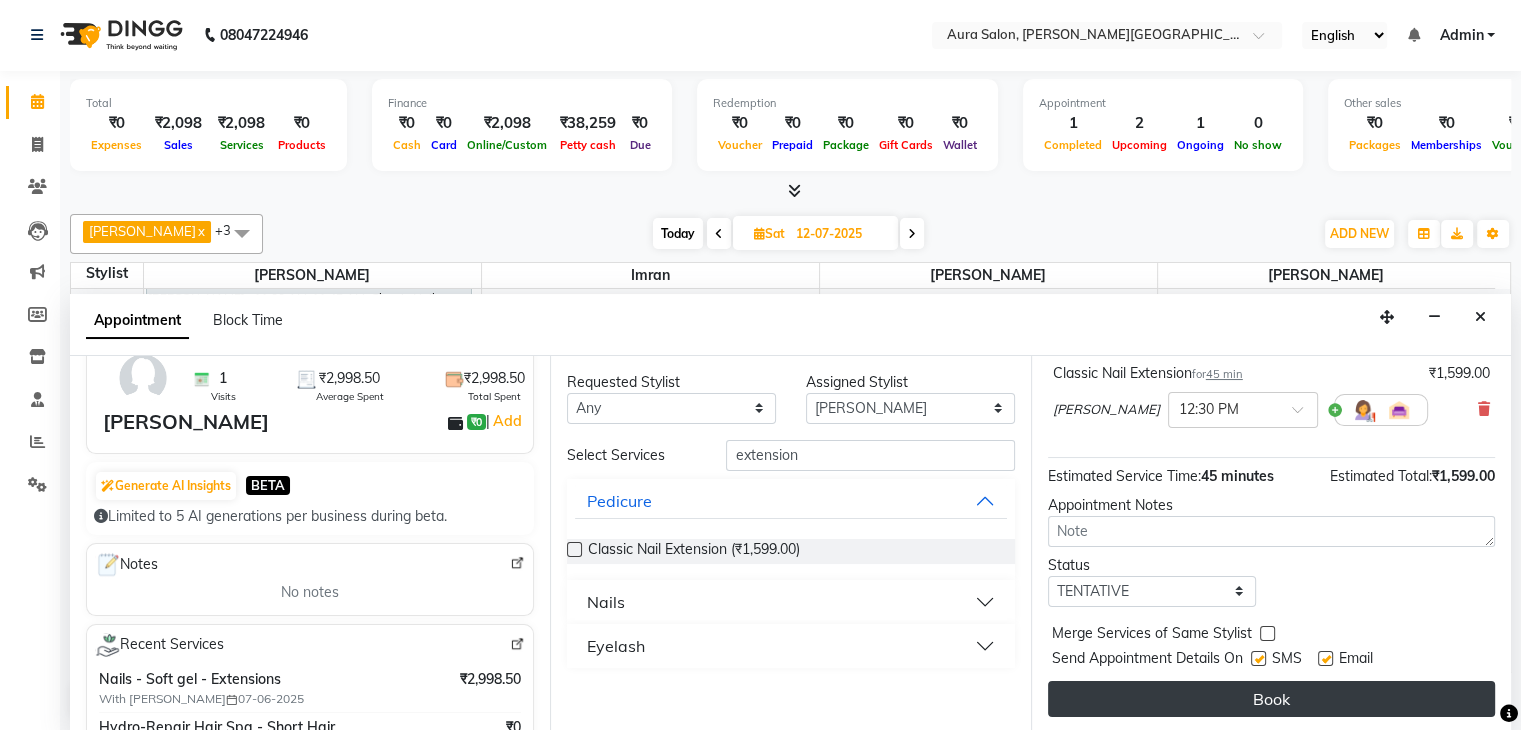 click on "Book" at bounding box center (1271, 699) 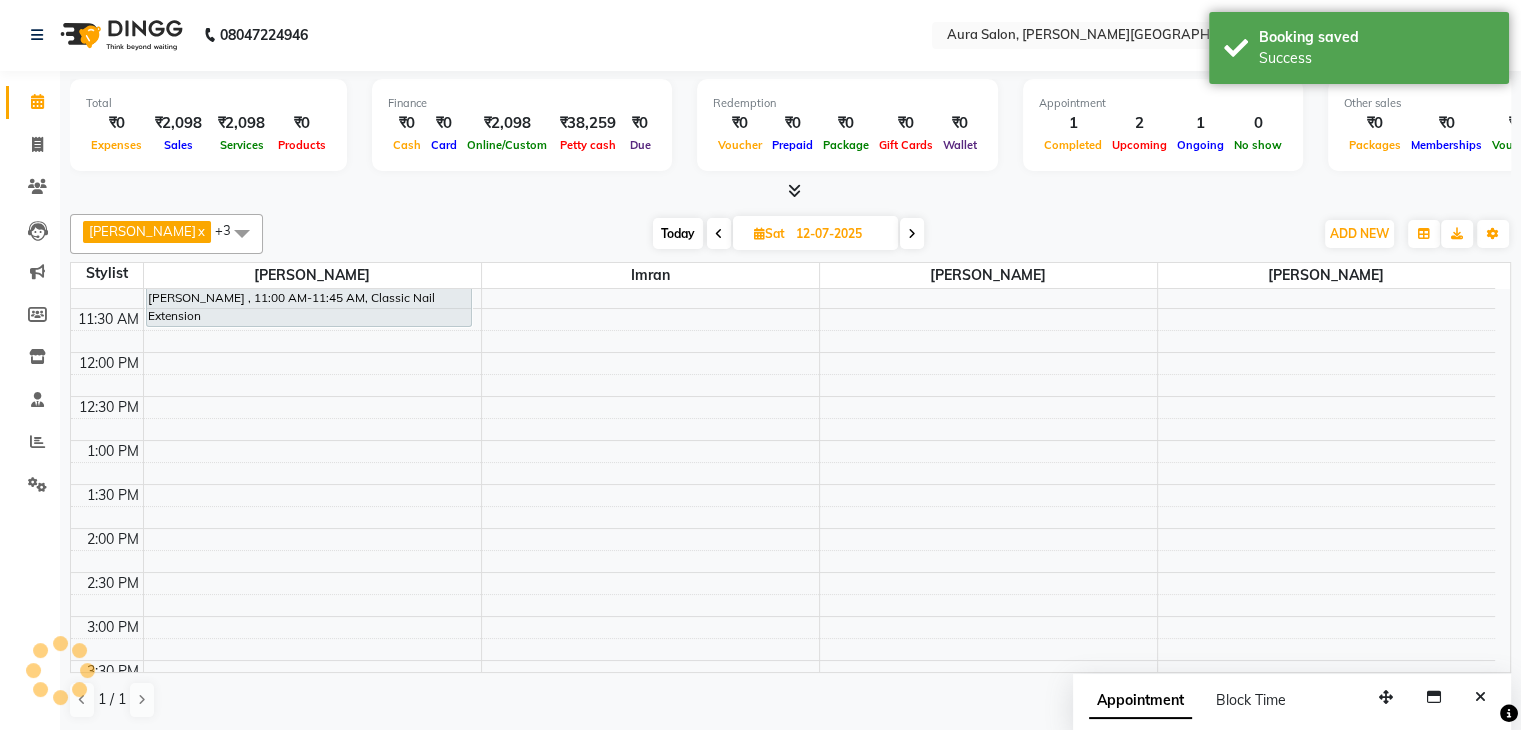 scroll, scrollTop: 0, scrollLeft: 0, axis: both 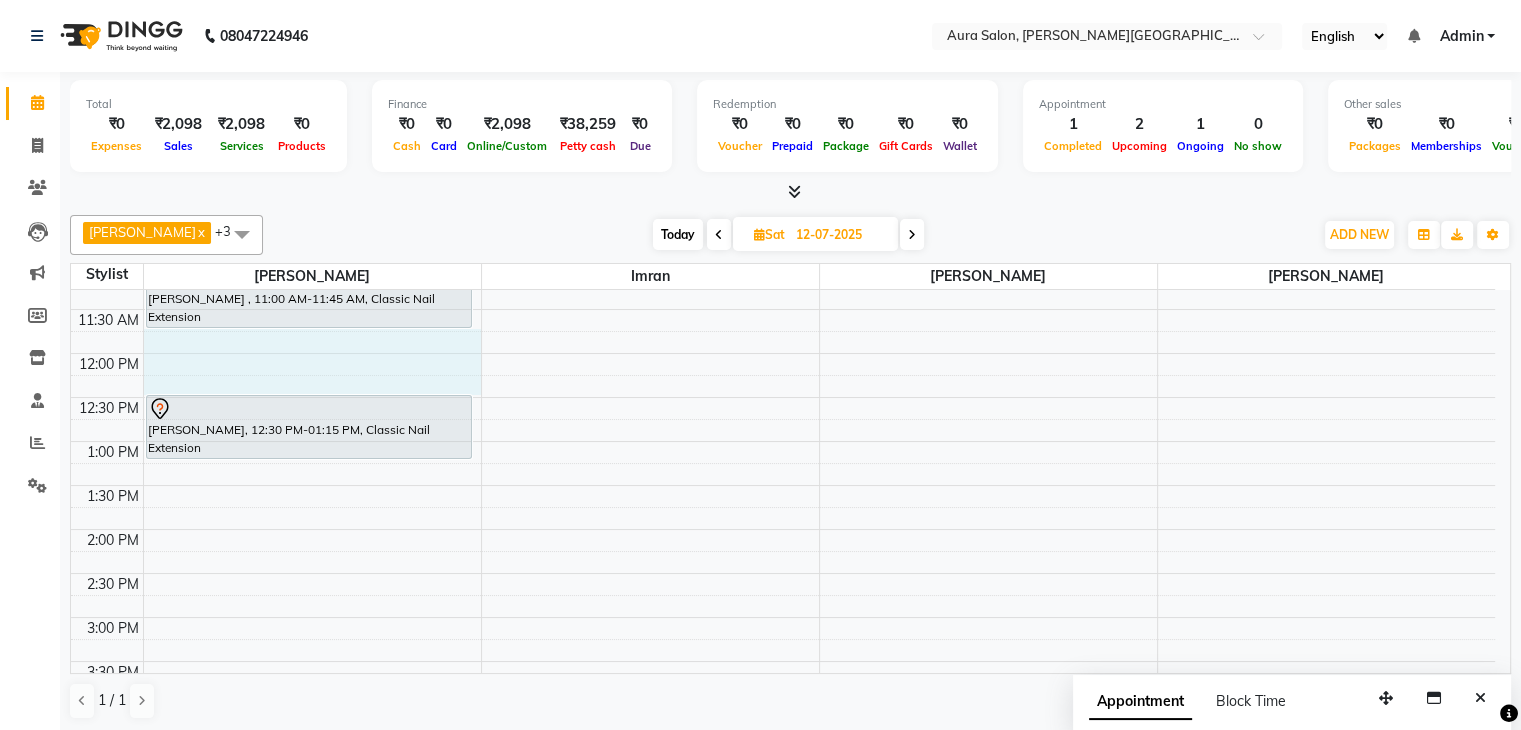 drag, startPoint x: 302, startPoint y: 341, endPoint x: 278, endPoint y: 374, distance: 40.804413 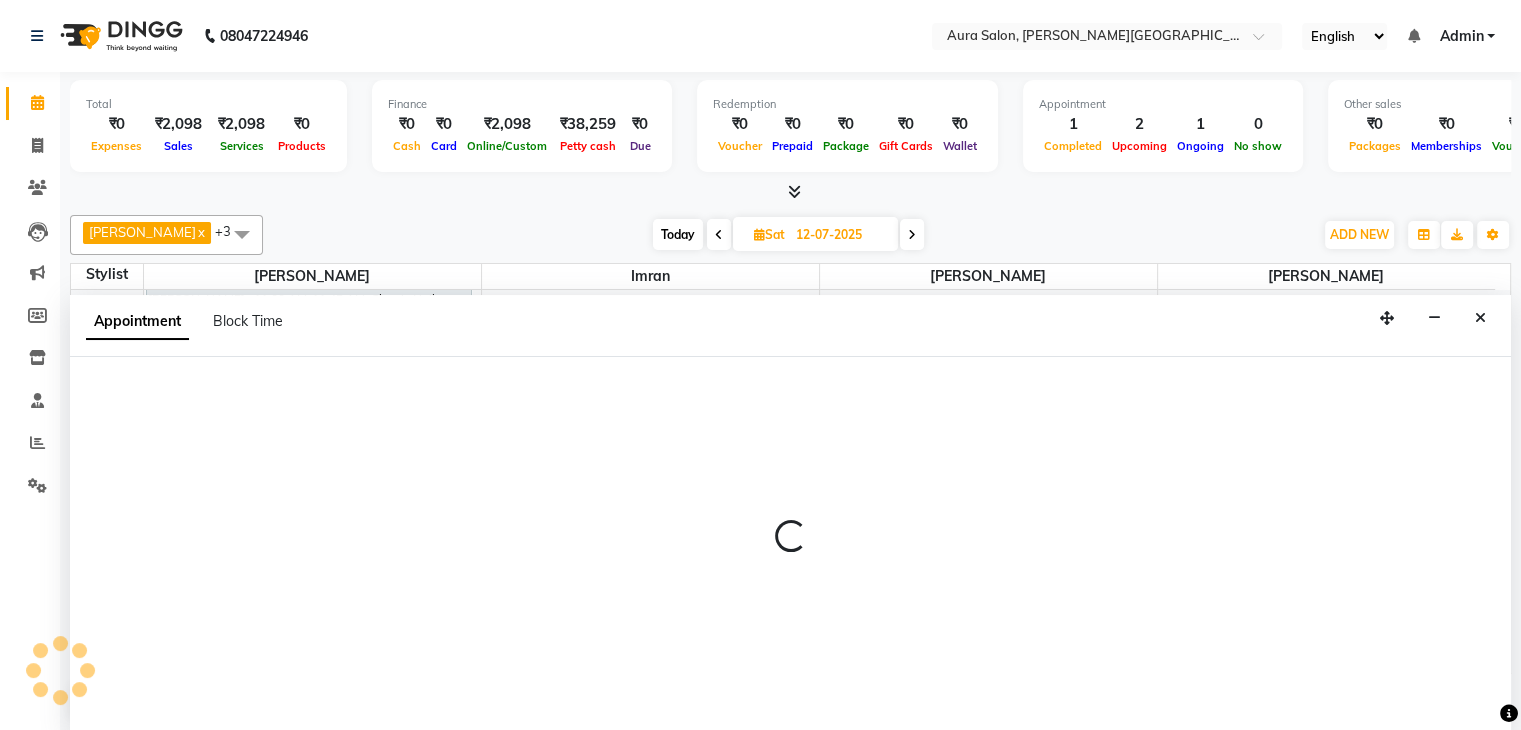 scroll, scrollTop: 1, scrollLeft: 0, axis: vertical 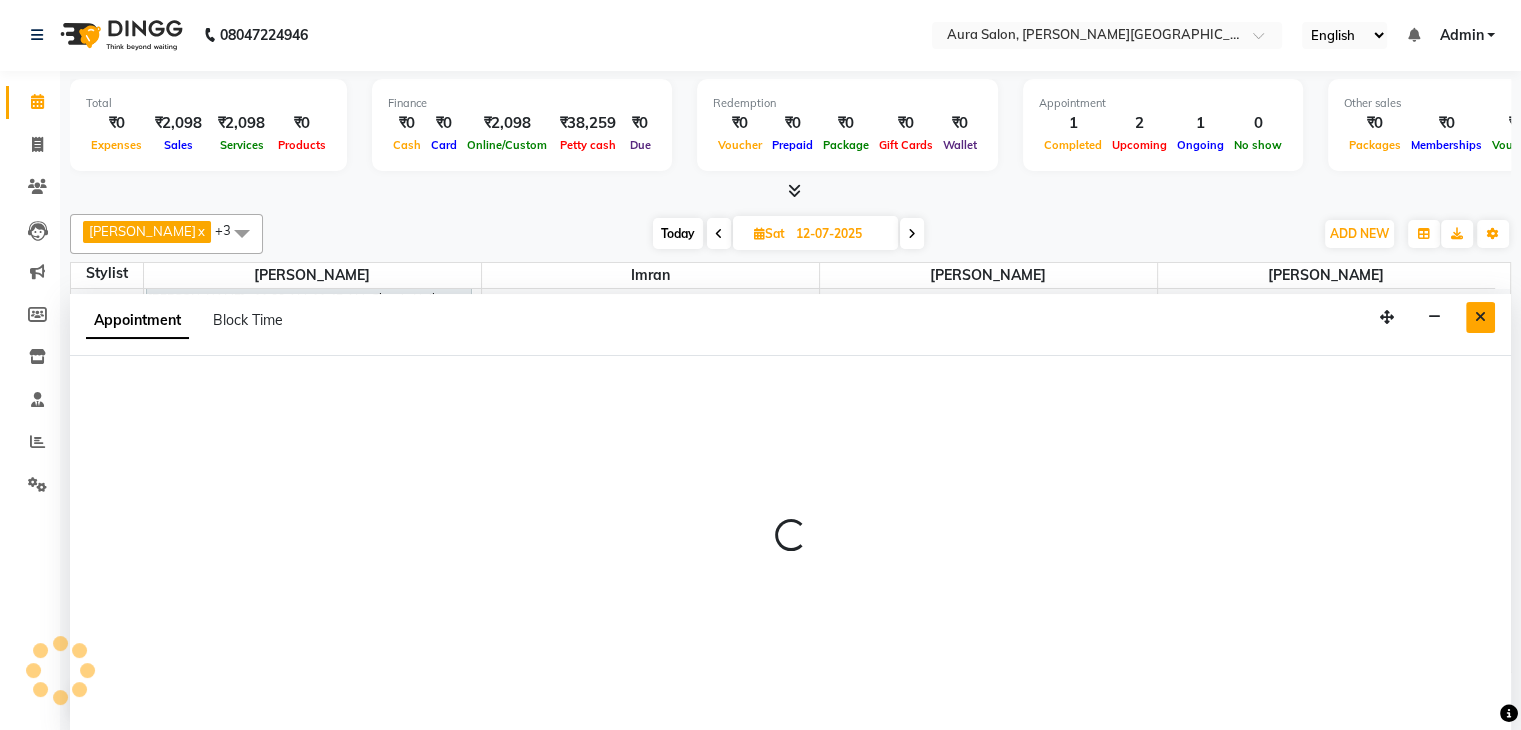 select on "66359" 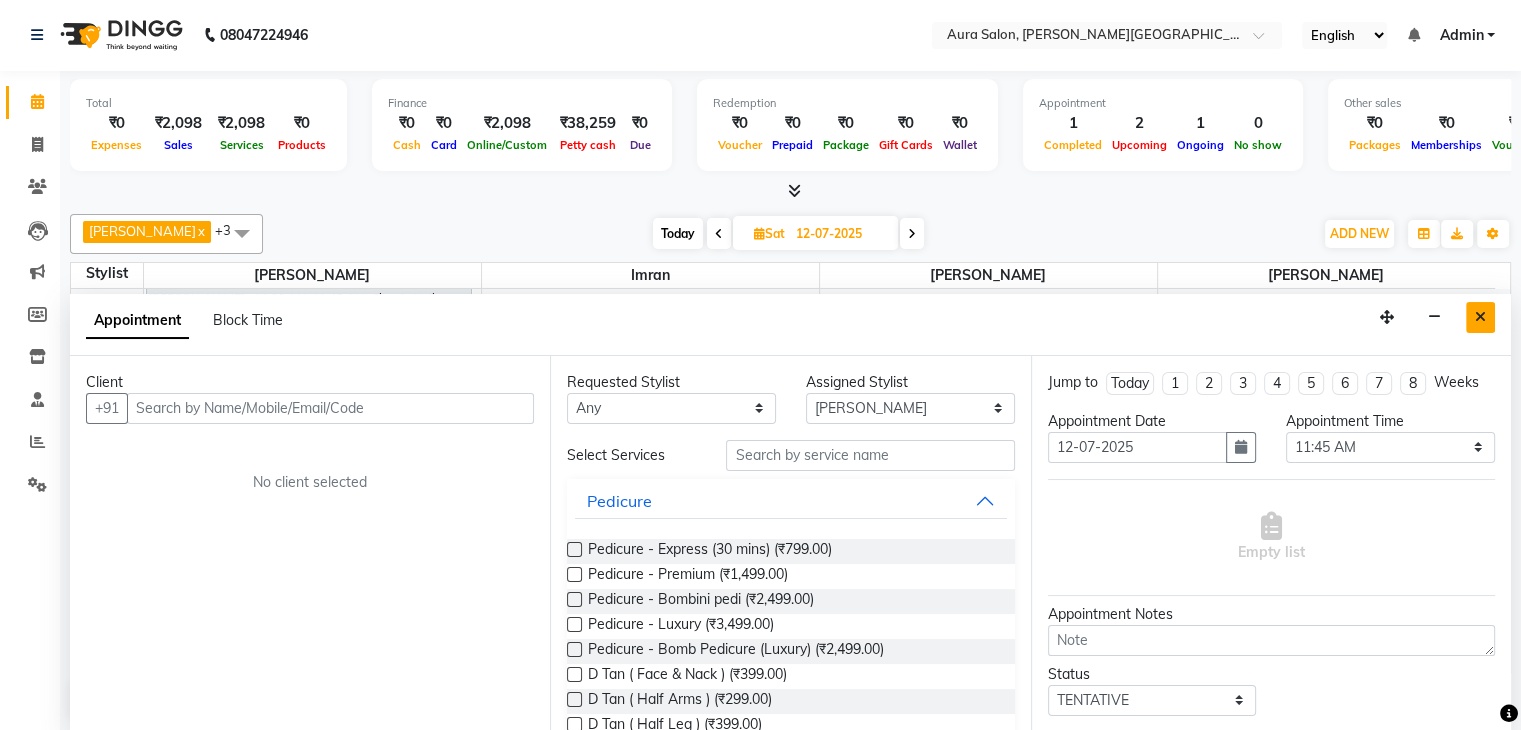 click at bounding box center (1480, 317) 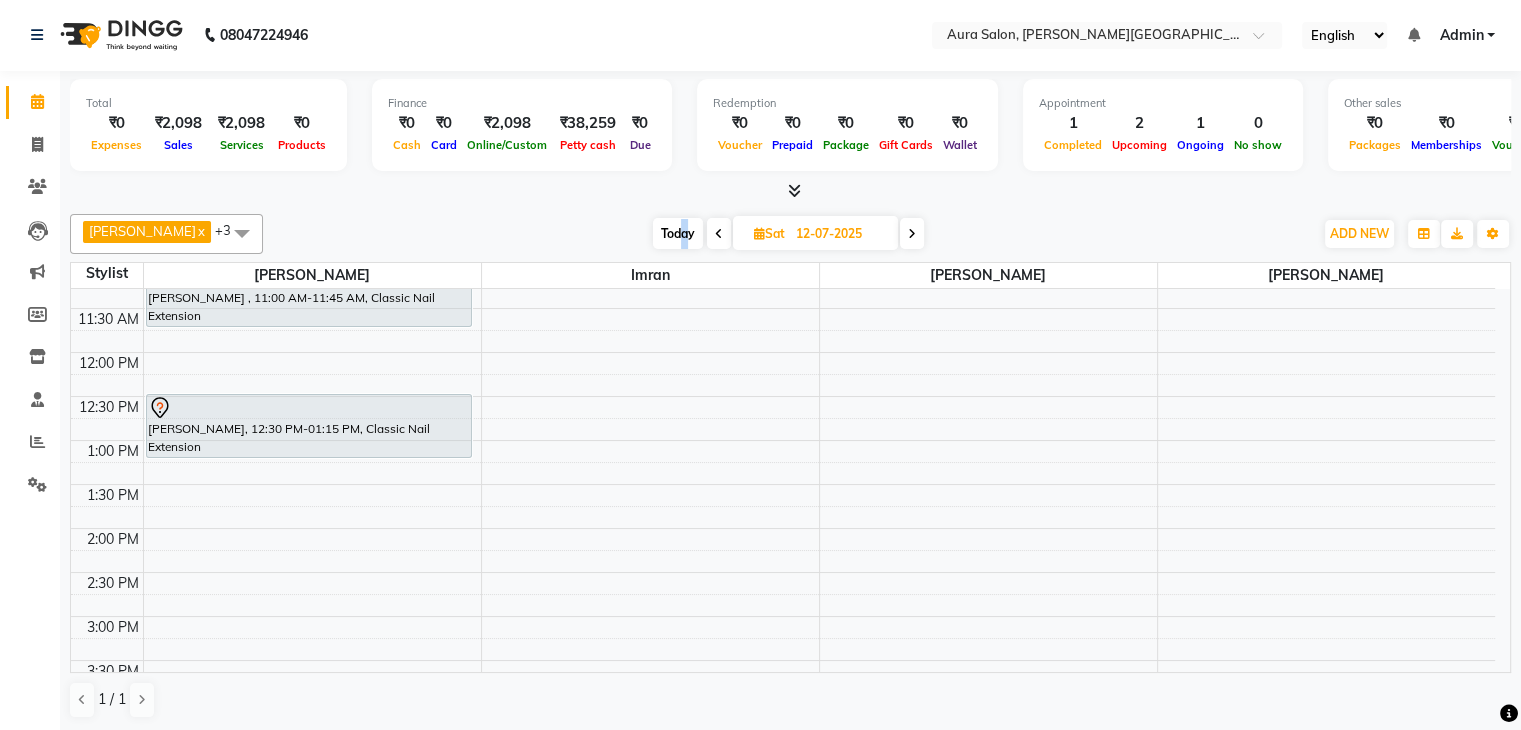 click on "Today" at bounding box center [678, 233] 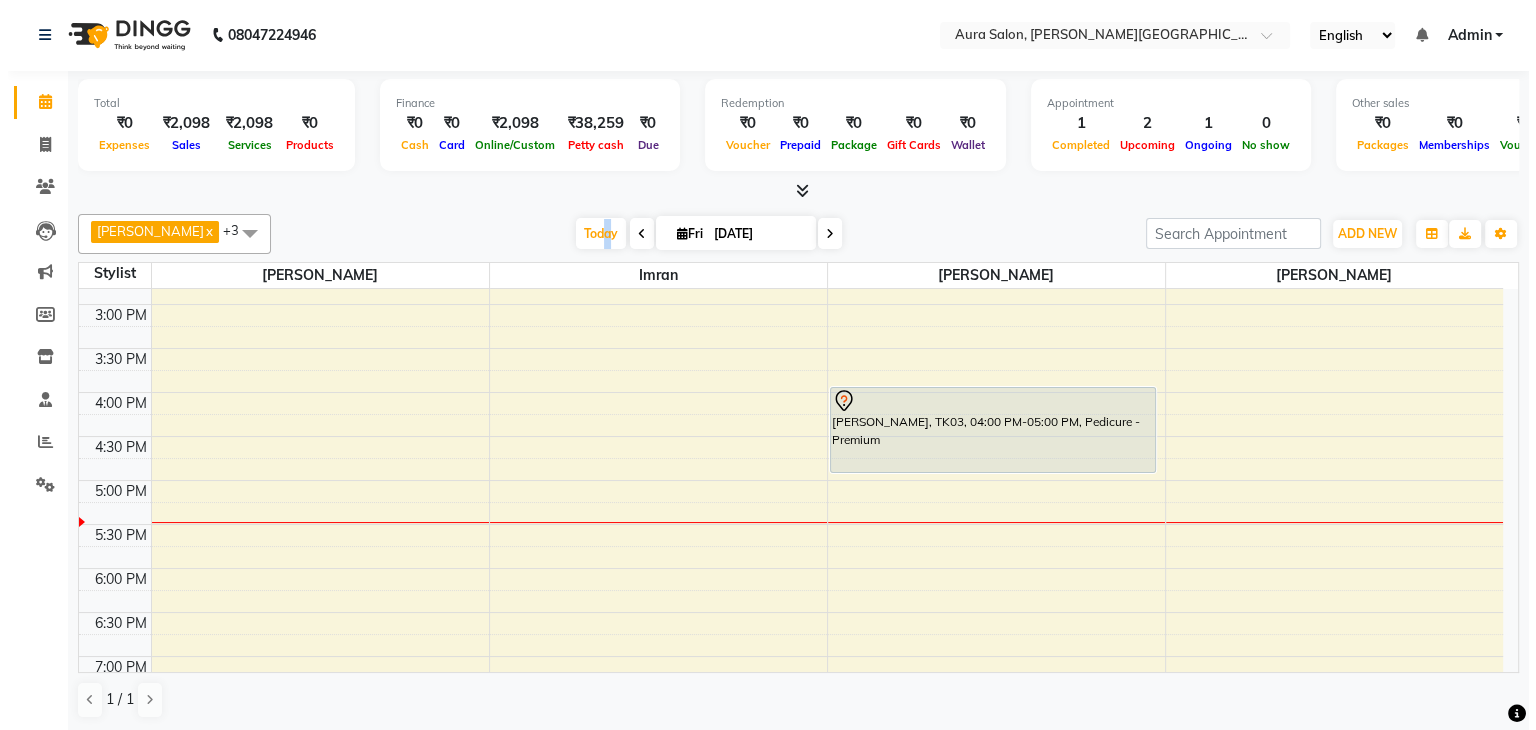 scroll, scrollTop: 463, scrollLeft: 0, axis: vertical 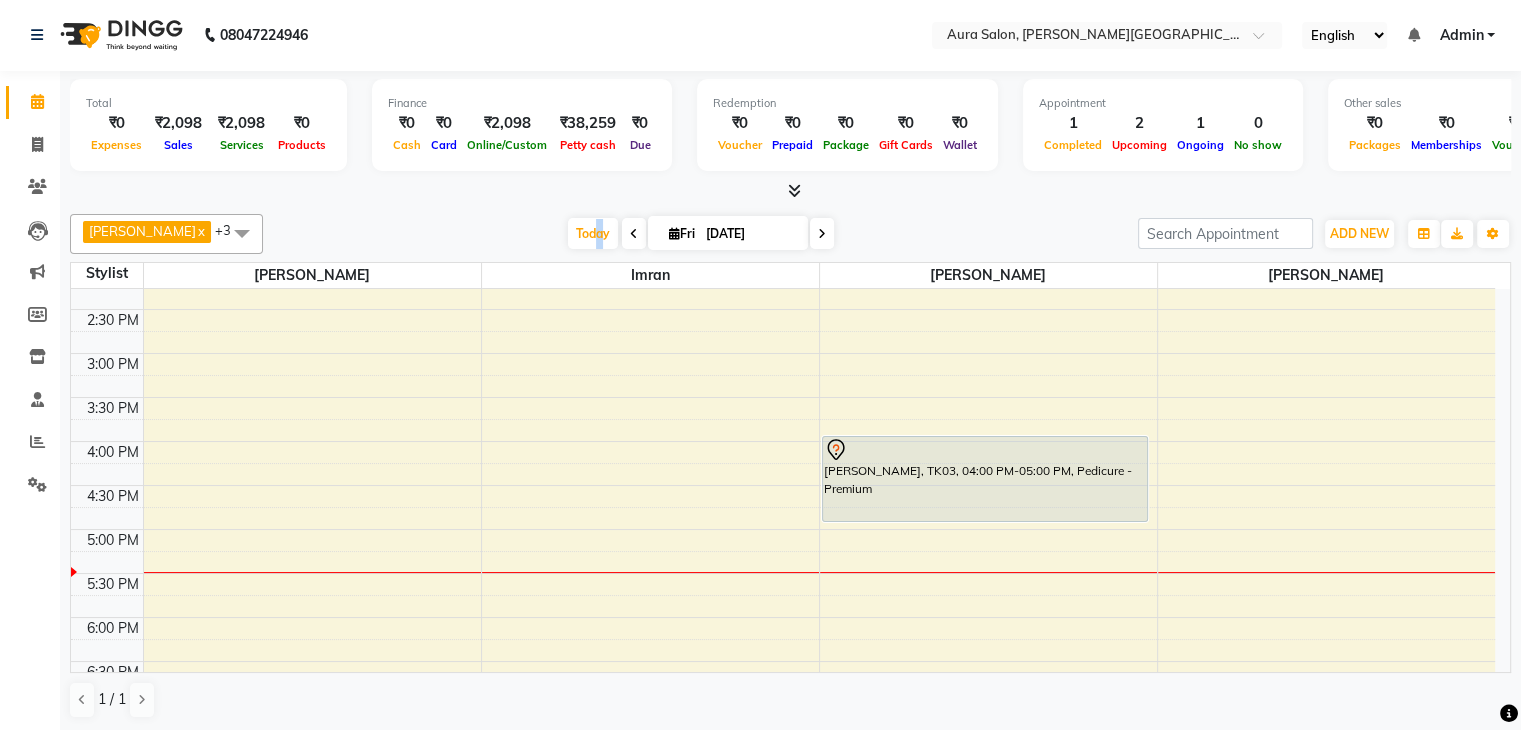 click on "9:00 AM 9:30 AM 10:00 AM 10:30 AM 11:00 AM 11:30 AM 12:00 PM 12:30 PM 1:00 PM 1:30 PM 2:00 PM 2:30 PM 3:00 PM 3:30 PM 4:00 PM 4:30 PM 5:00 PM 5:30 PM 6:00 PM 6:30 PM 7:00 PM 7:30 PM 8:00 PM 8:30 PM    Dwani, TK02, 11:00 AM-11:45 AM, Classic Nail Extension     [PERSON_NAME], TK04, 12:00 PM-01:30 PM, Nails - Soft gel - Extensions,Nails - Cat eye - Add On             [PERSON_NAME], TK03, 04:00 PM-05:00 PM, Pedicure - Premium" at bounding box center [783, 353] 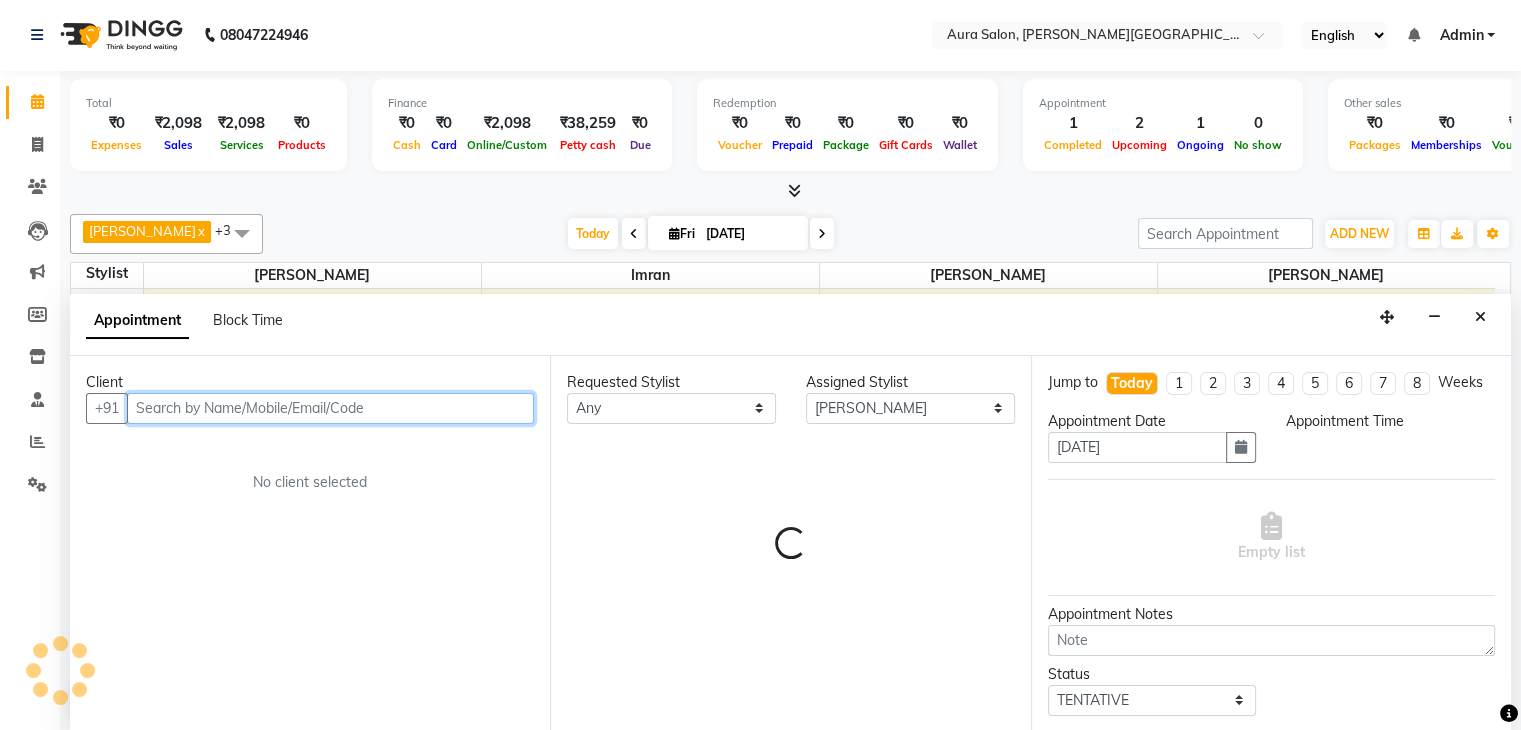select on "1050" 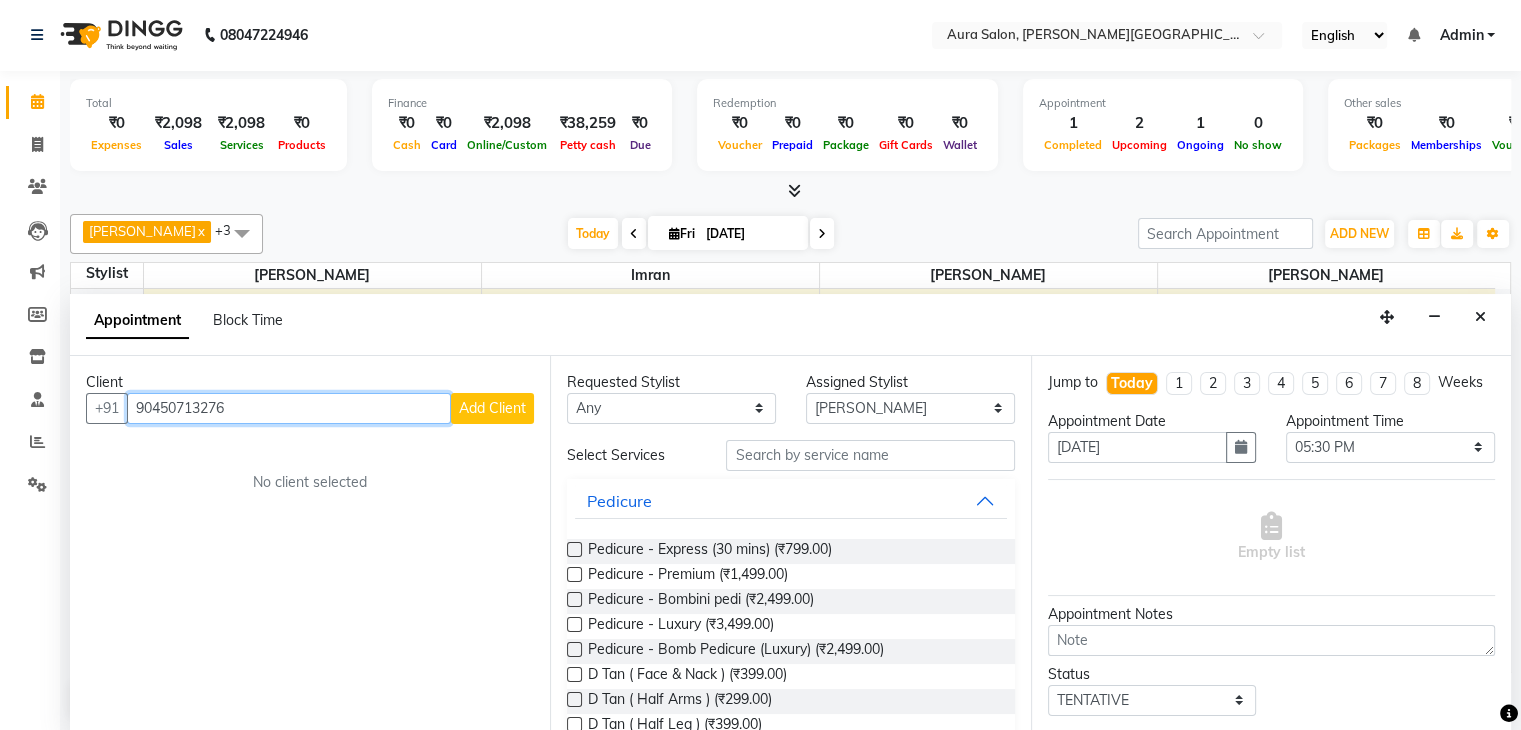 click on "90450713276" at bounding box center (289, 408) 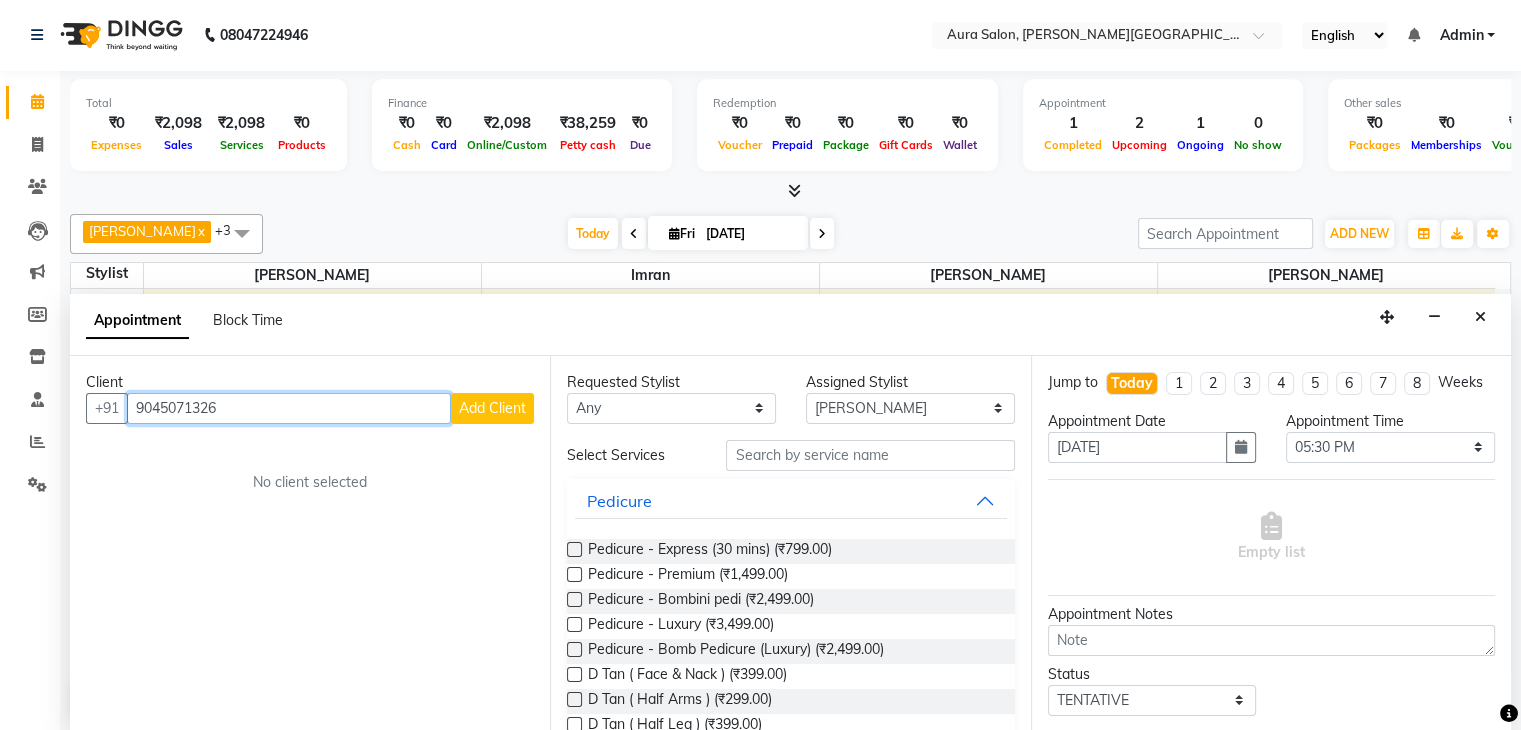 type on "9045071326" 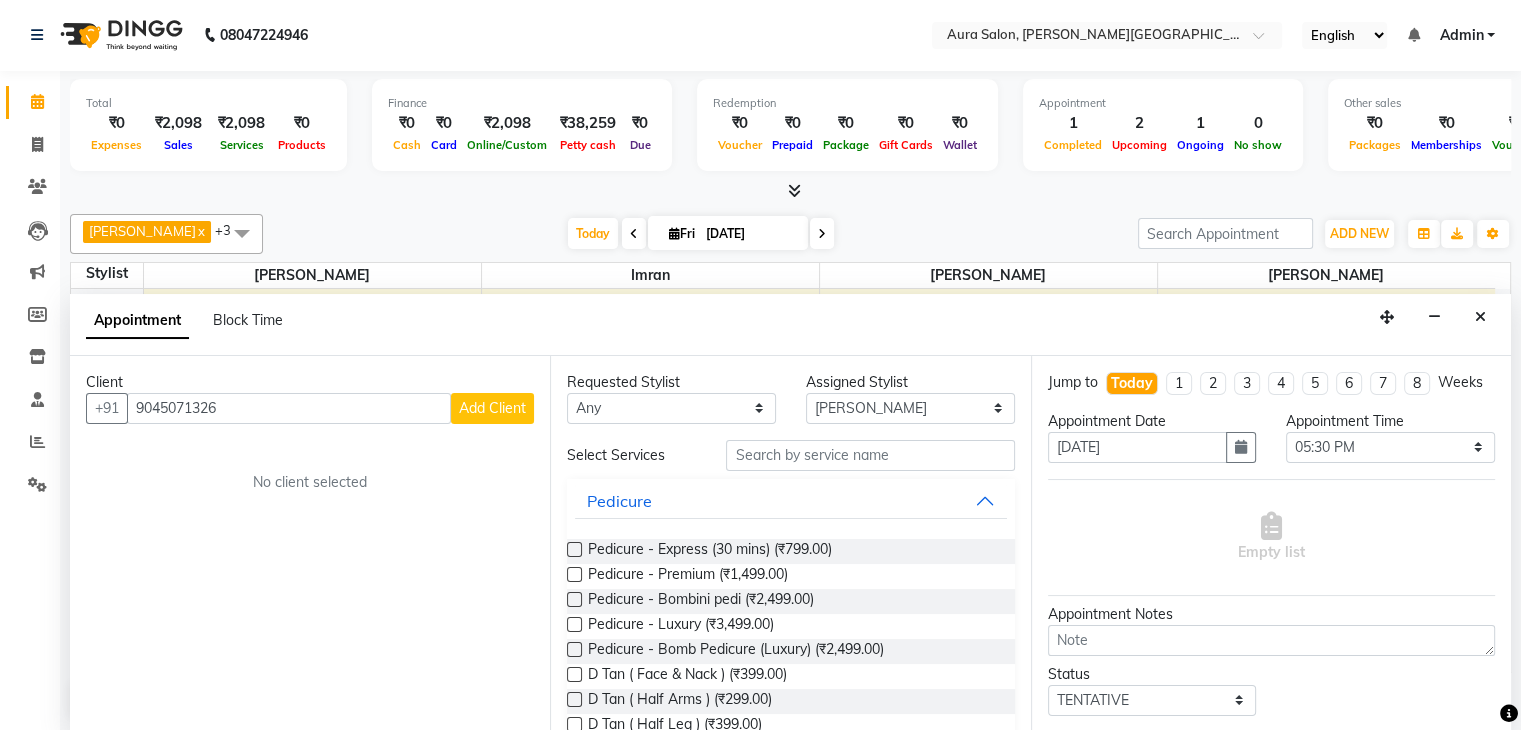 click on "Add Client" at bounding box center [492, 408] 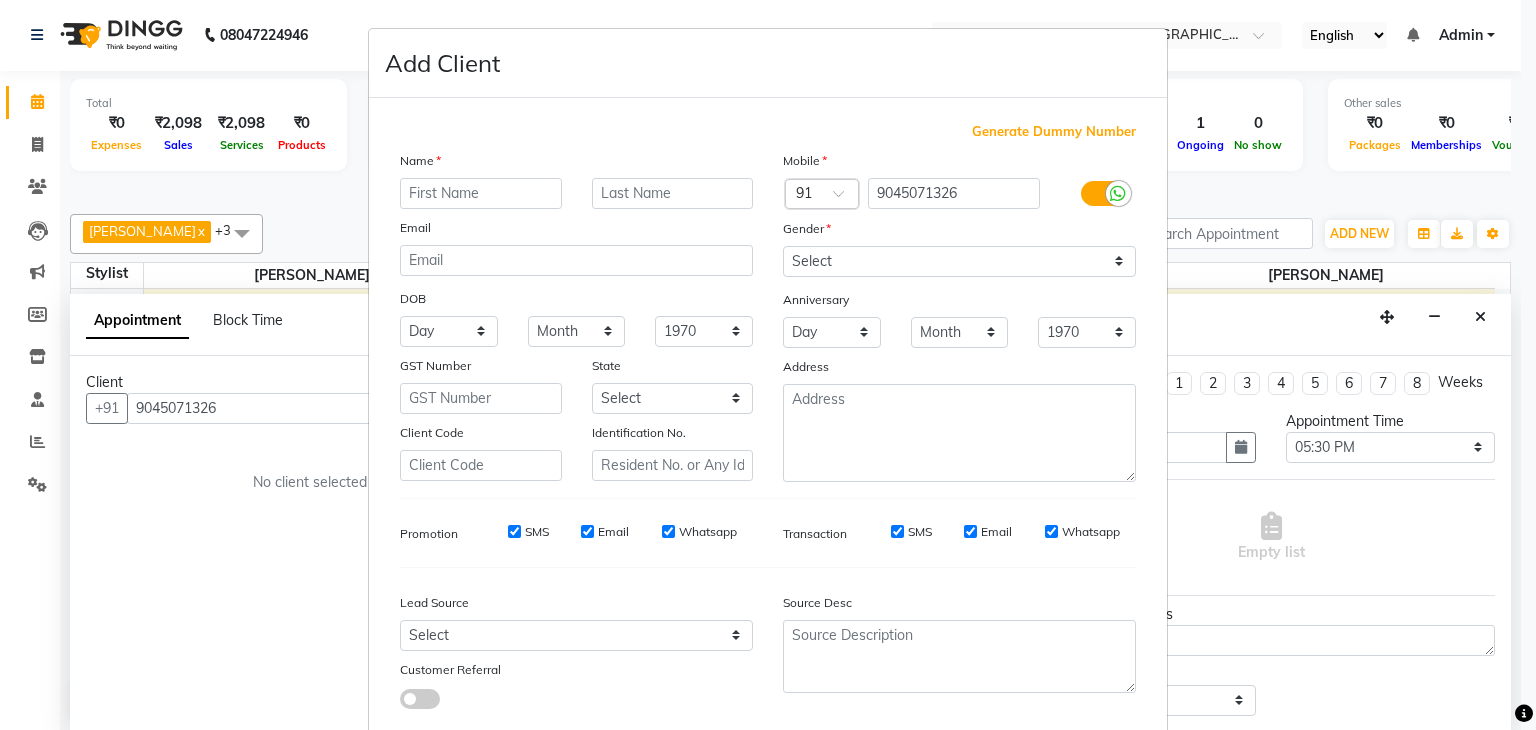 click at bounding box center [481, 193] 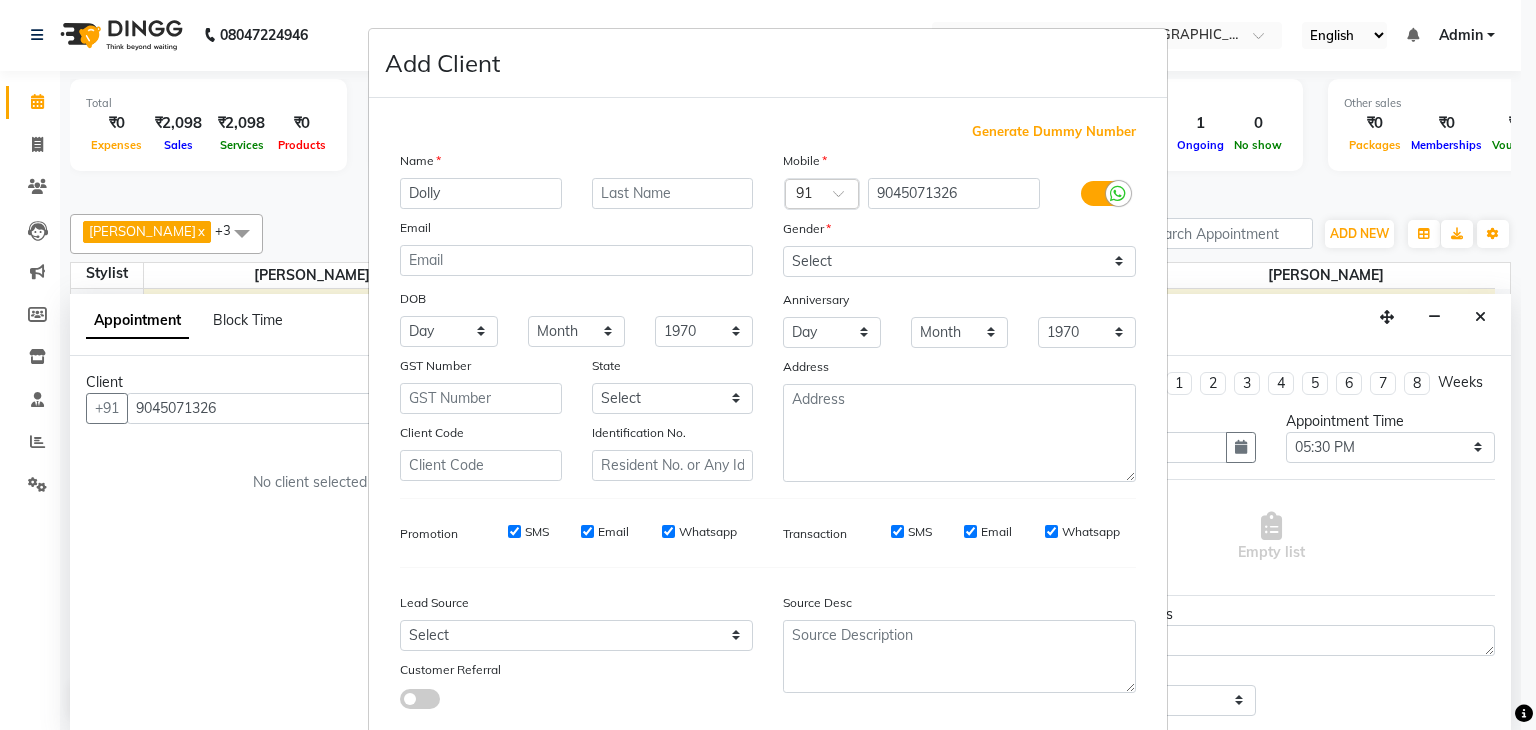 type on "Dolly" 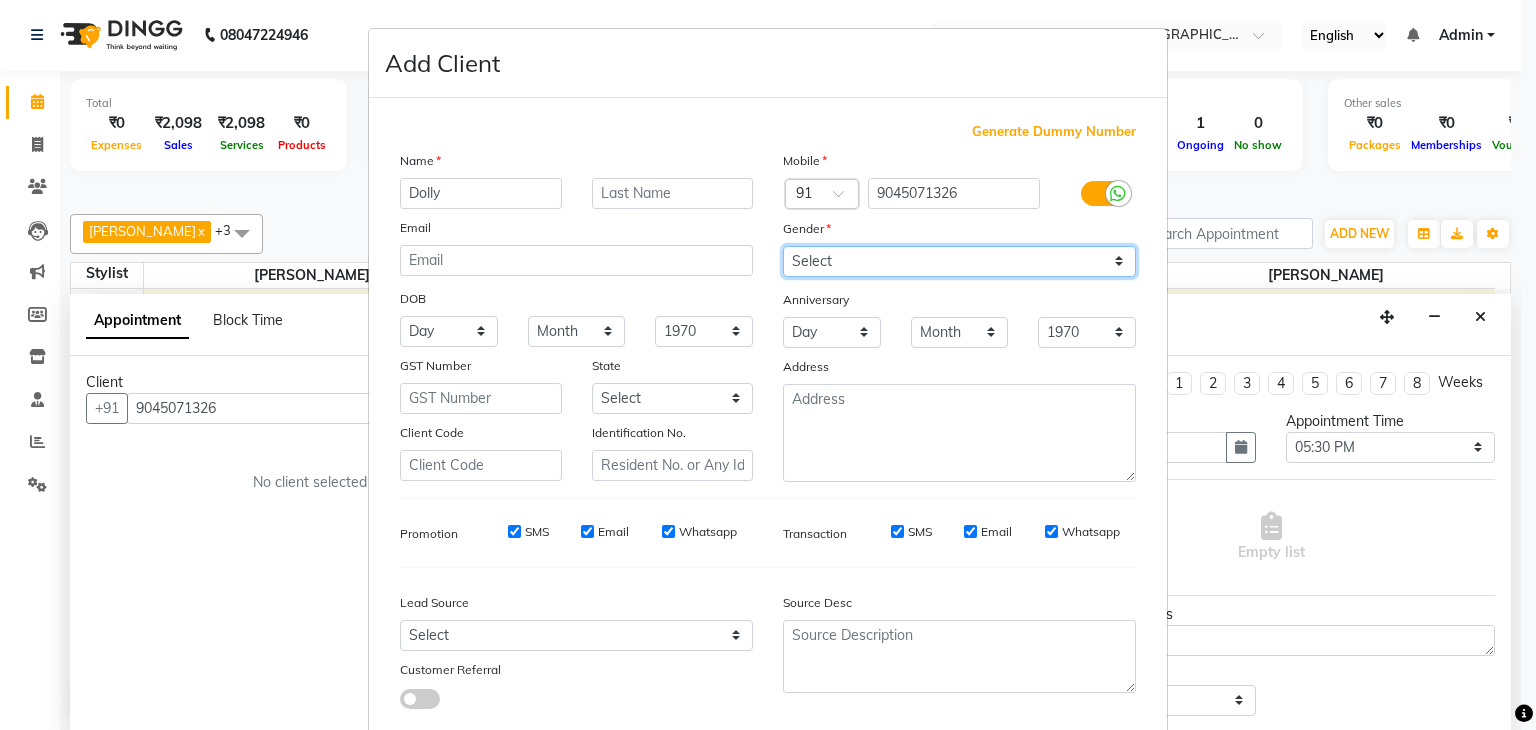 click on "Select [DEMOGRAPHIC_DATA] [DEMOGRAPHIC_DATA] Other Prefer Not To Say" at bounding box center (959, 261) 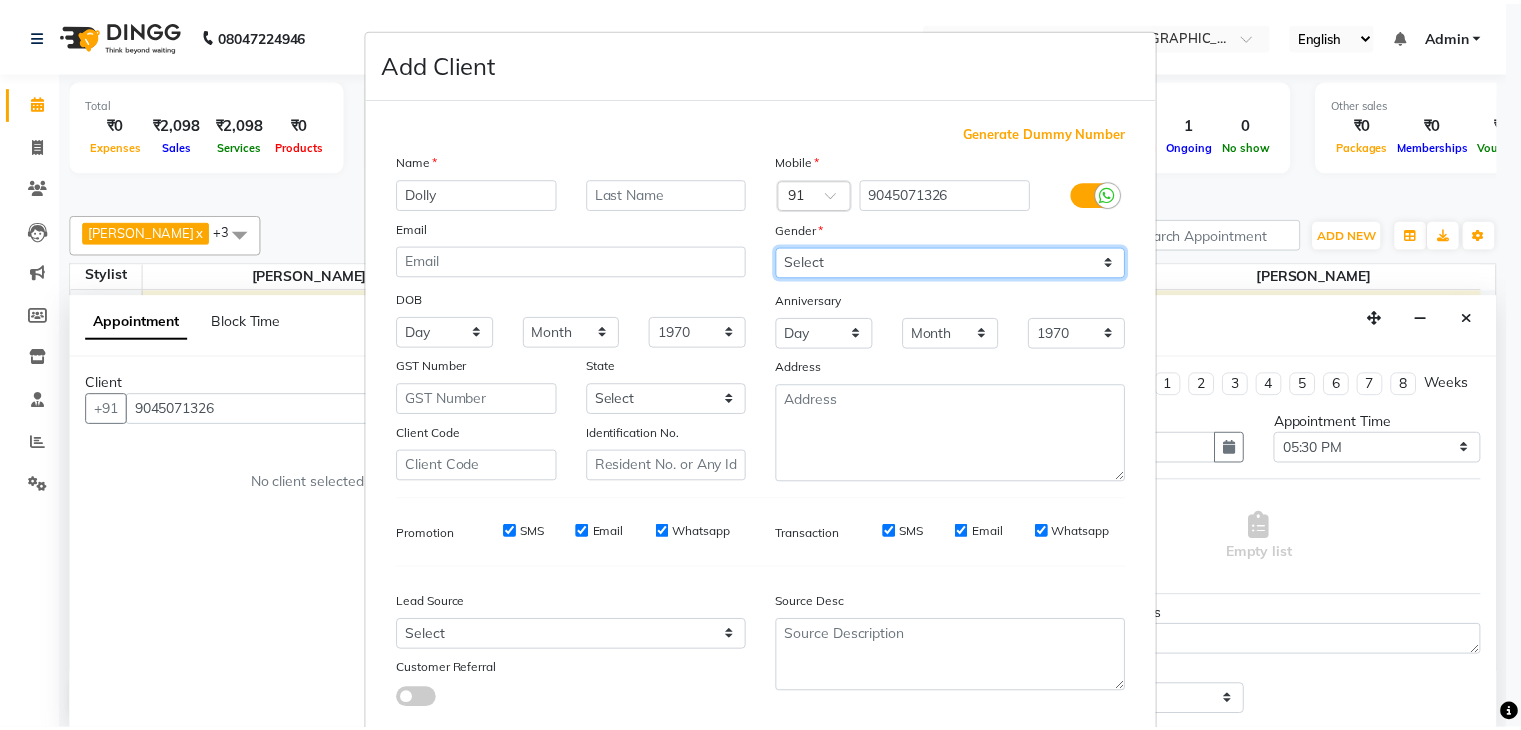 scroll, scrollTop: 127, scrollLeft: 0, axis: vertical 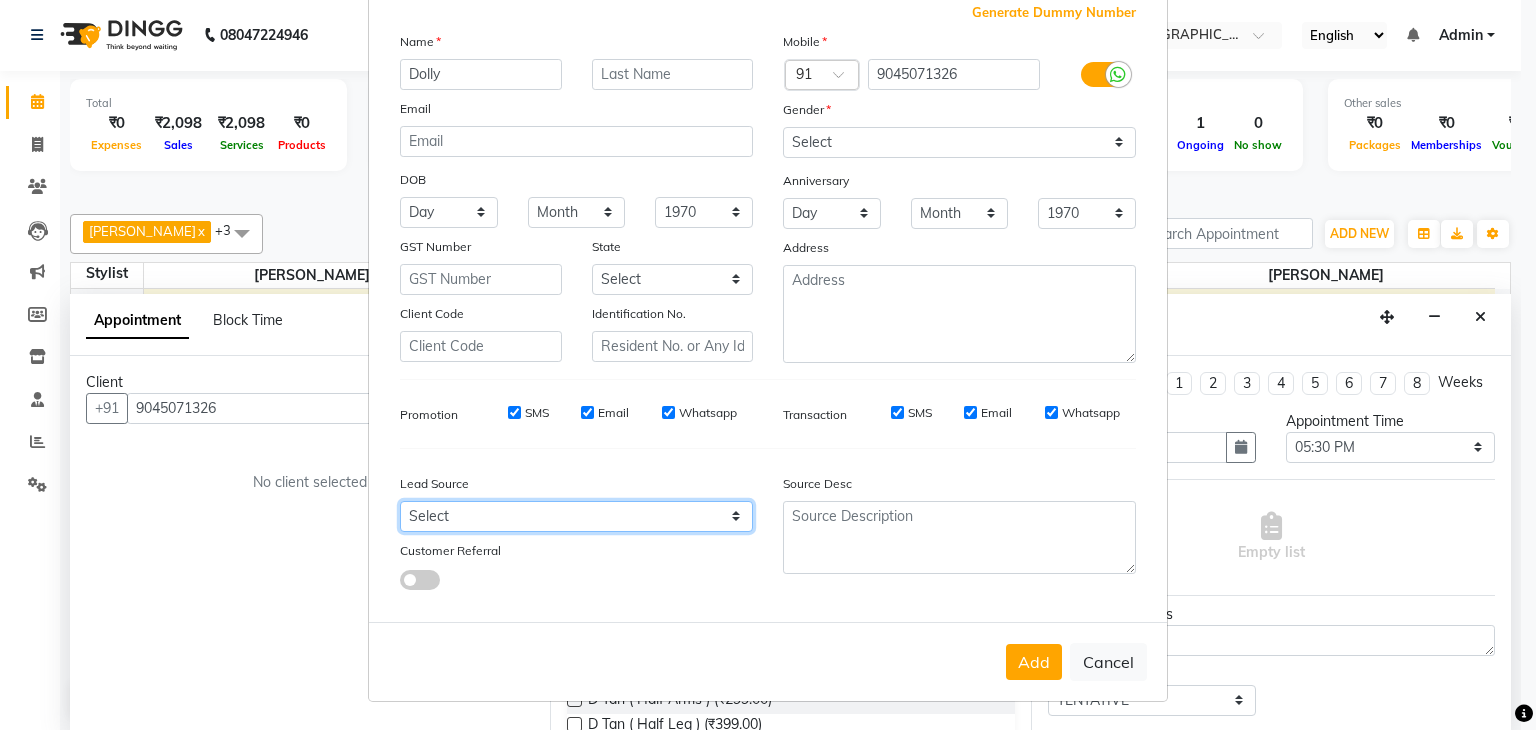 click on "Select Walk-in Referral Internet Friend Word of Mouth Advertisement Facebook JustDial Google Other" at bounding box center (576, 516) 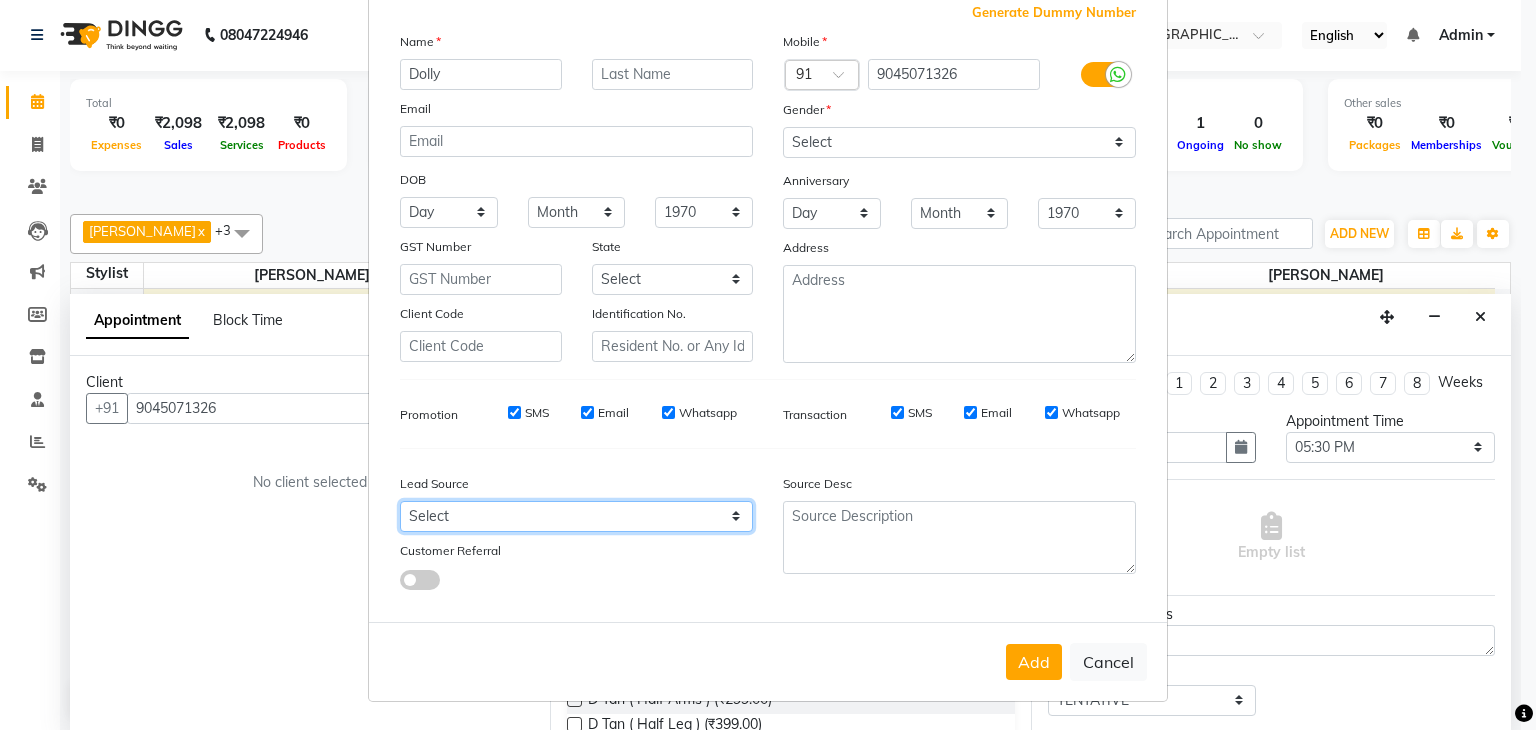 select on "50666" 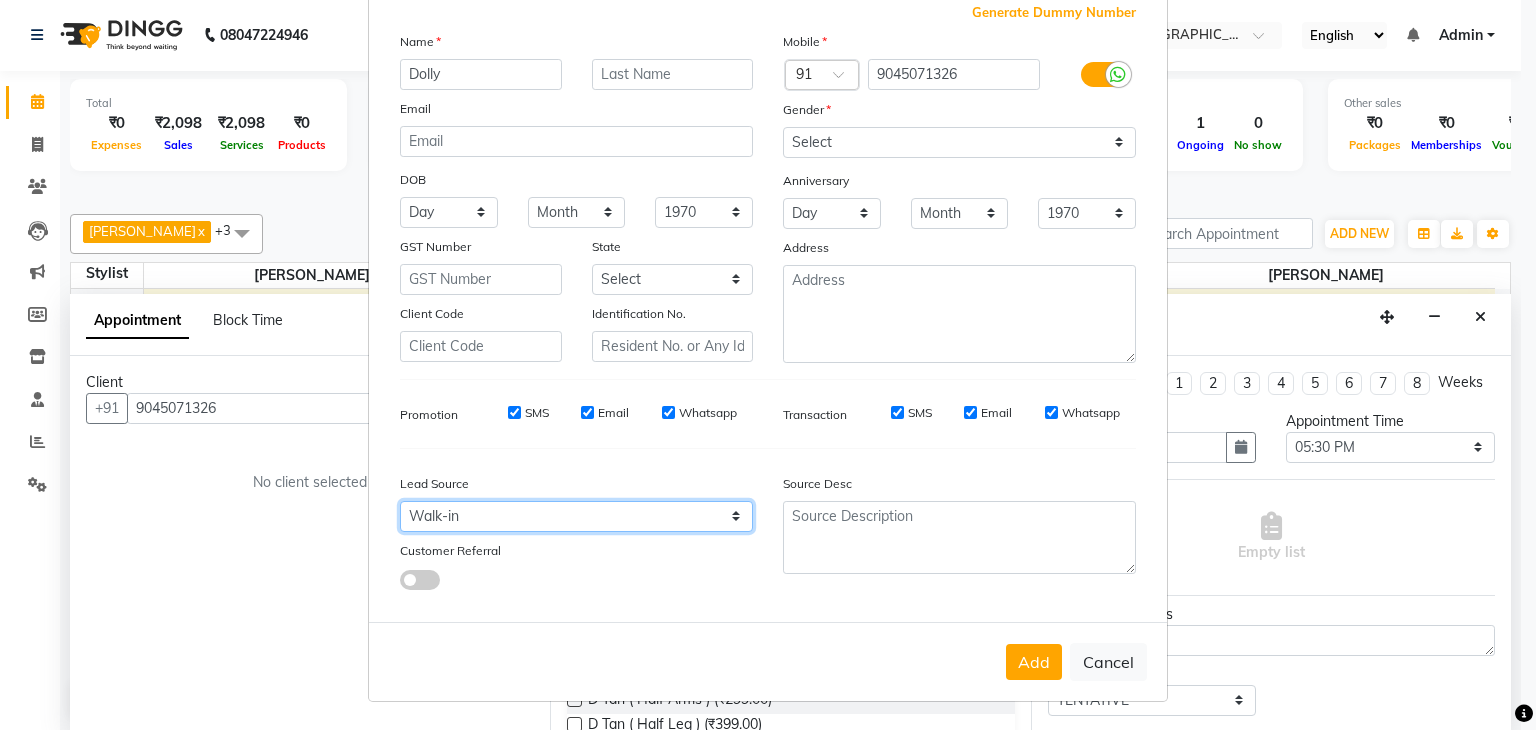 click on "Select Walk-in Referral Internet Friend Word of Mouth Advertisement Facebook JustDial Google Other" at bounding box center (576, 516) 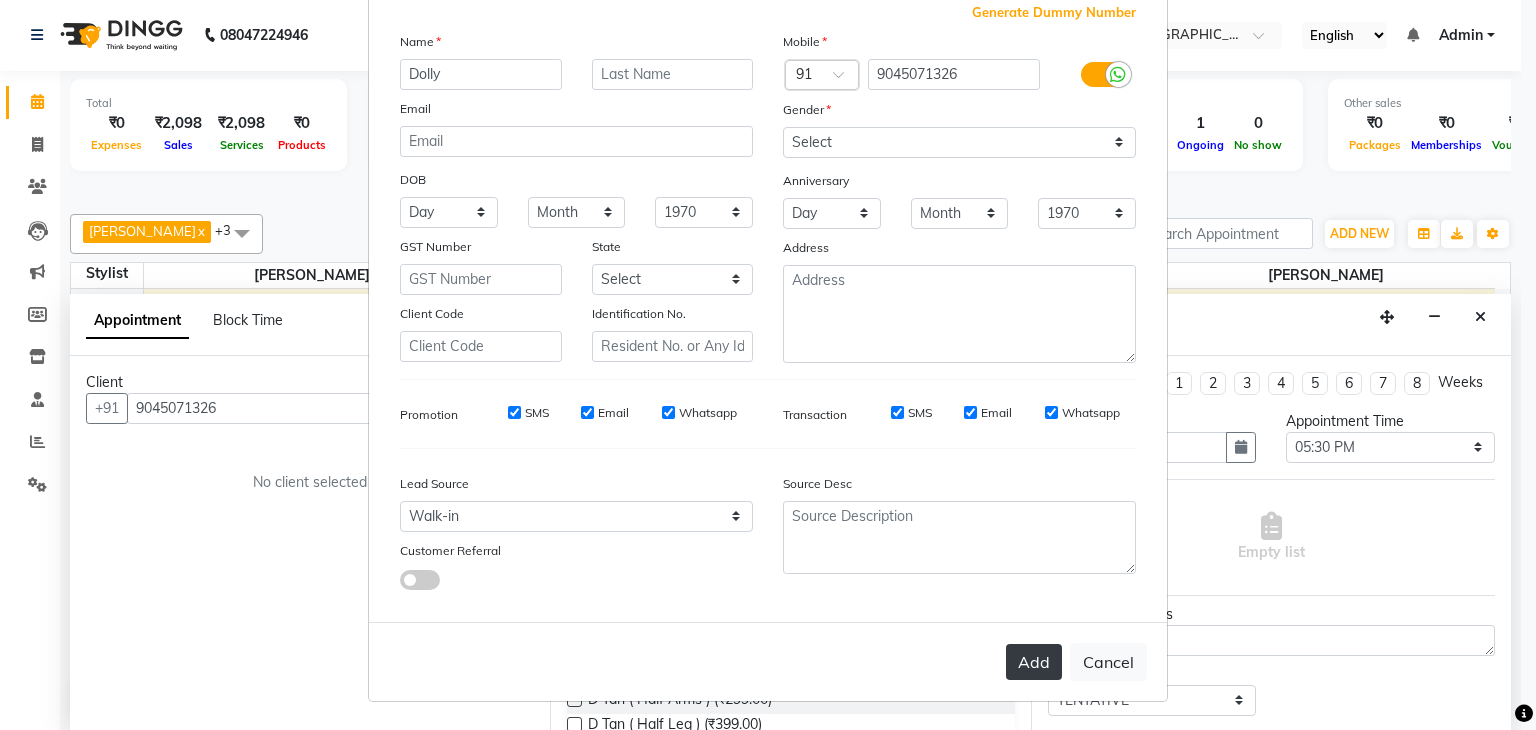 click on "Add" at bounding box center [1034, 662] 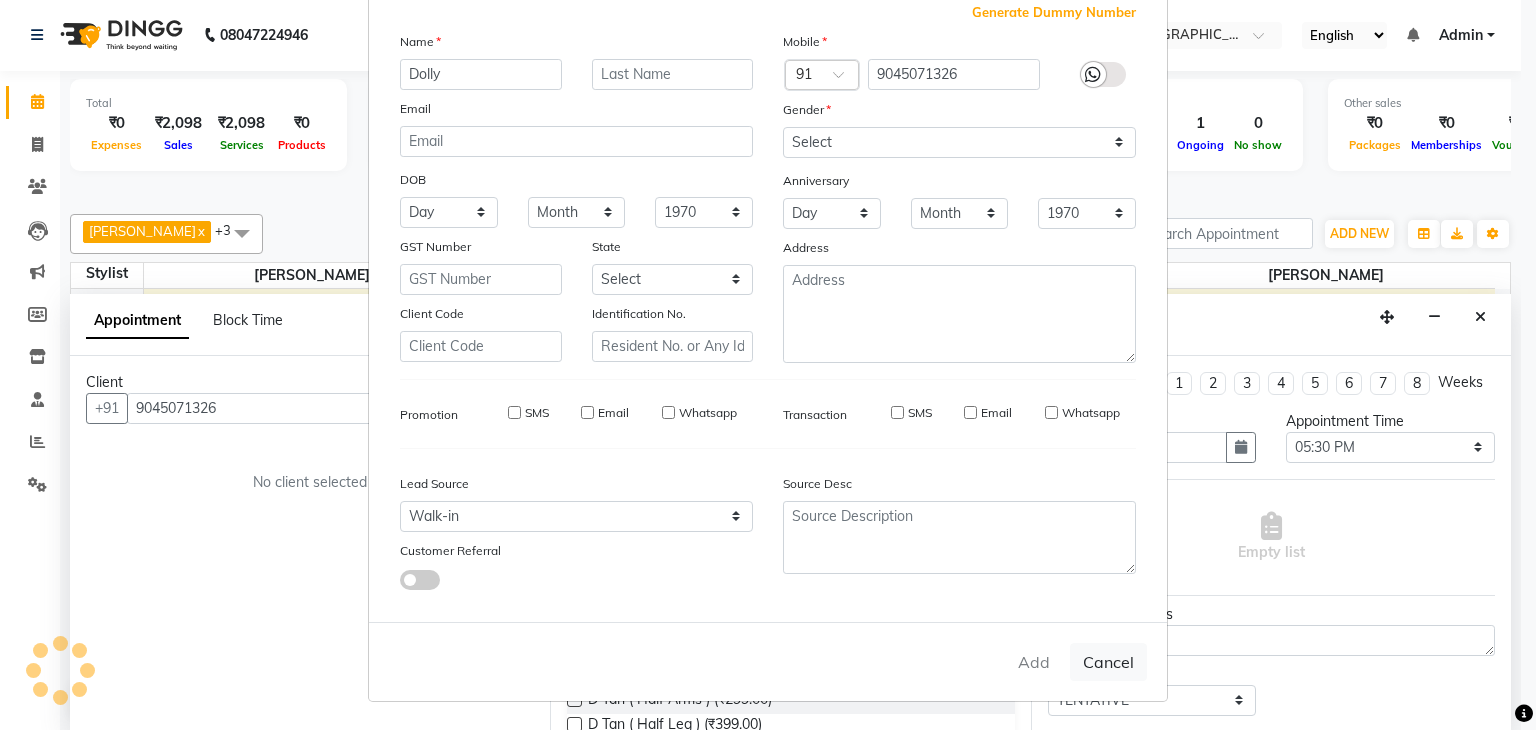 type 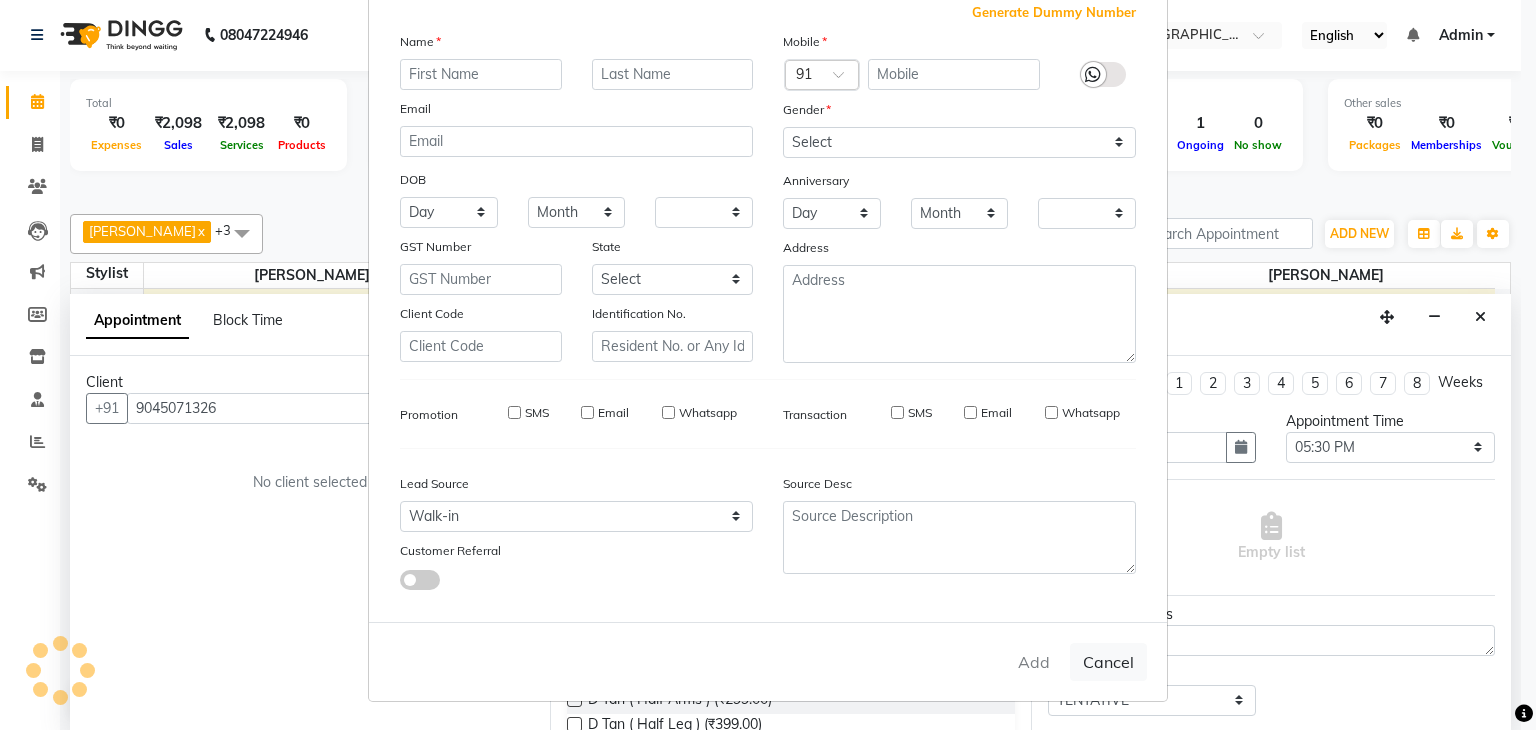 checkbox on "false" 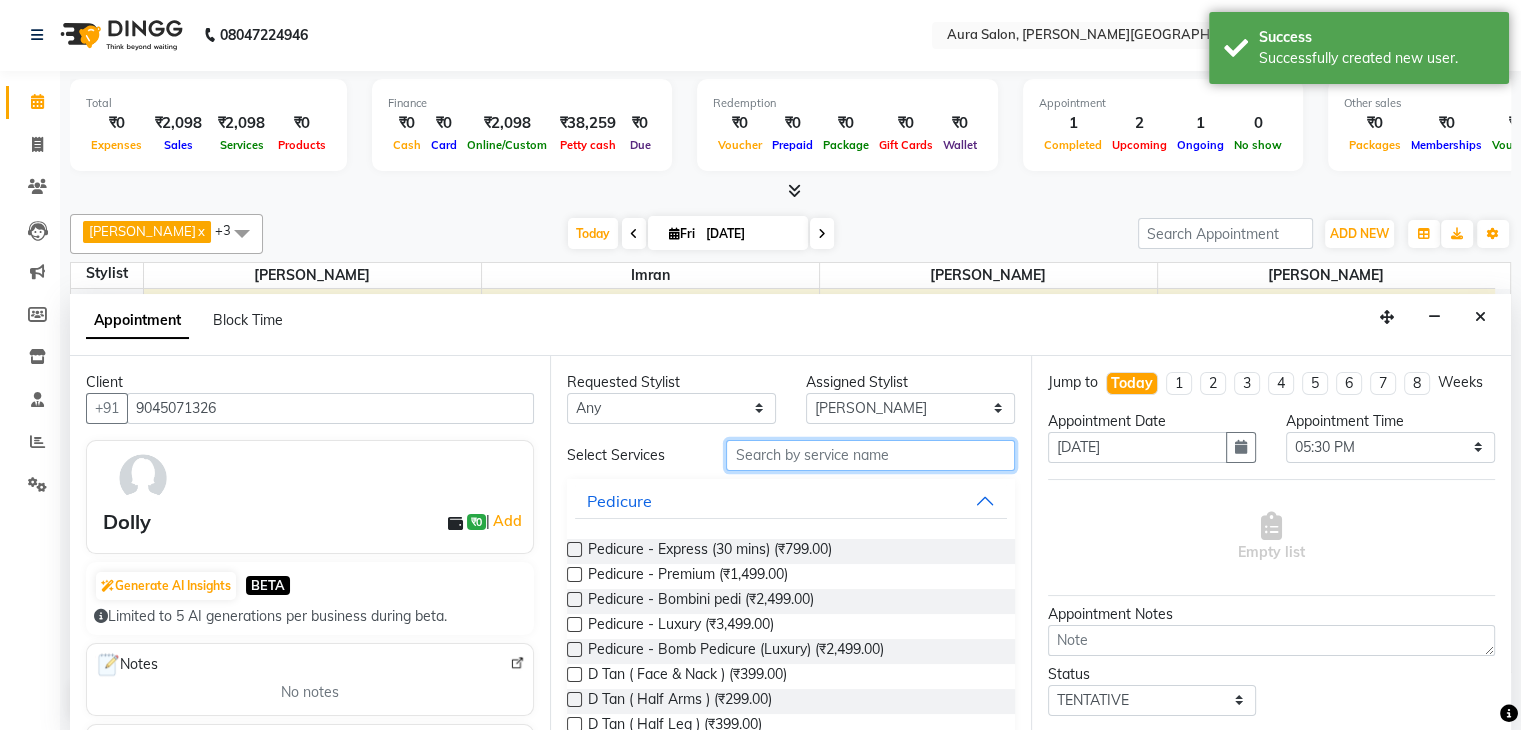 click at bounding box center [870, 455] 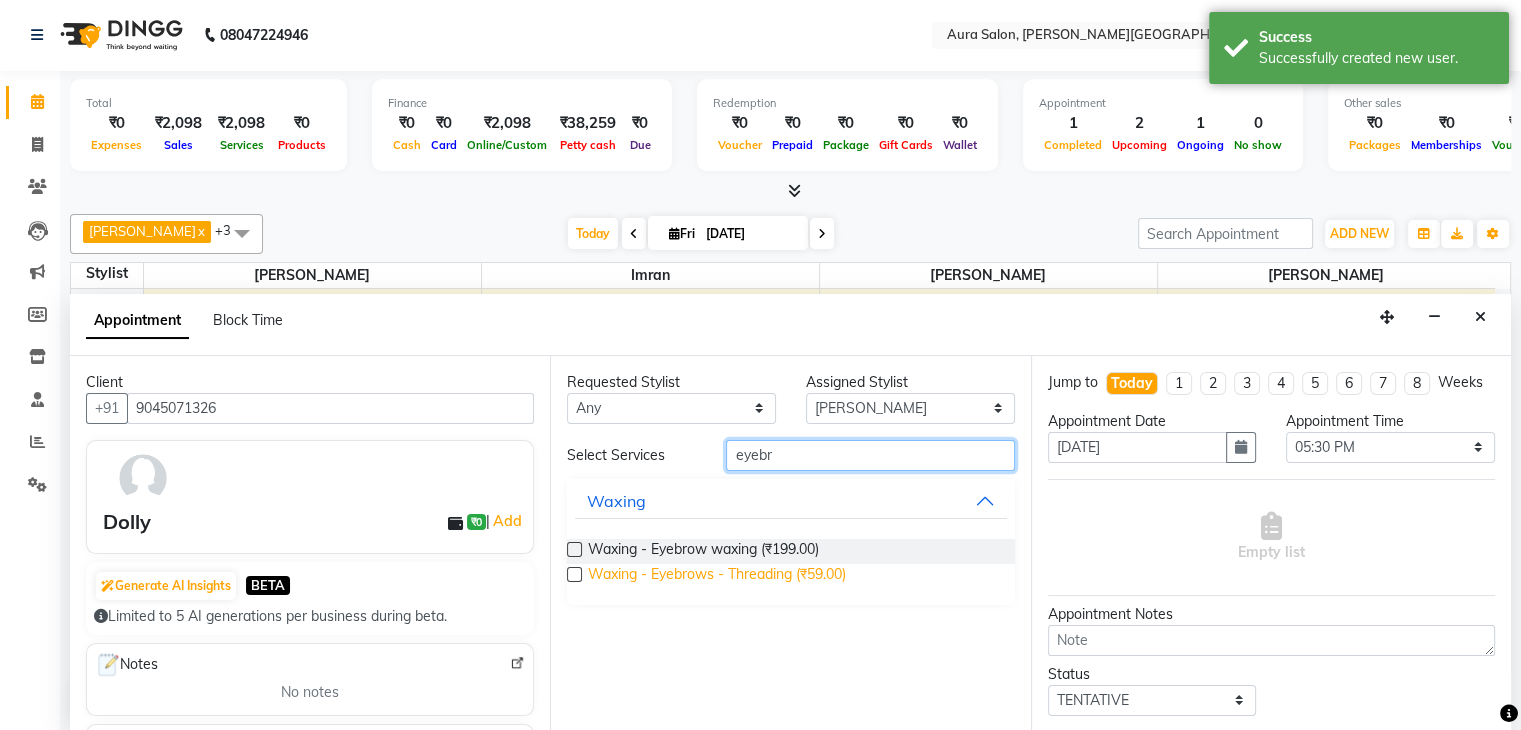 type on "eyebr" 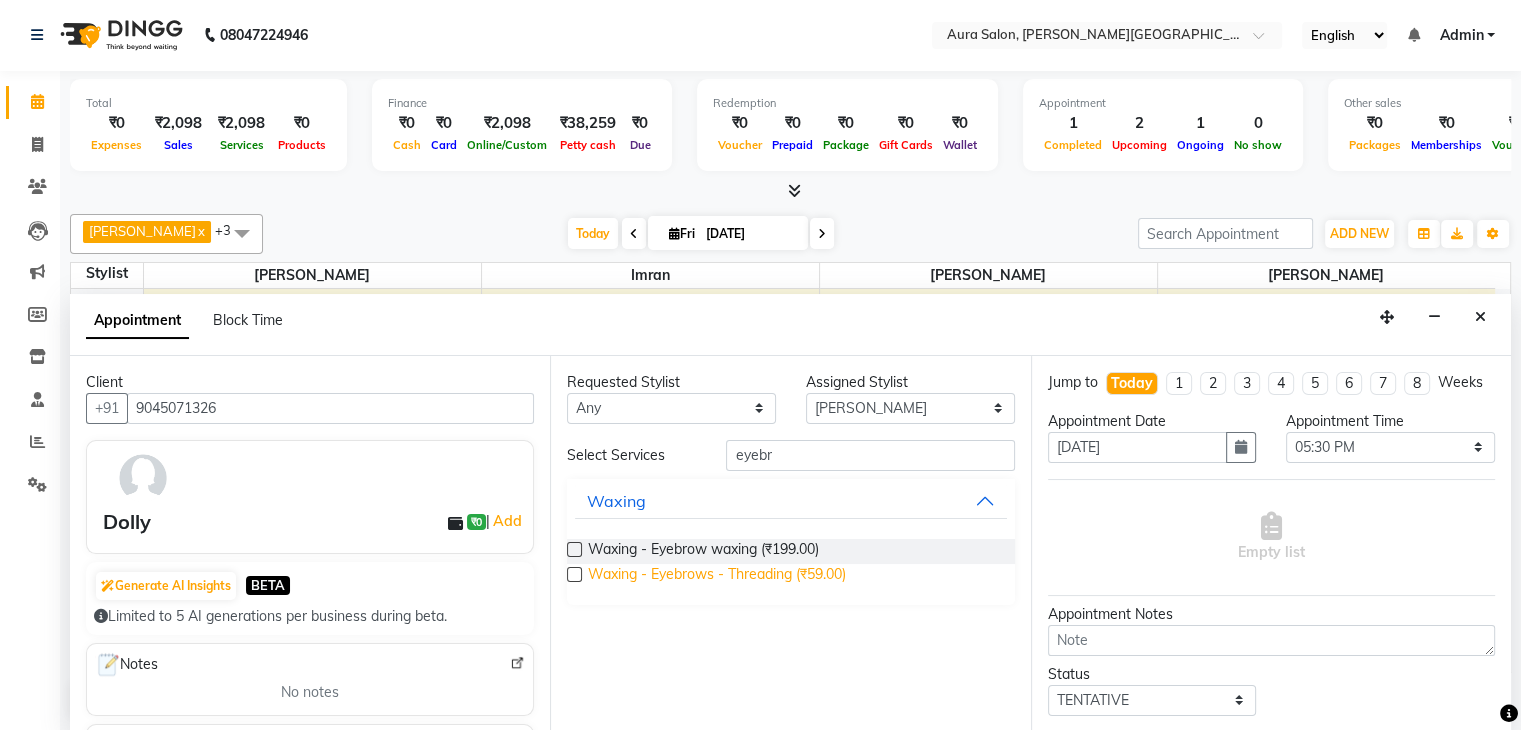 click on "Waxing - Eyebrows - Threading (₹59.00)" at bounding box center (717, 576) 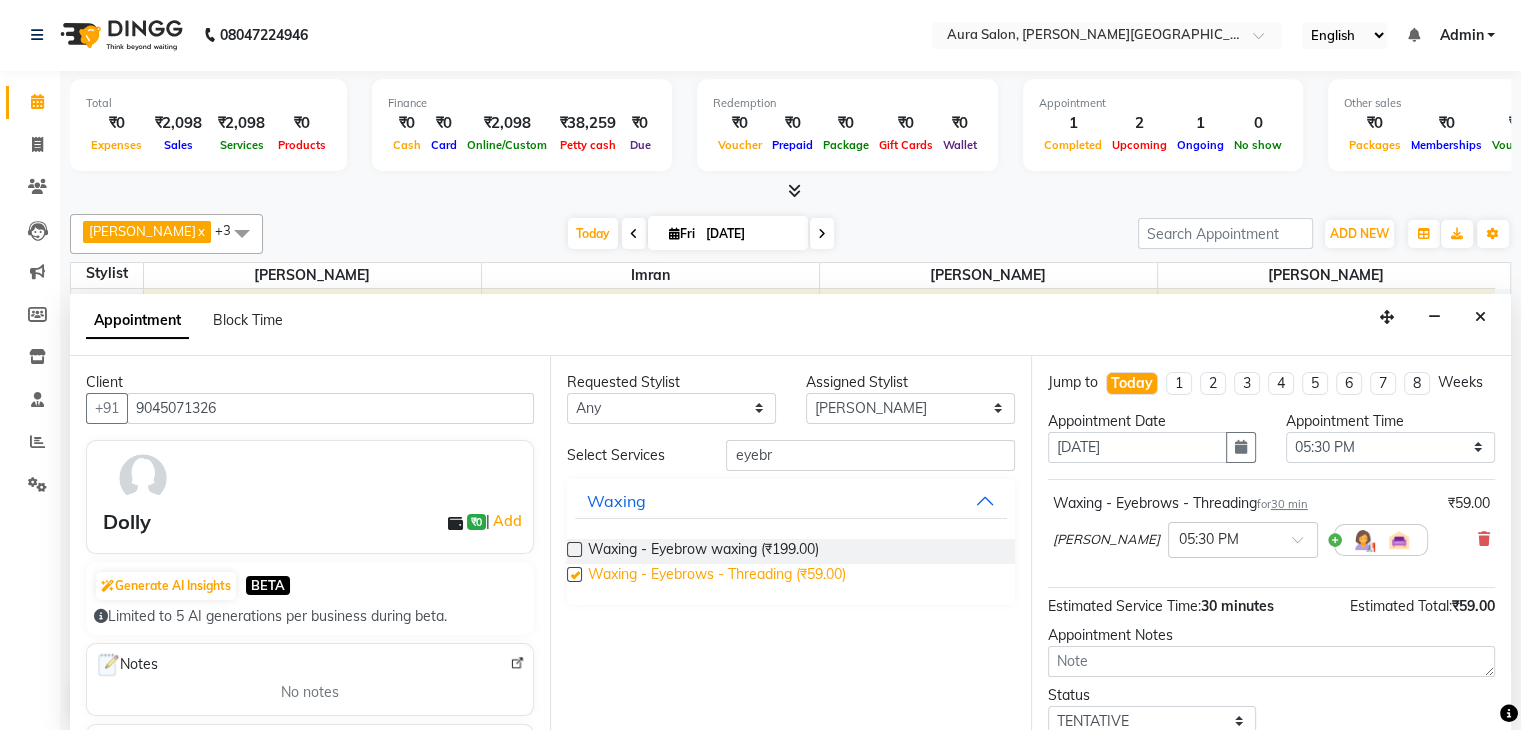 checkbox on "false" 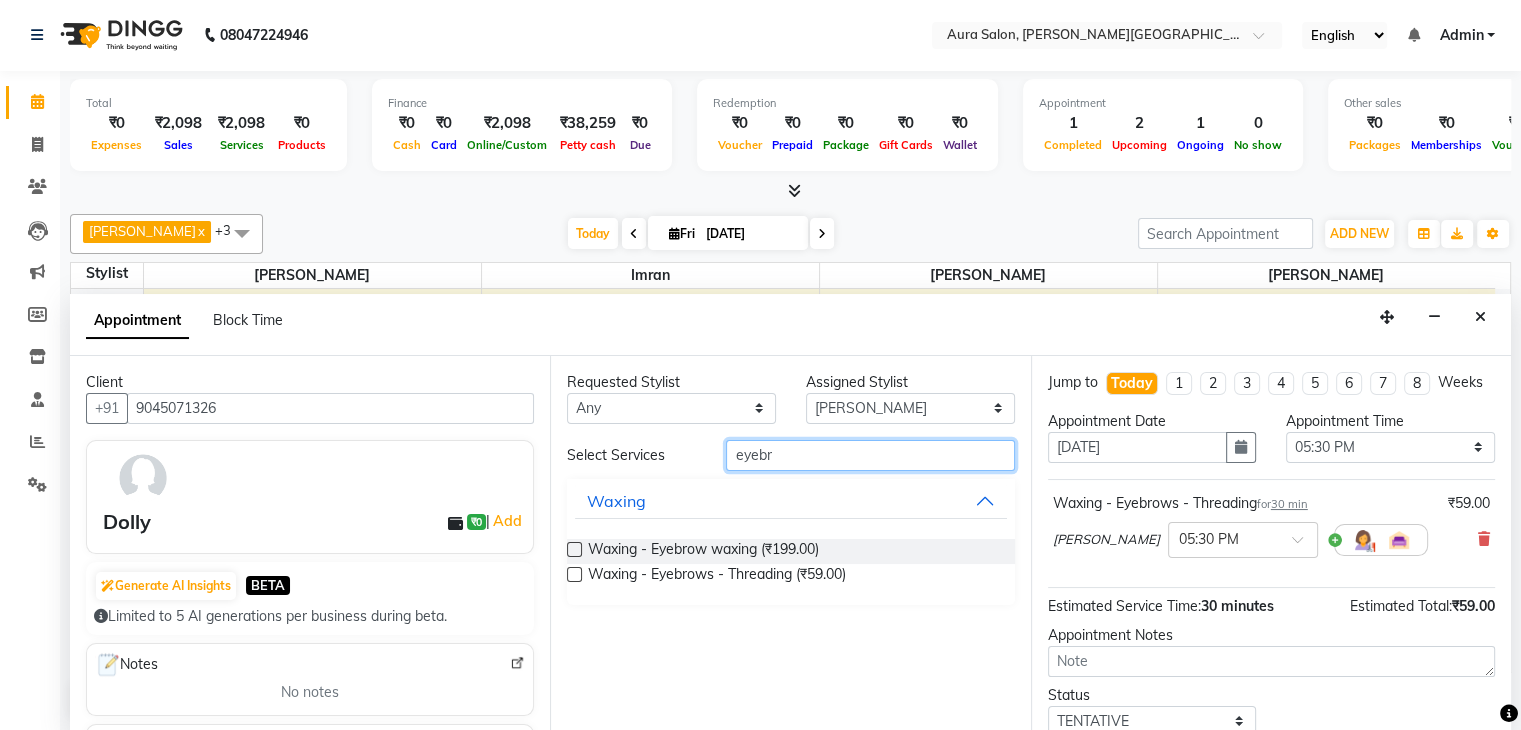 click on "eyebr" at bounding box center [870, 455] 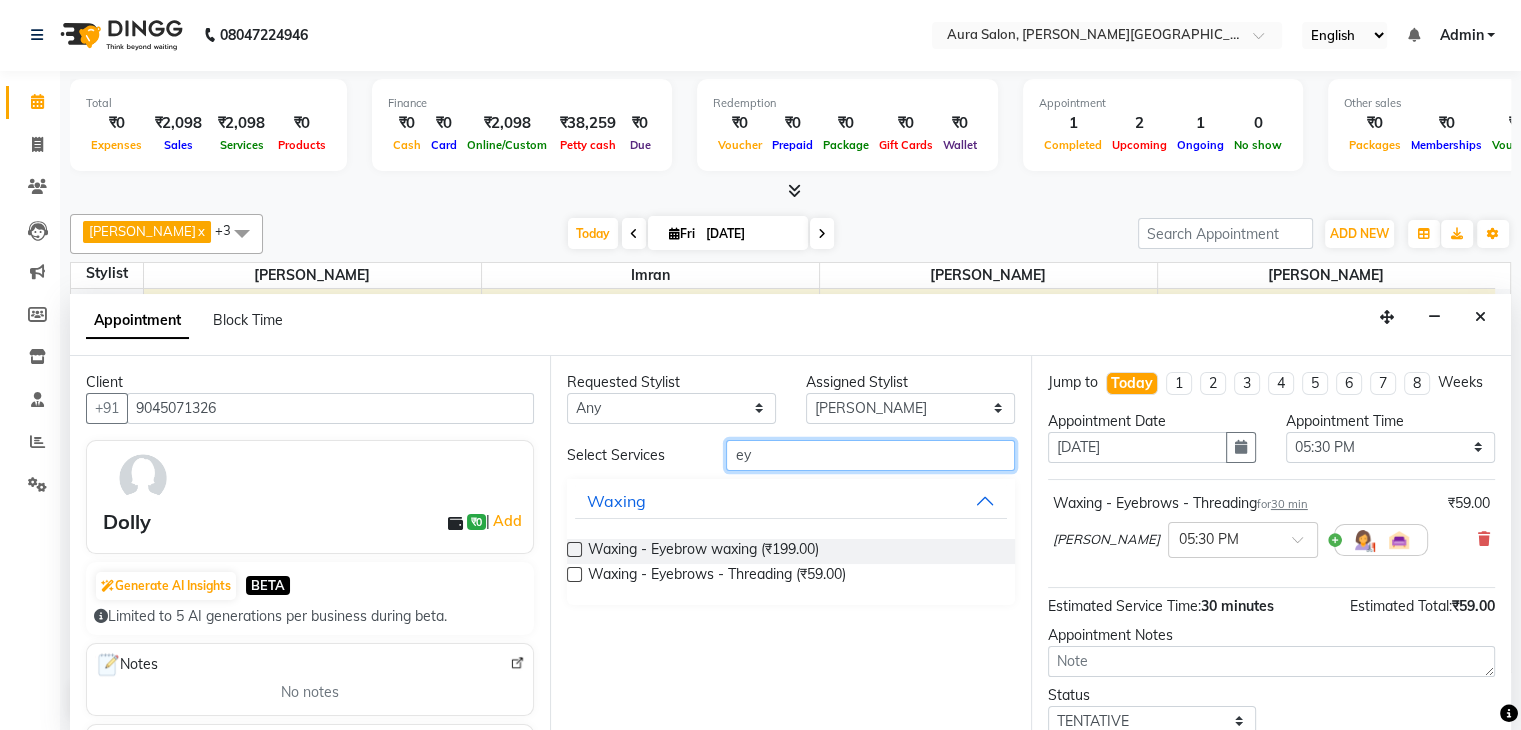 type on "e" 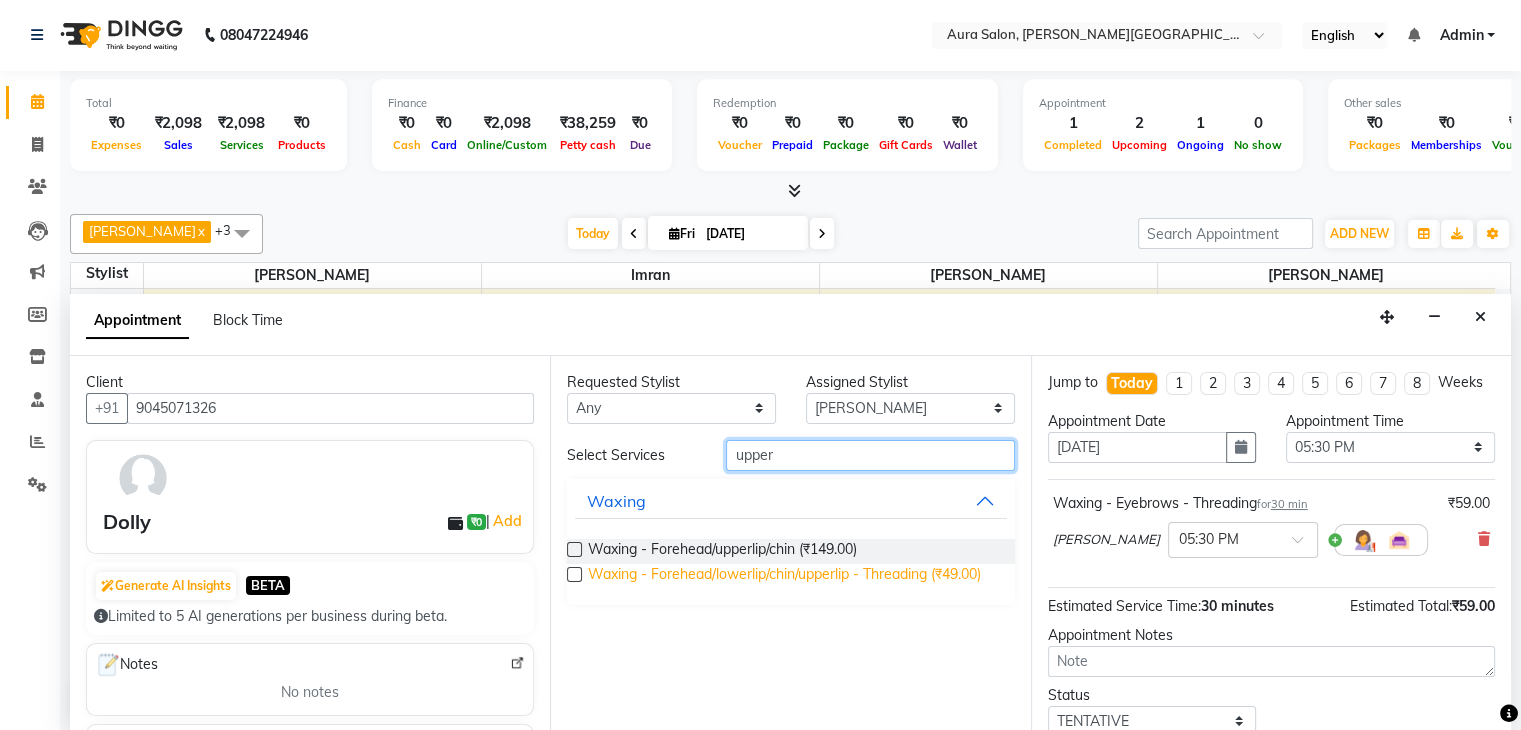type on "upper" 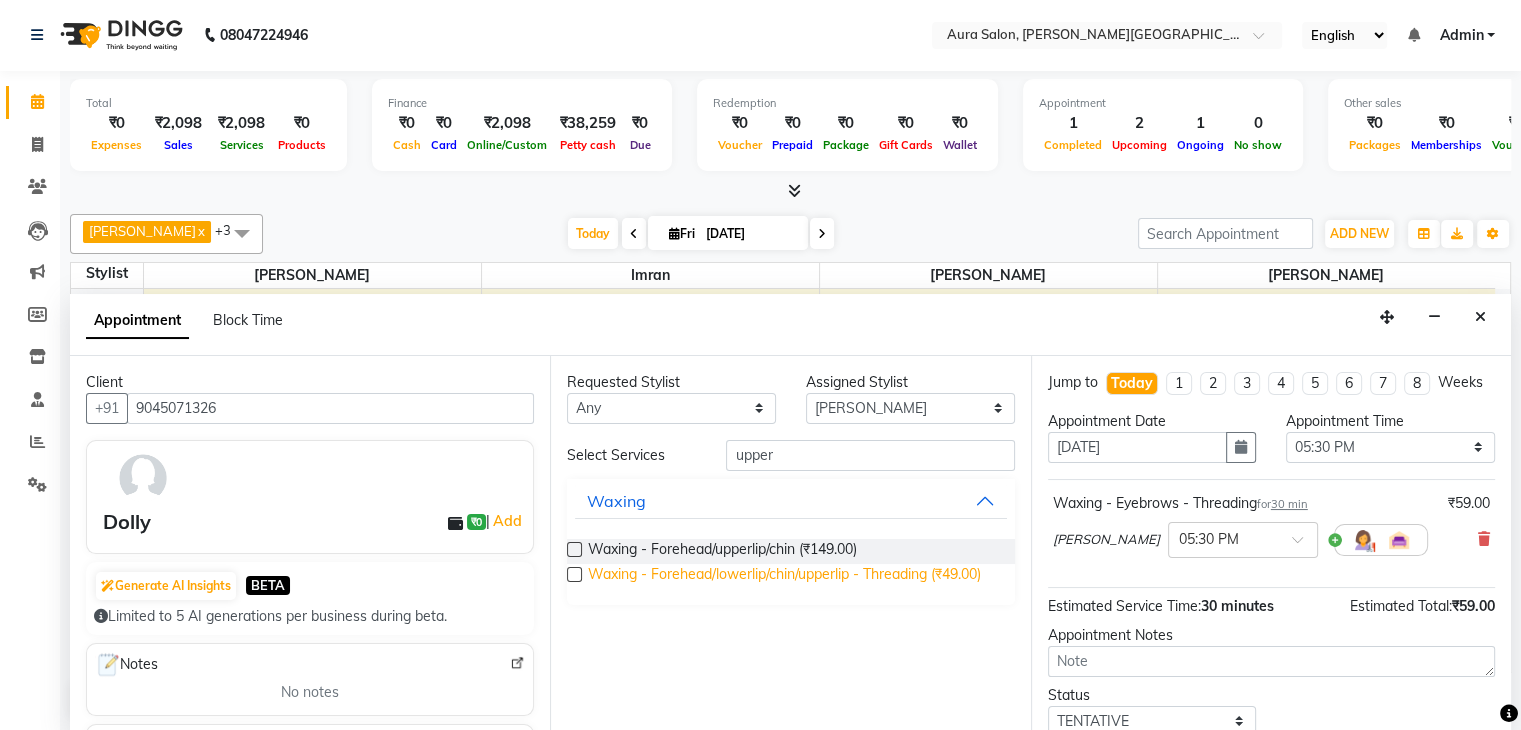 click on "Waxing - Forehead/lowerlip/chin/upperlip - Threading (₹49.00)" at bounding box center [784, 576] 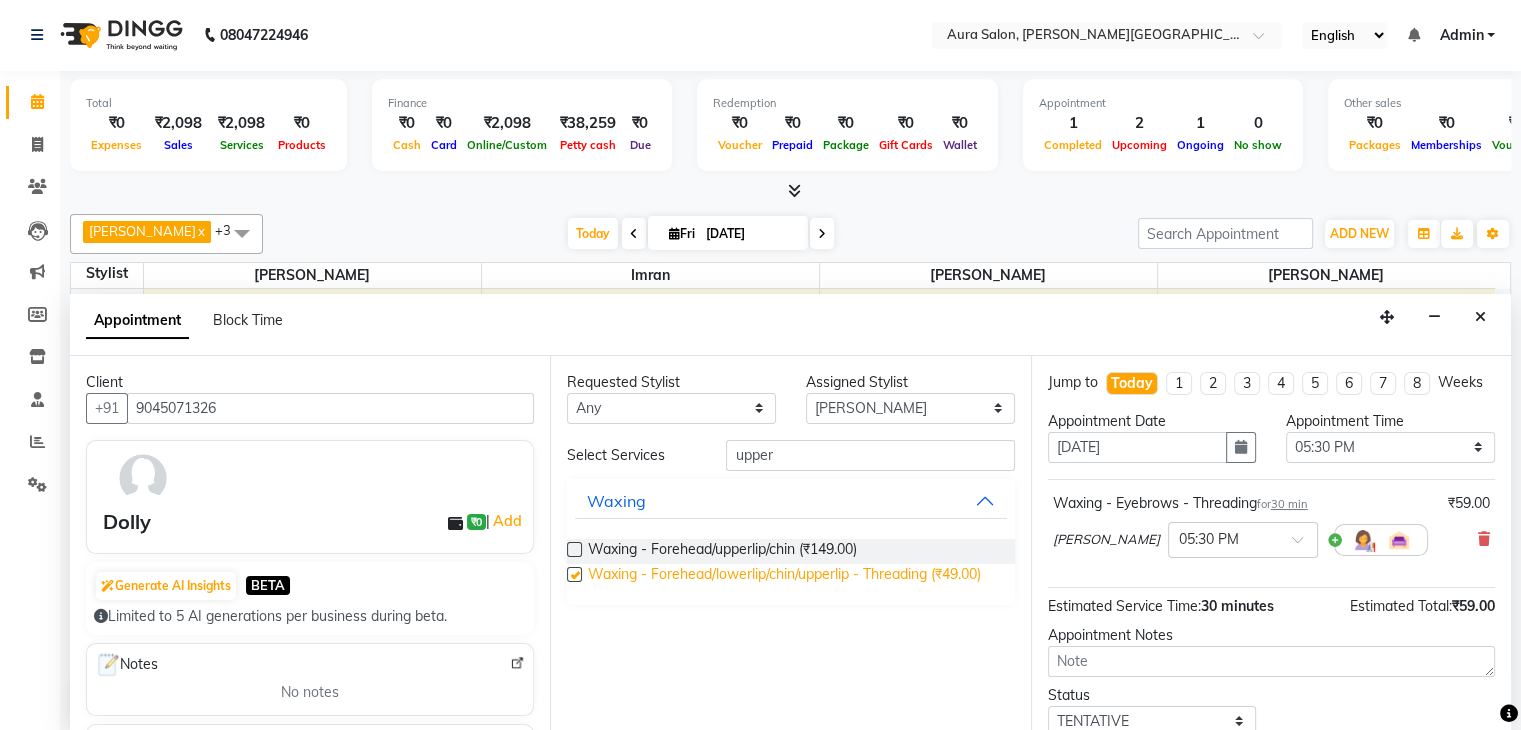 checkbox on "false" 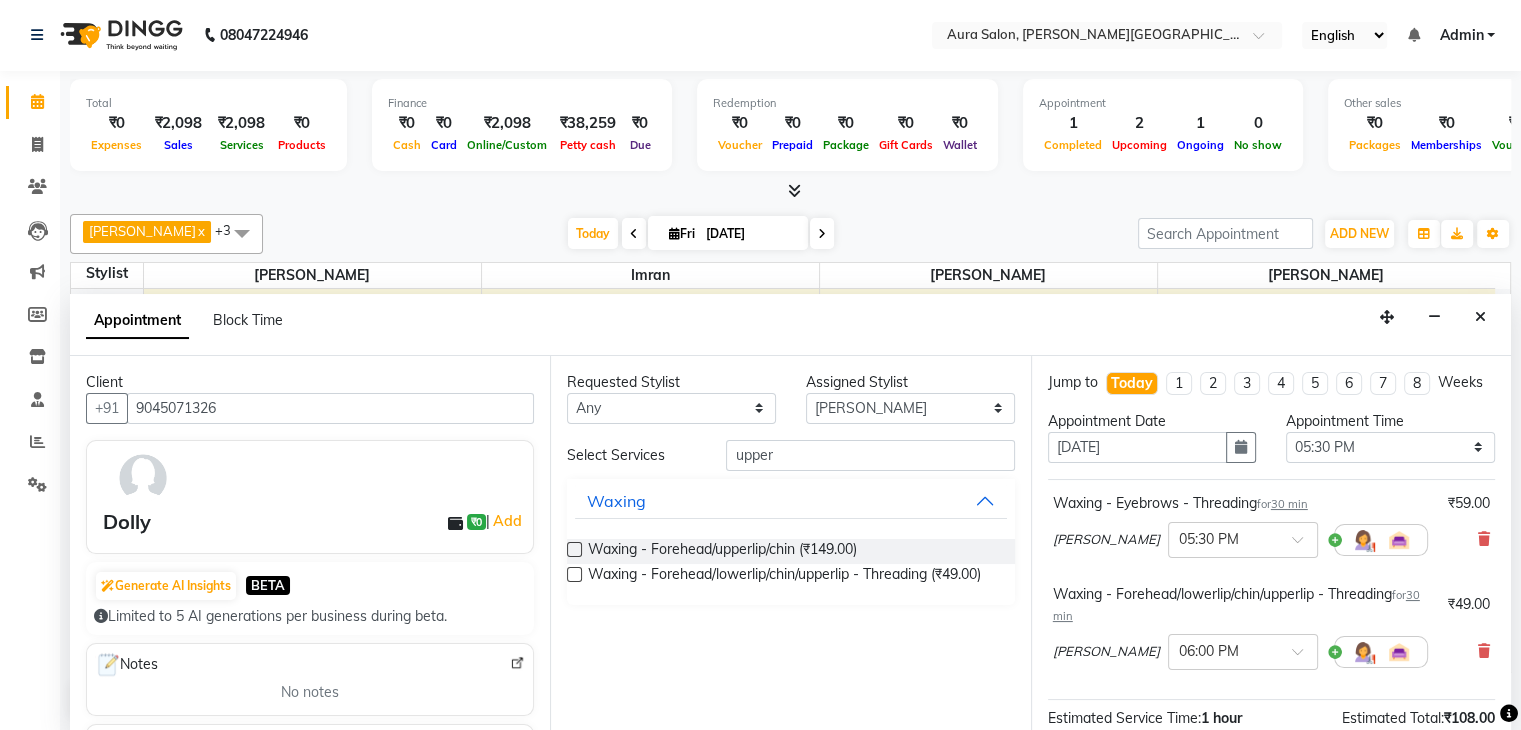 scroll, scrollTop: 261, scrollLeft: 0, axis: vertical 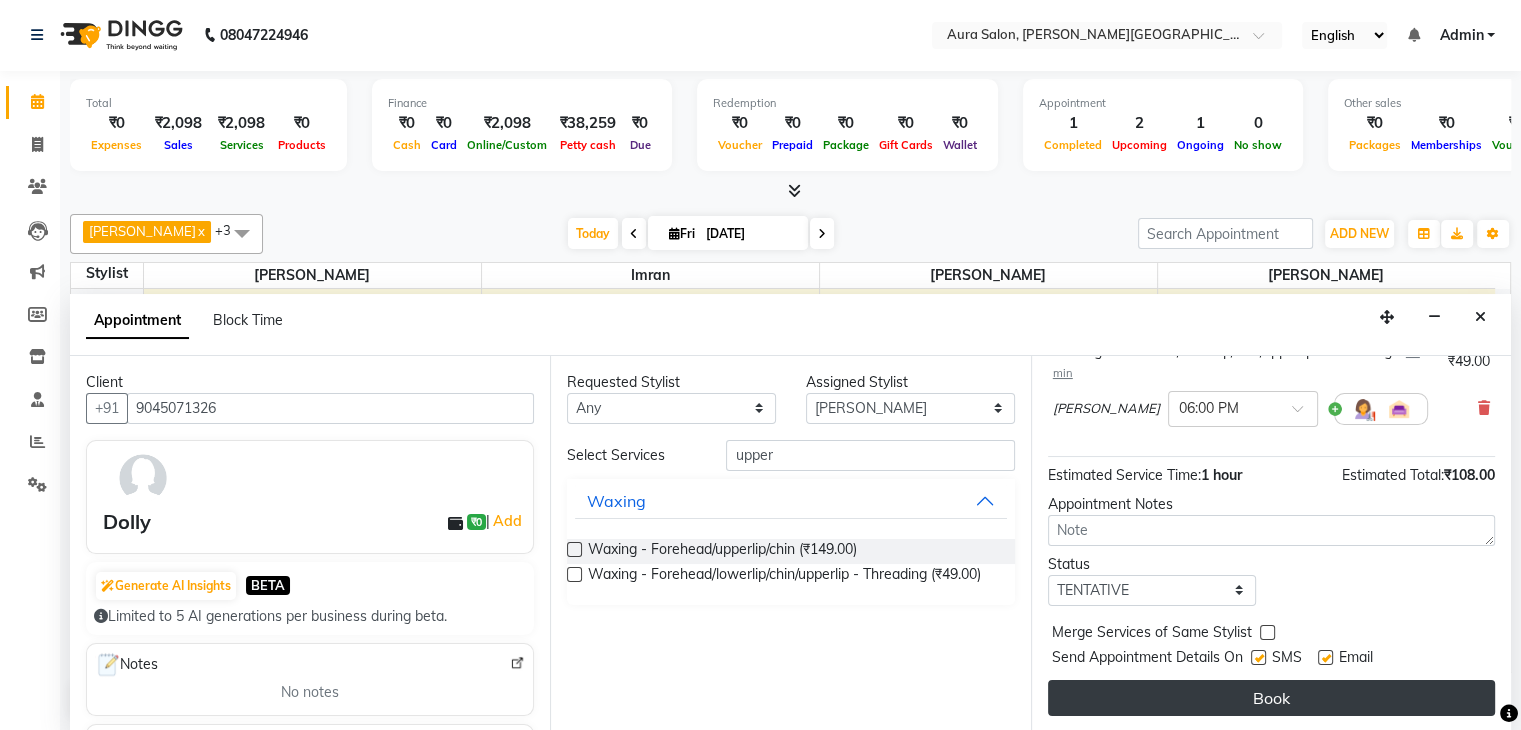 click on "Book" at bounding box center (1271, 698) 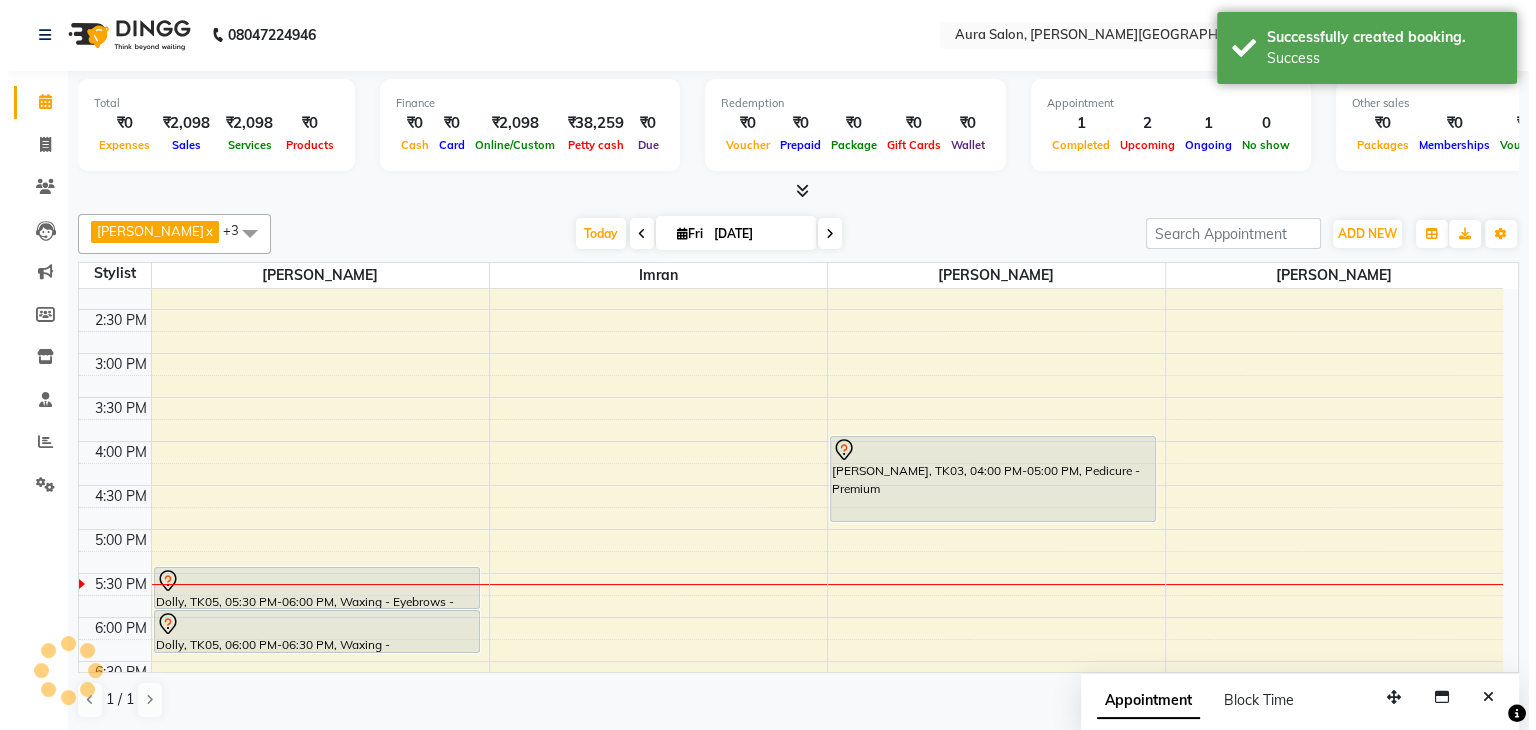 scroll, scrollTop: 0, scrollLeft: 0, axis: both 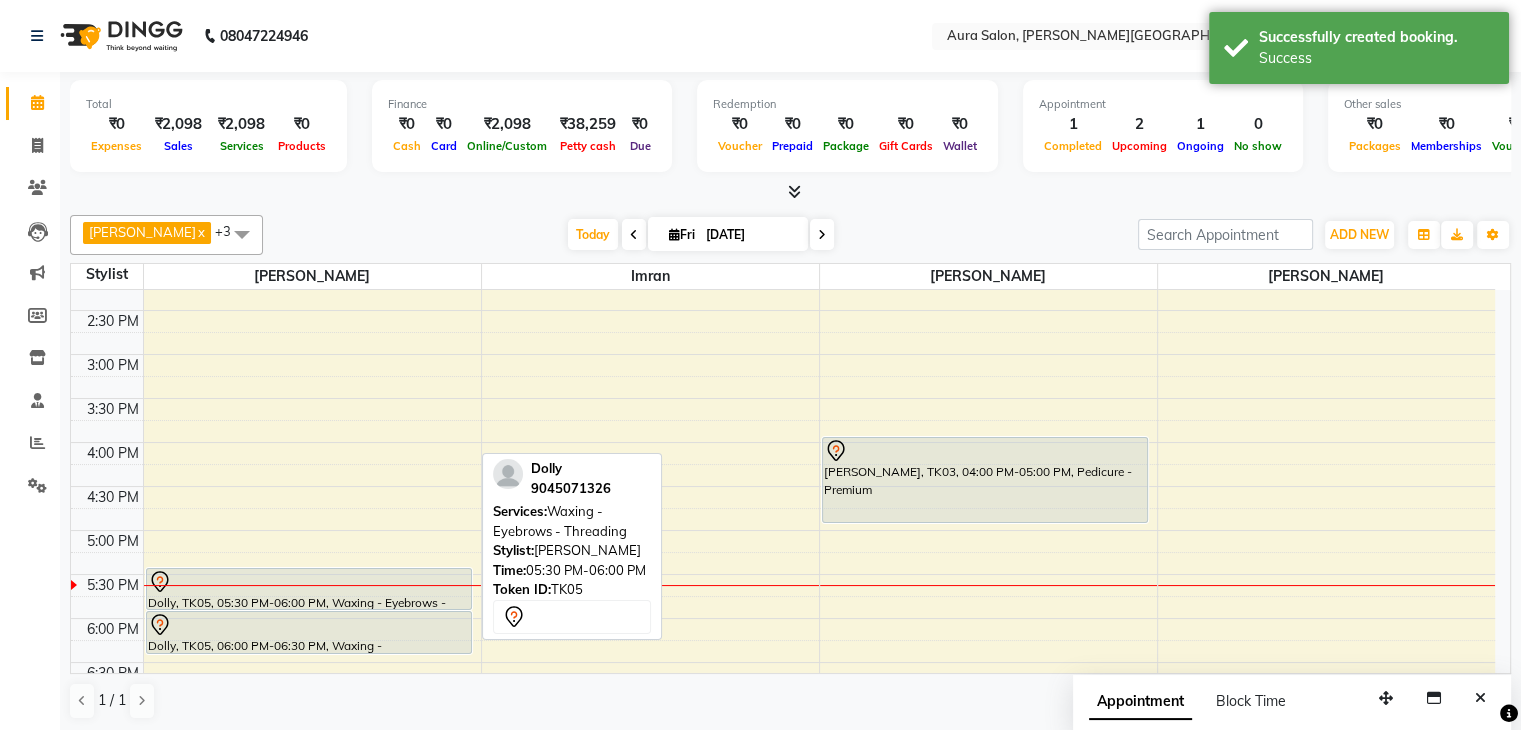 click at bounding box center [309, 582] 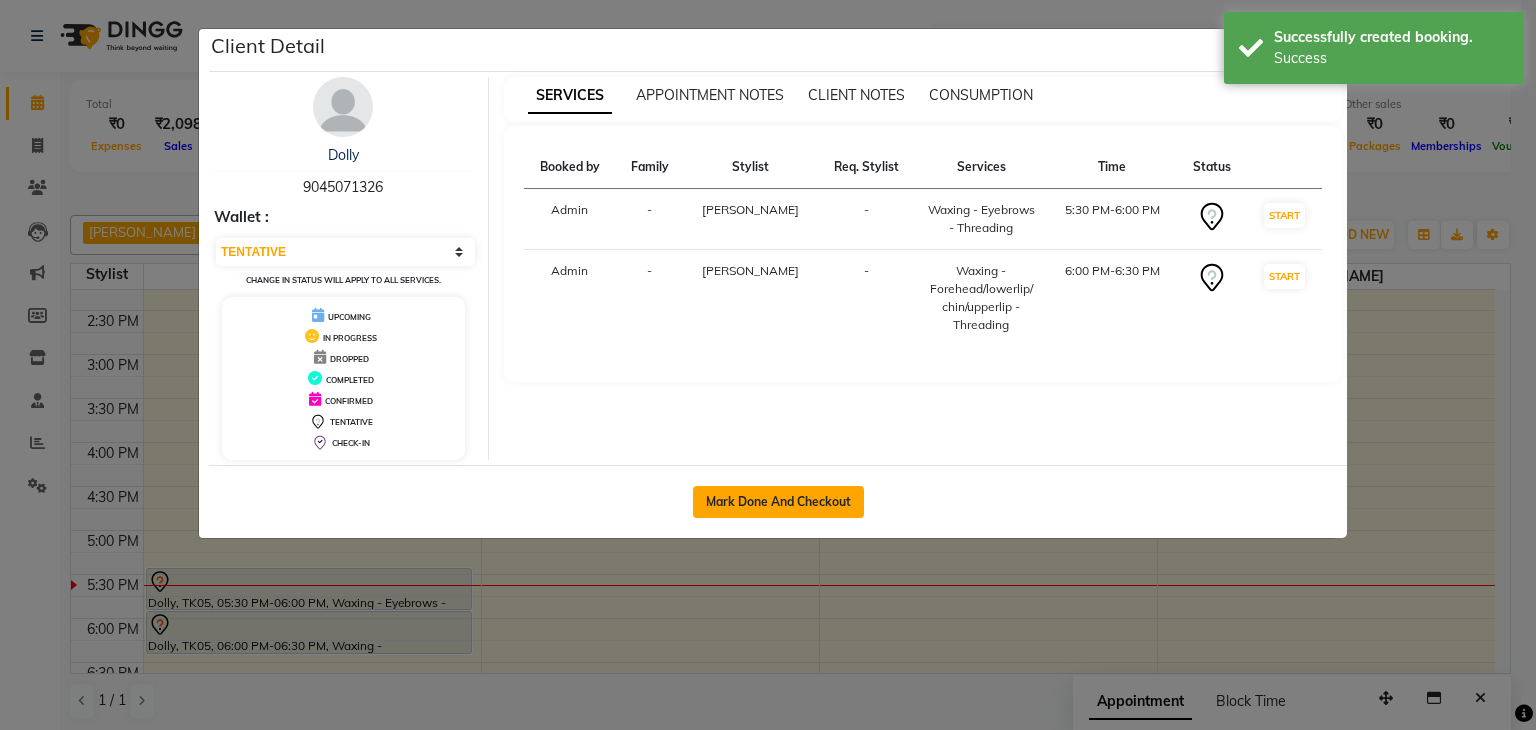 click on "Mark Done And Checkout" 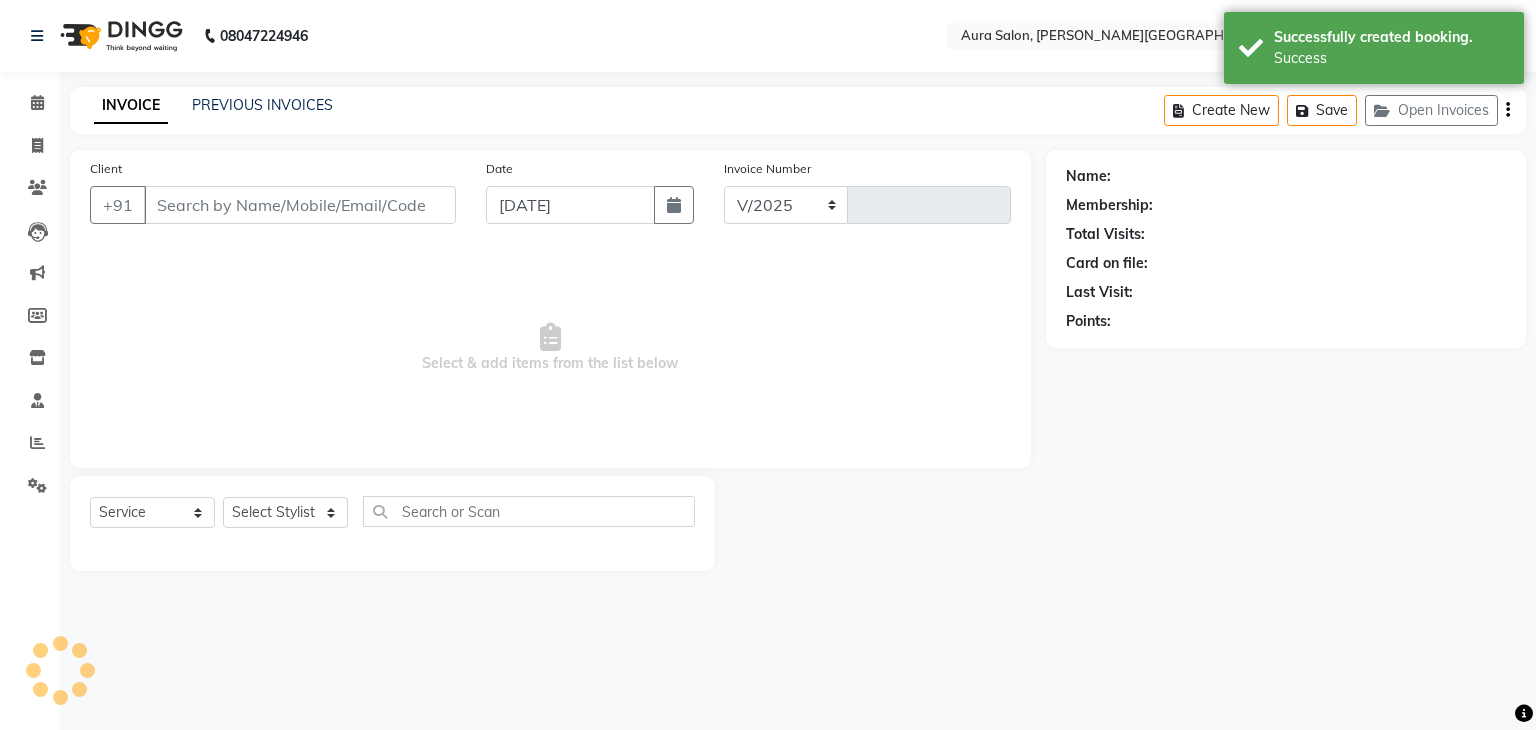 select on "7430" 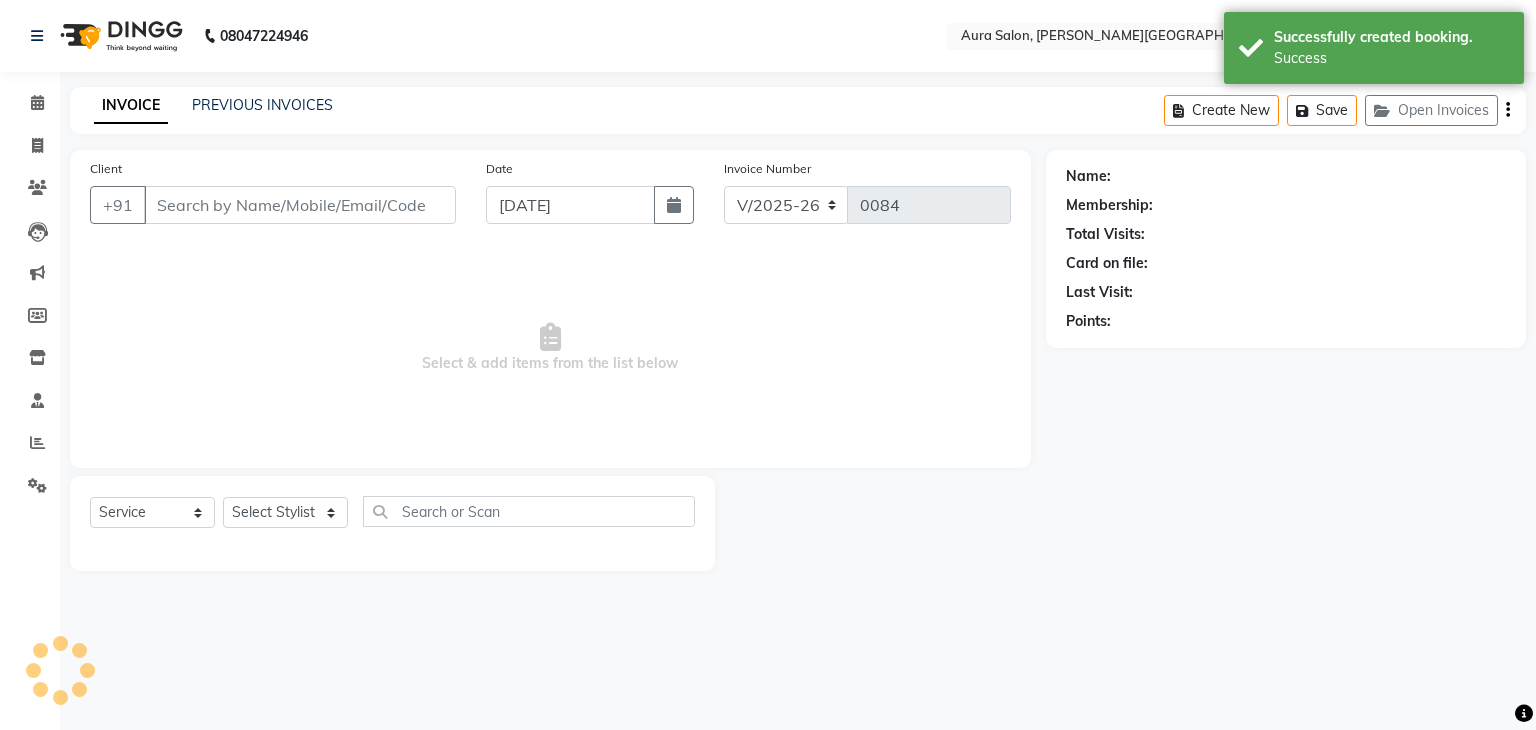 type on "9045071326" 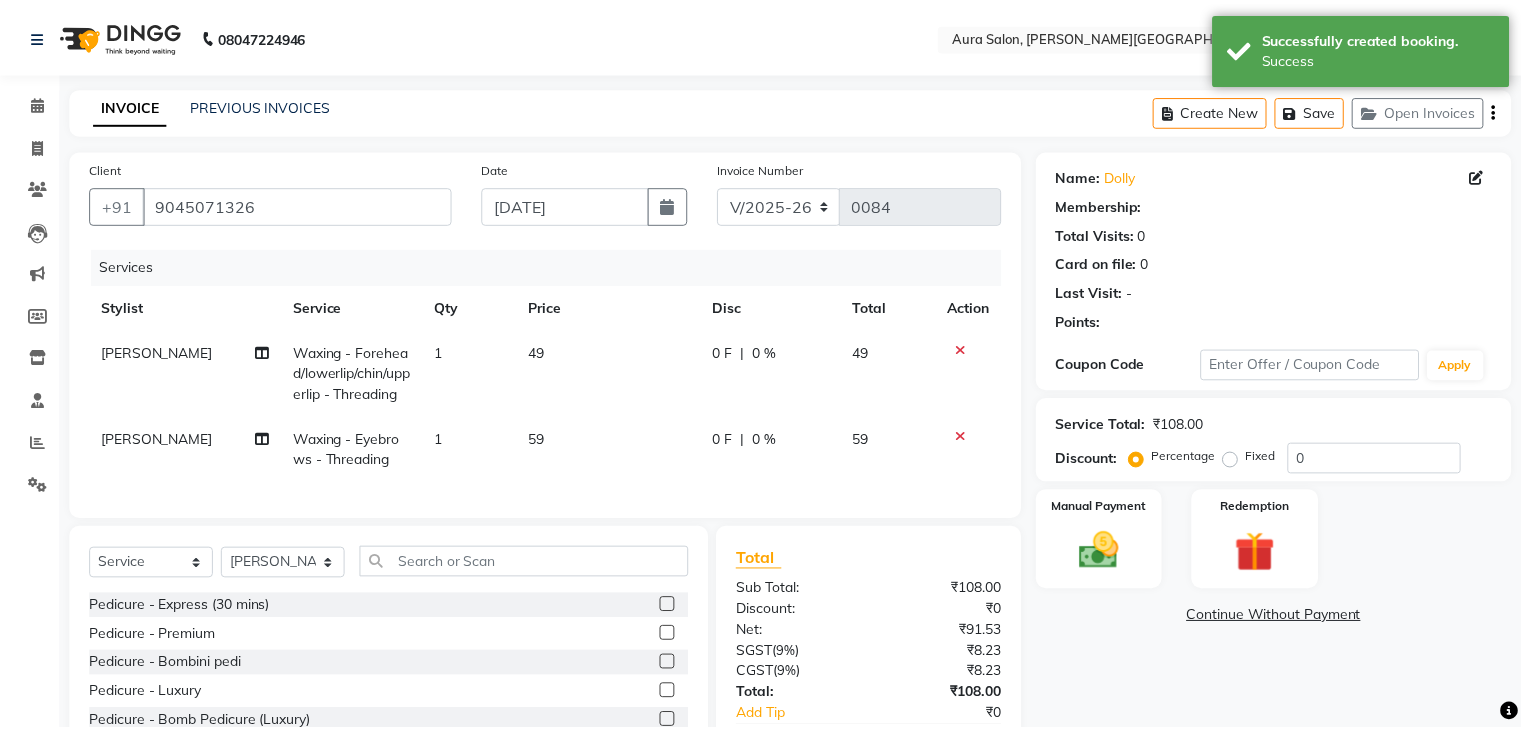 scroll, scrollTop: 138, scrollLeft: 0, axis: vertical 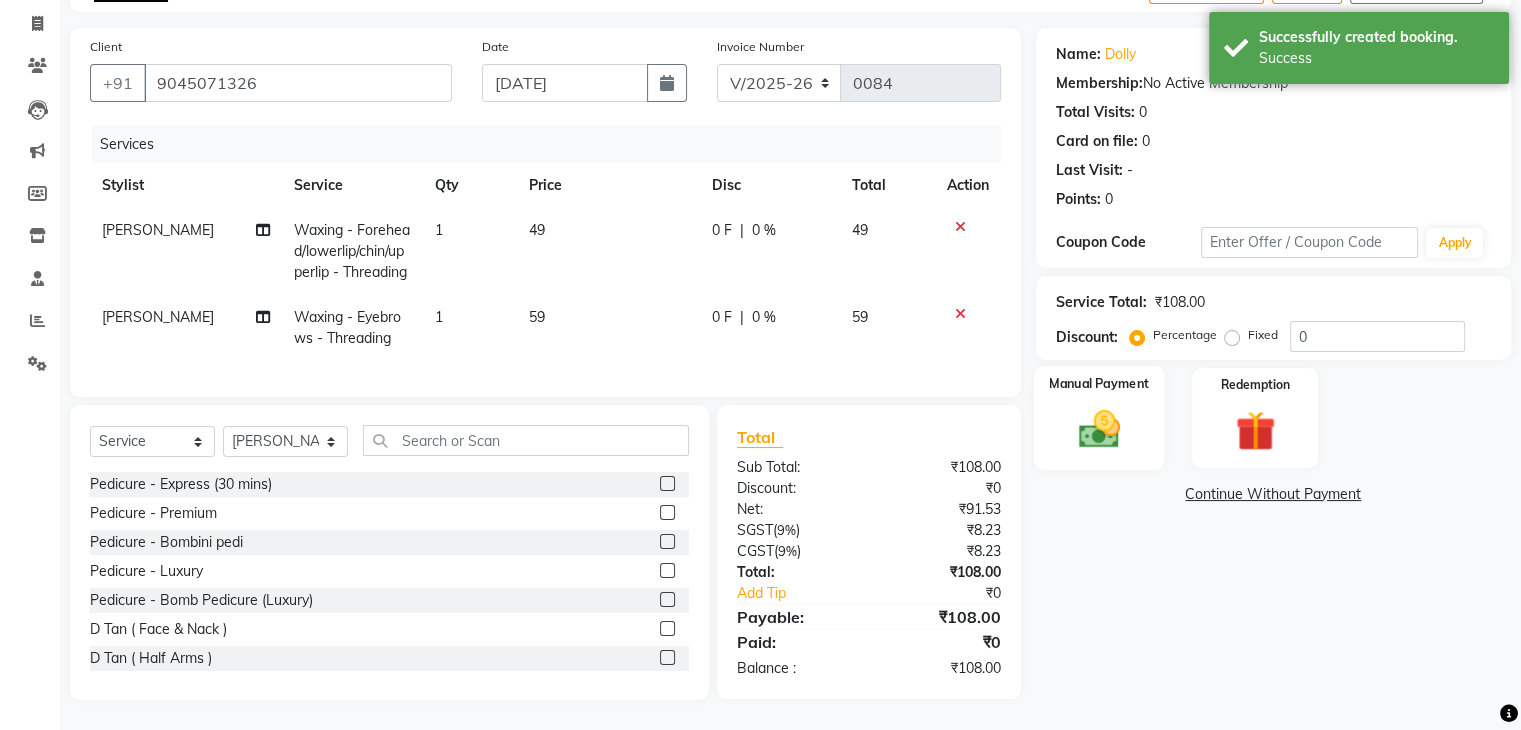 click 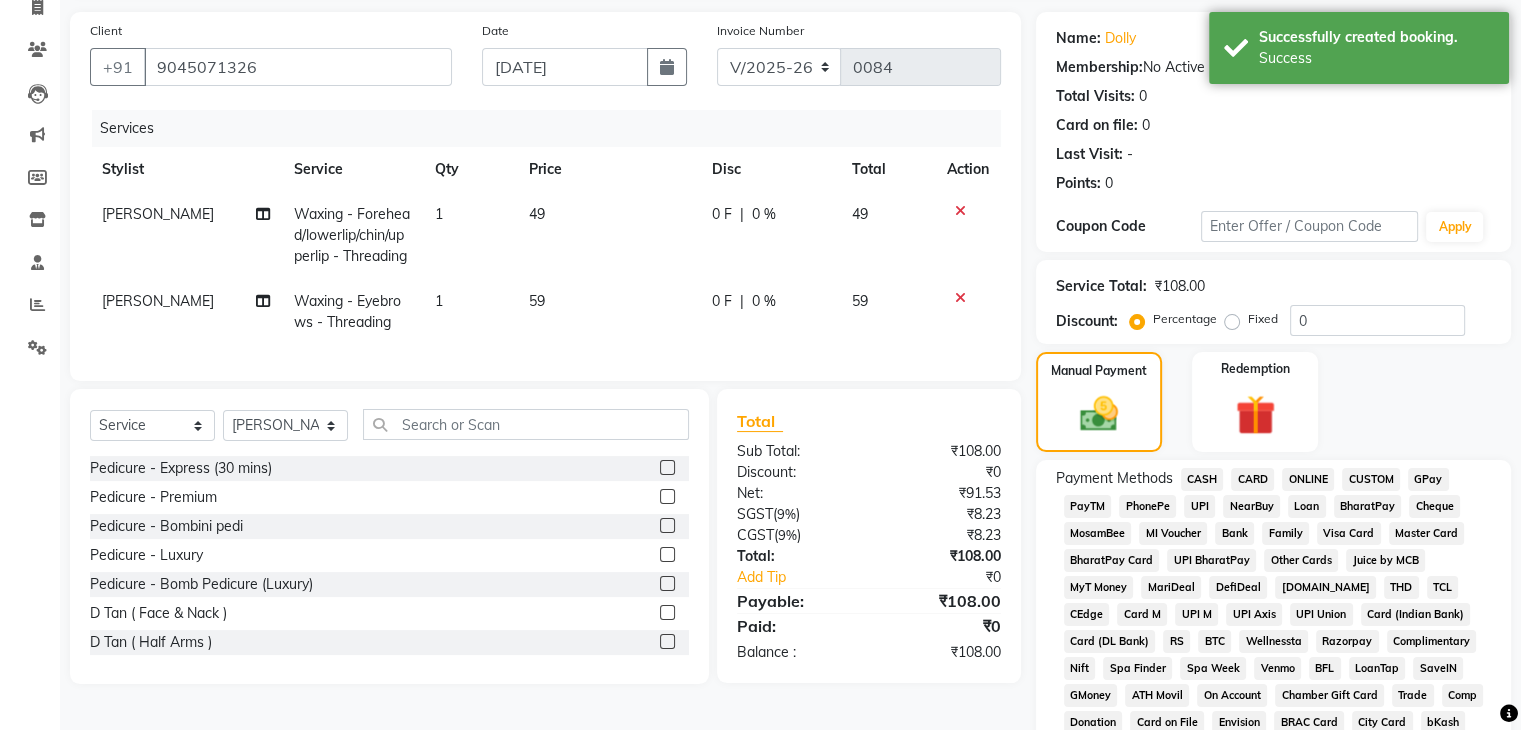 click on "PhonePe" 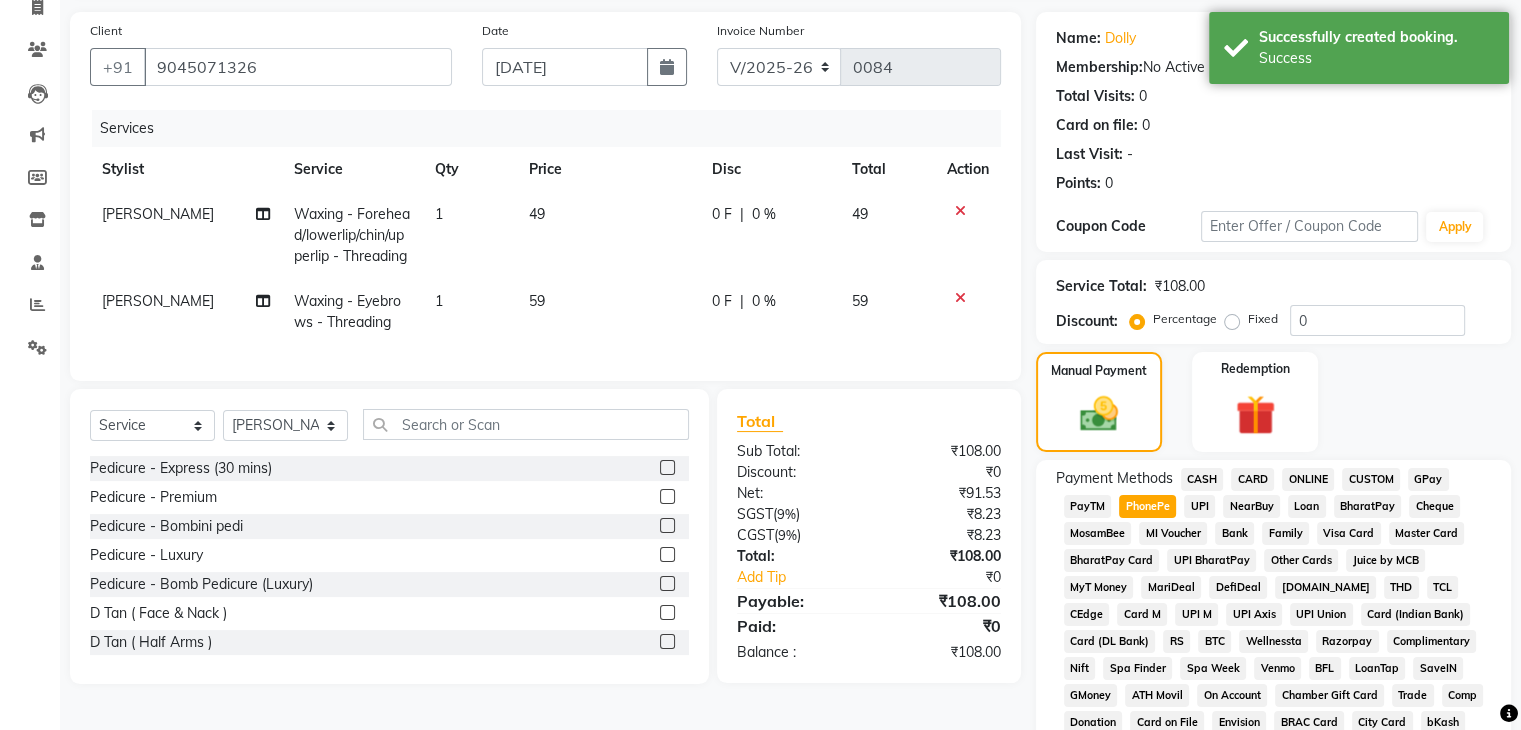 click on "Add Payment" 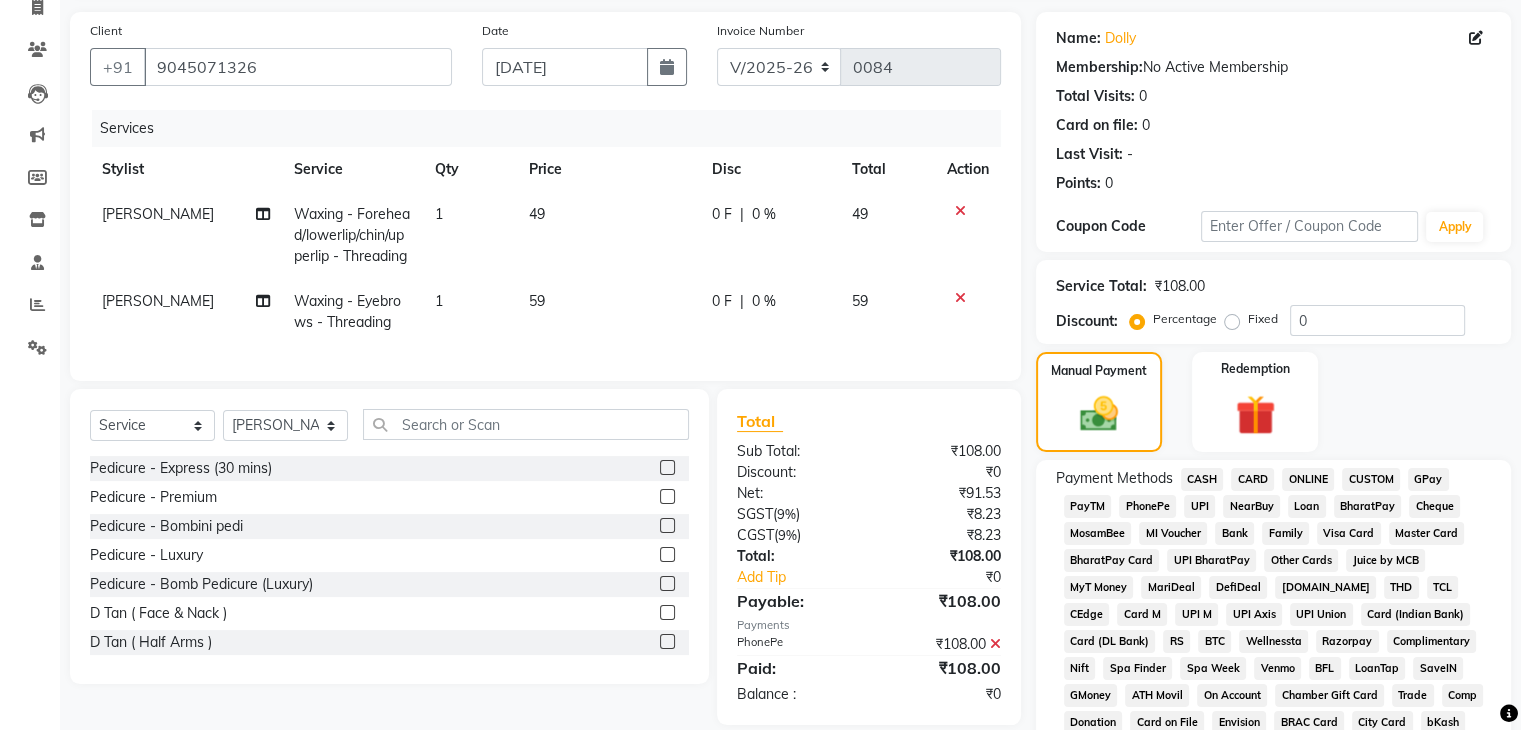scroll, scrollTop: 693, scrollLeft: 0, axis: vertical 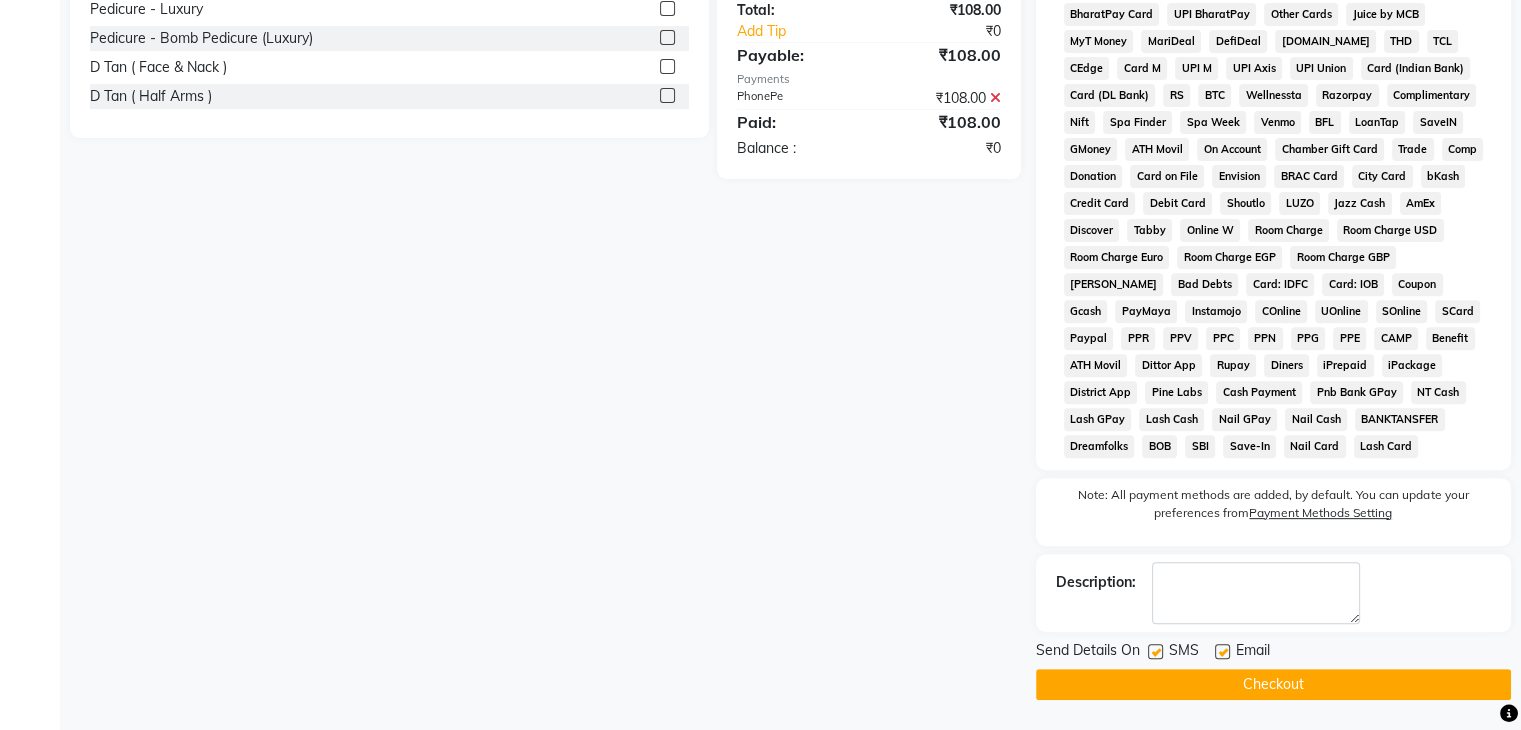 click on "Checkout" 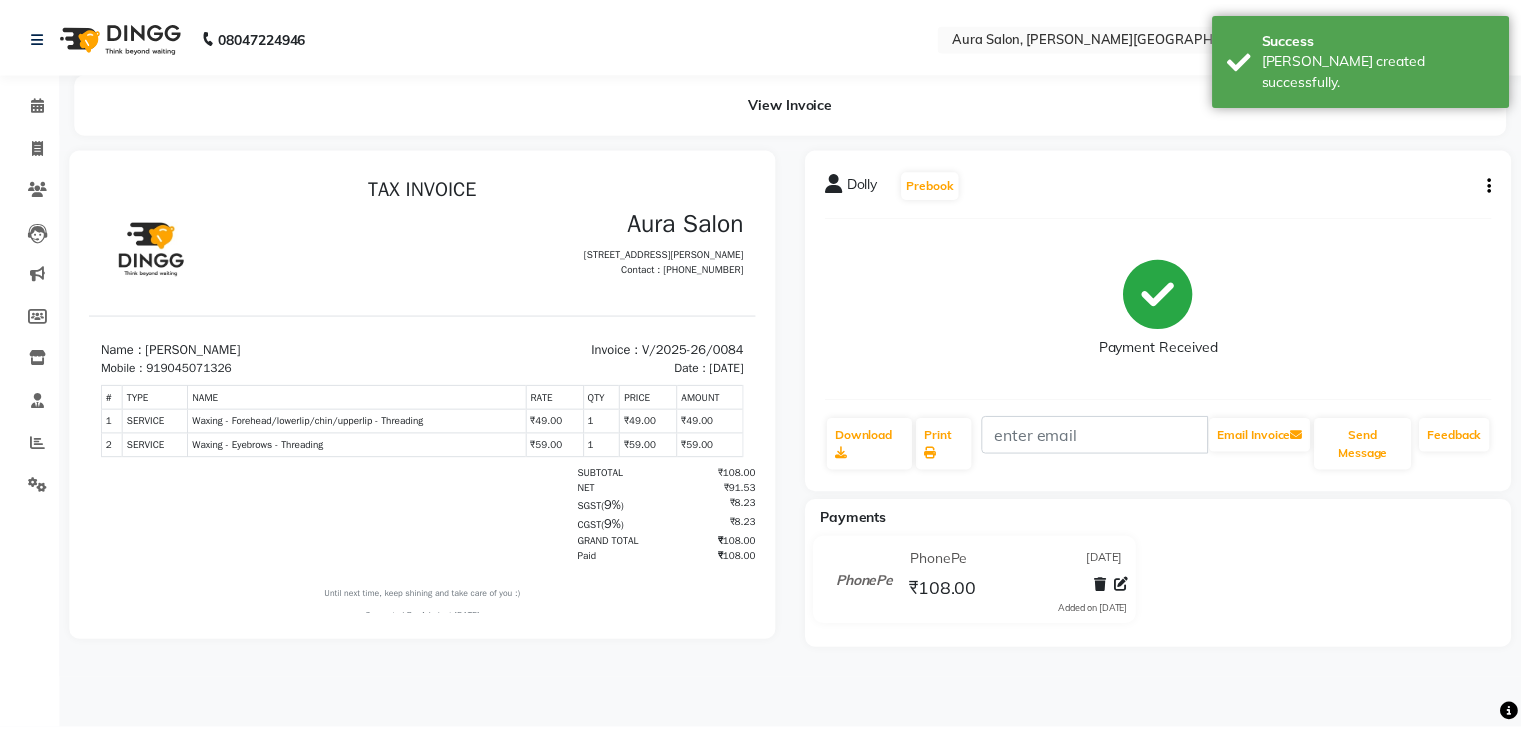 scroll, scrollTop: 0, scrollLeft: 0, axis: both 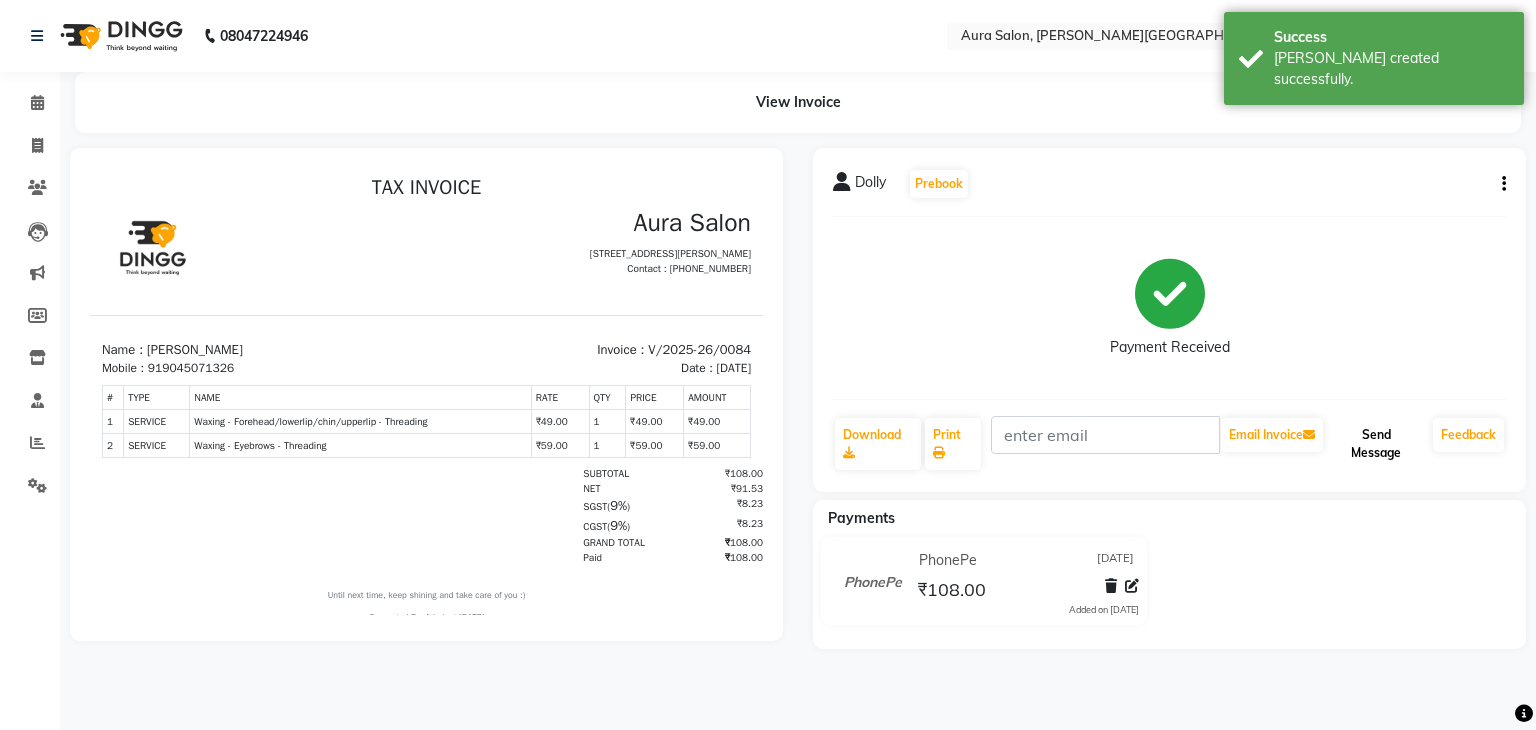 click on "Send Message" 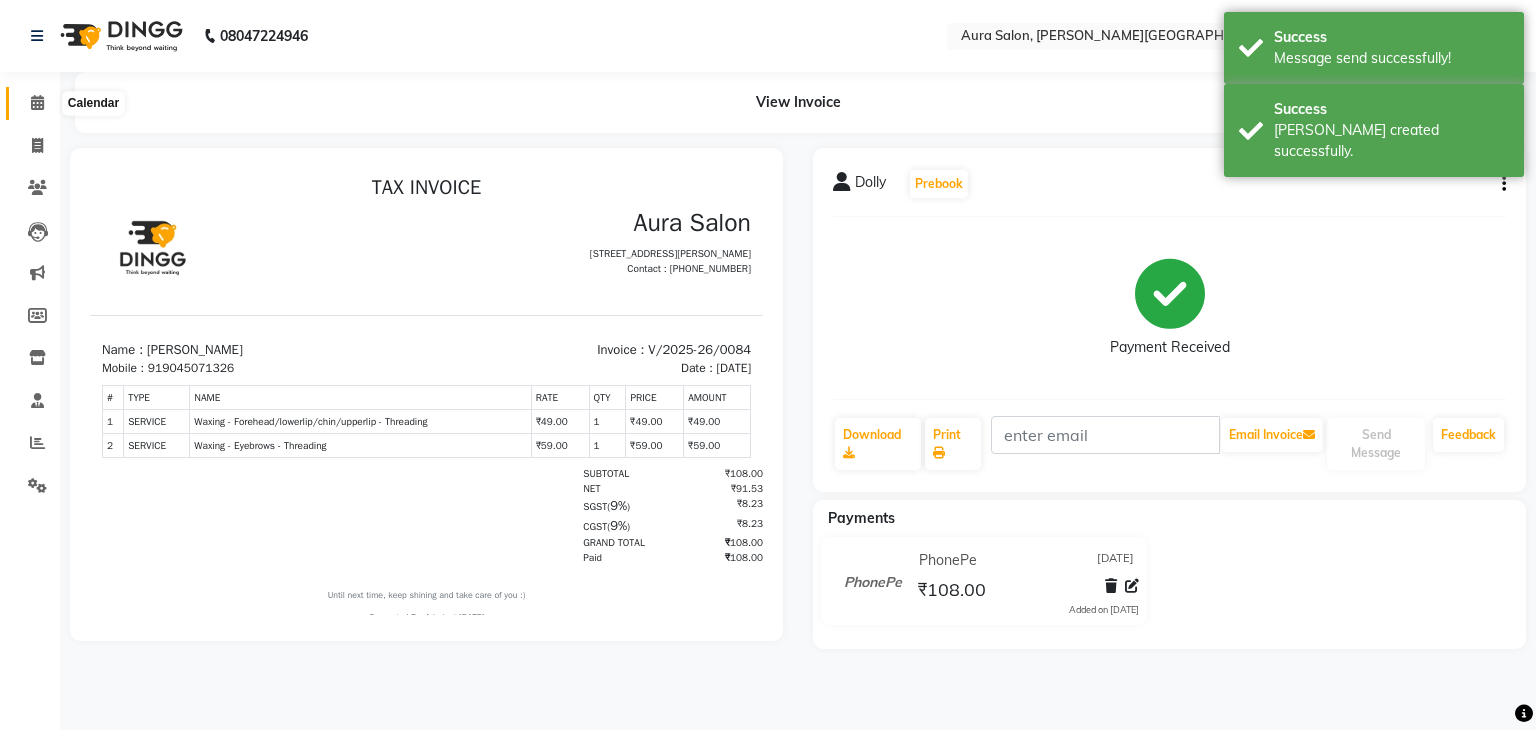 click 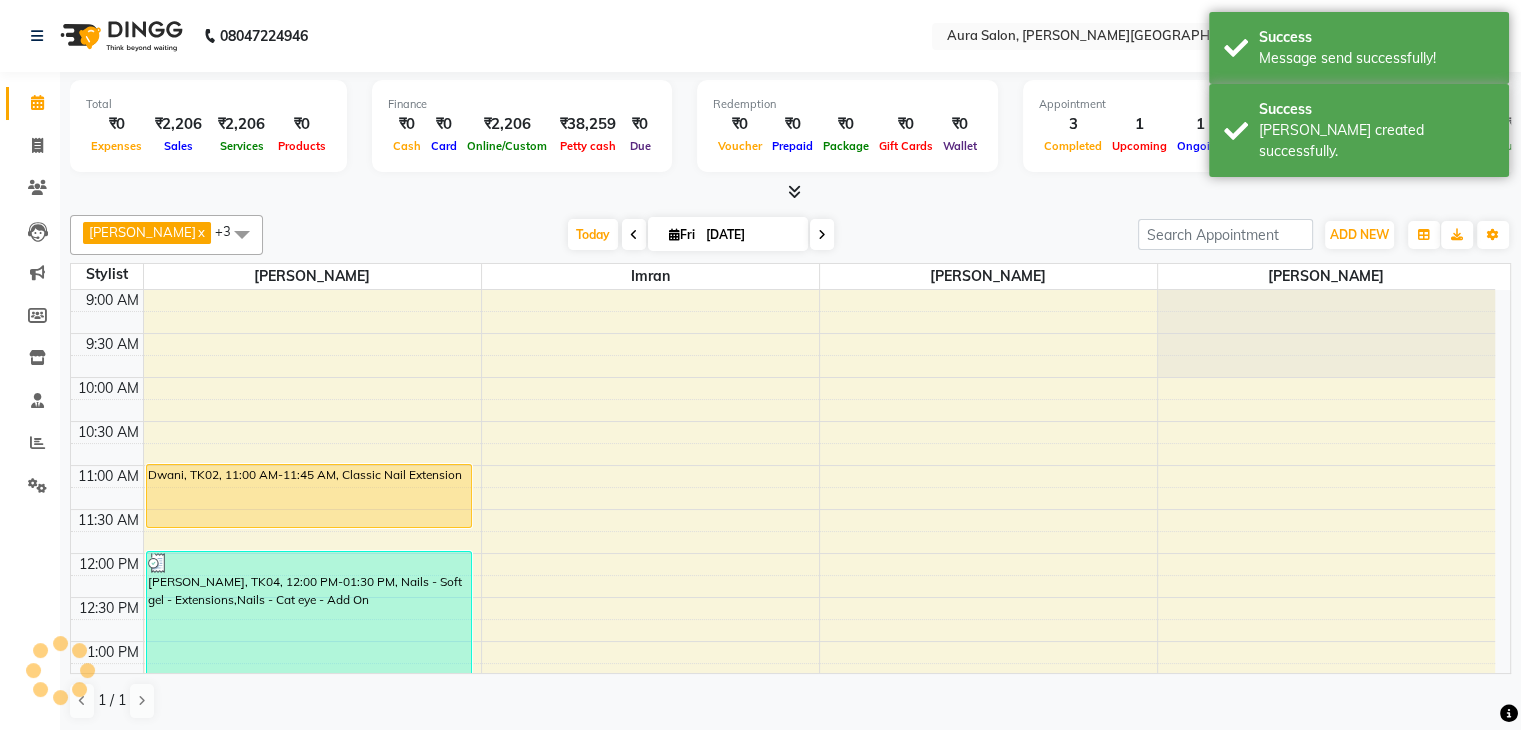 scroll, scrollTop: 0, scrollLeft: 0, axis: both 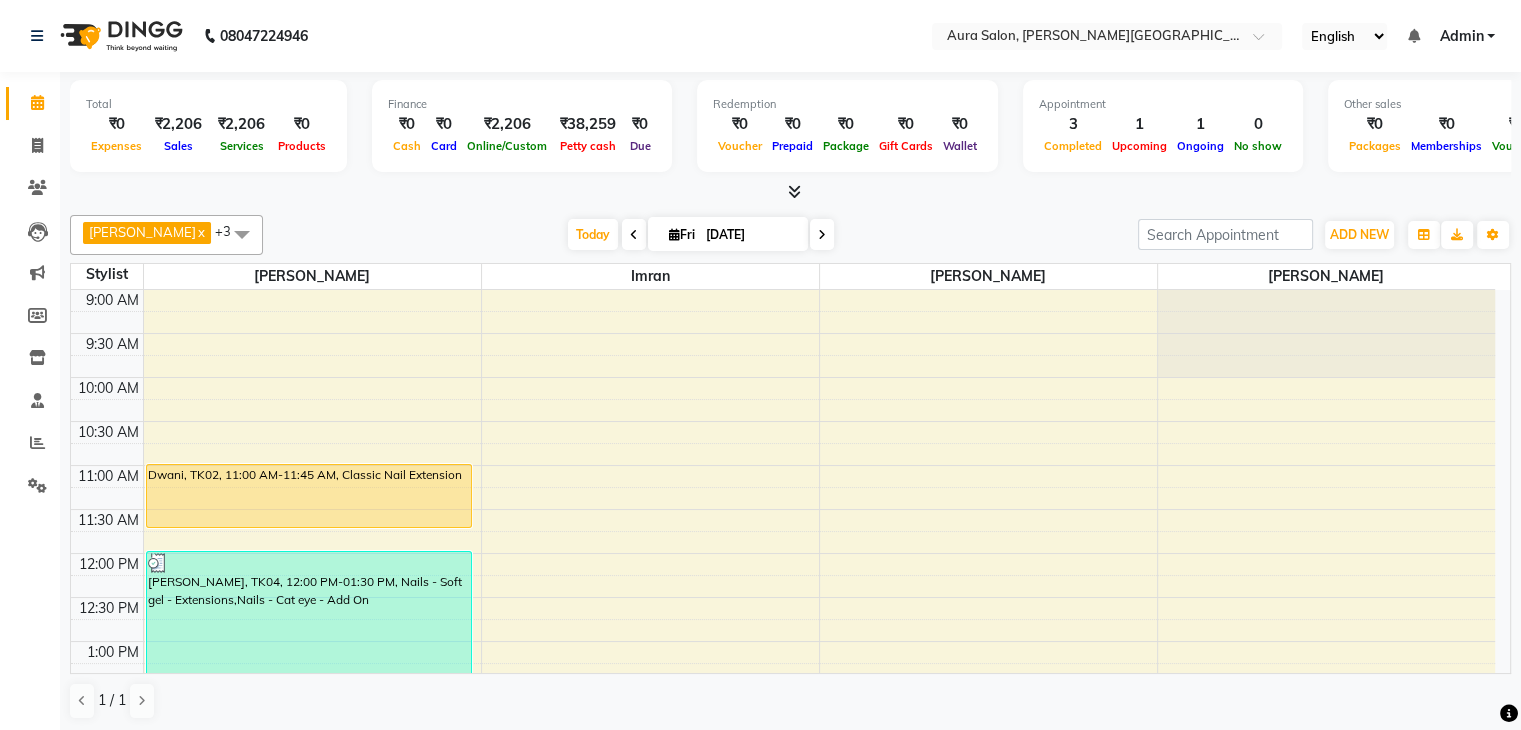 drag, startPoint x: 66, startPoint y: 117, endPoint x: 0, endPoint y: 776, distance: 662.29675 